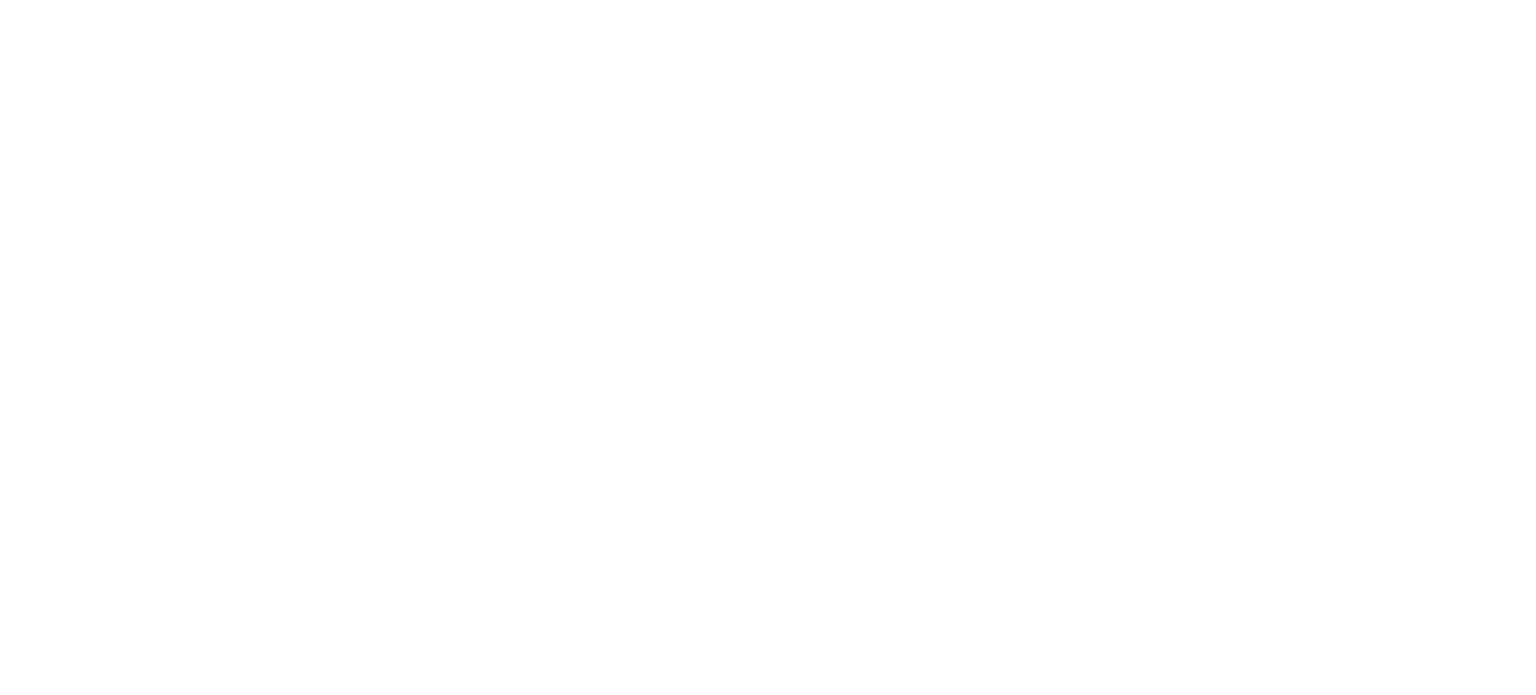 scroll, scrollTop: 0, scrollLeft: 0, axis: both 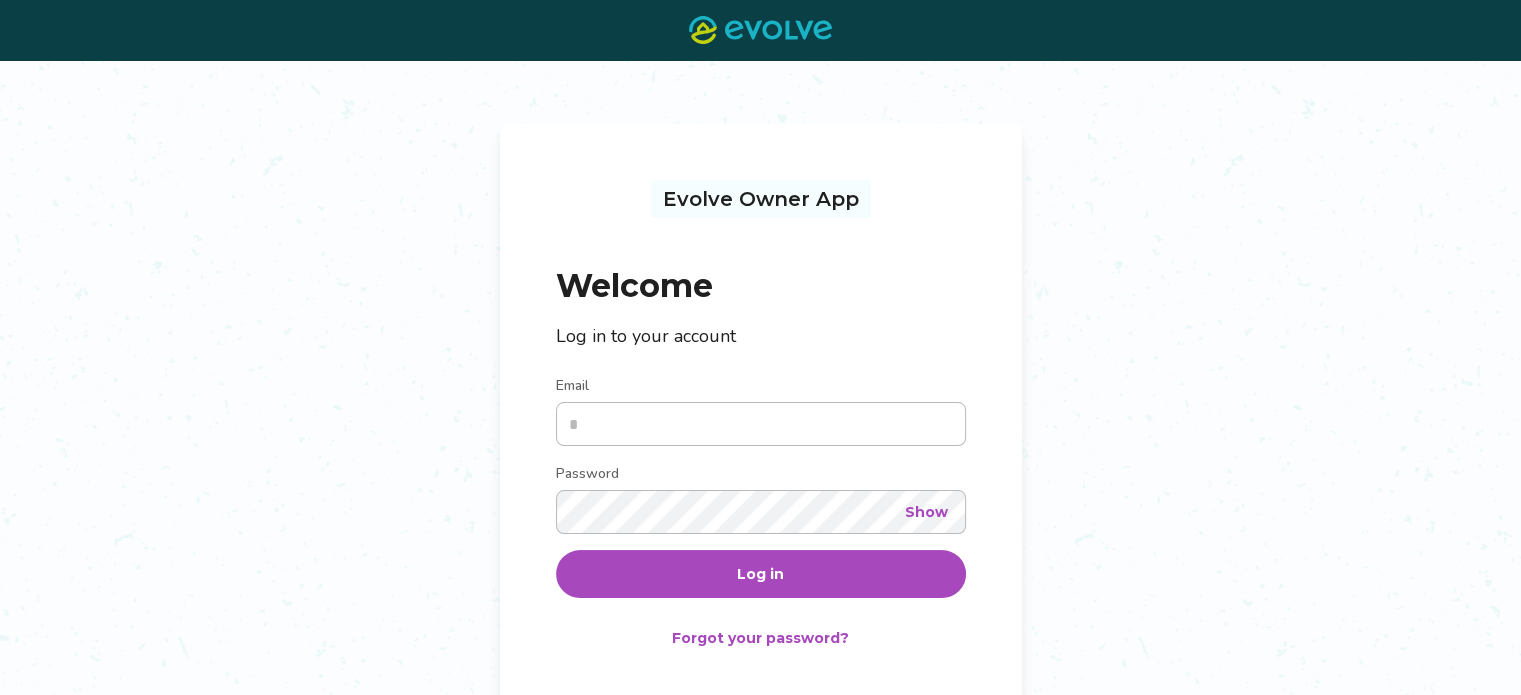 click on "Email" at bounding box center (761, 424) 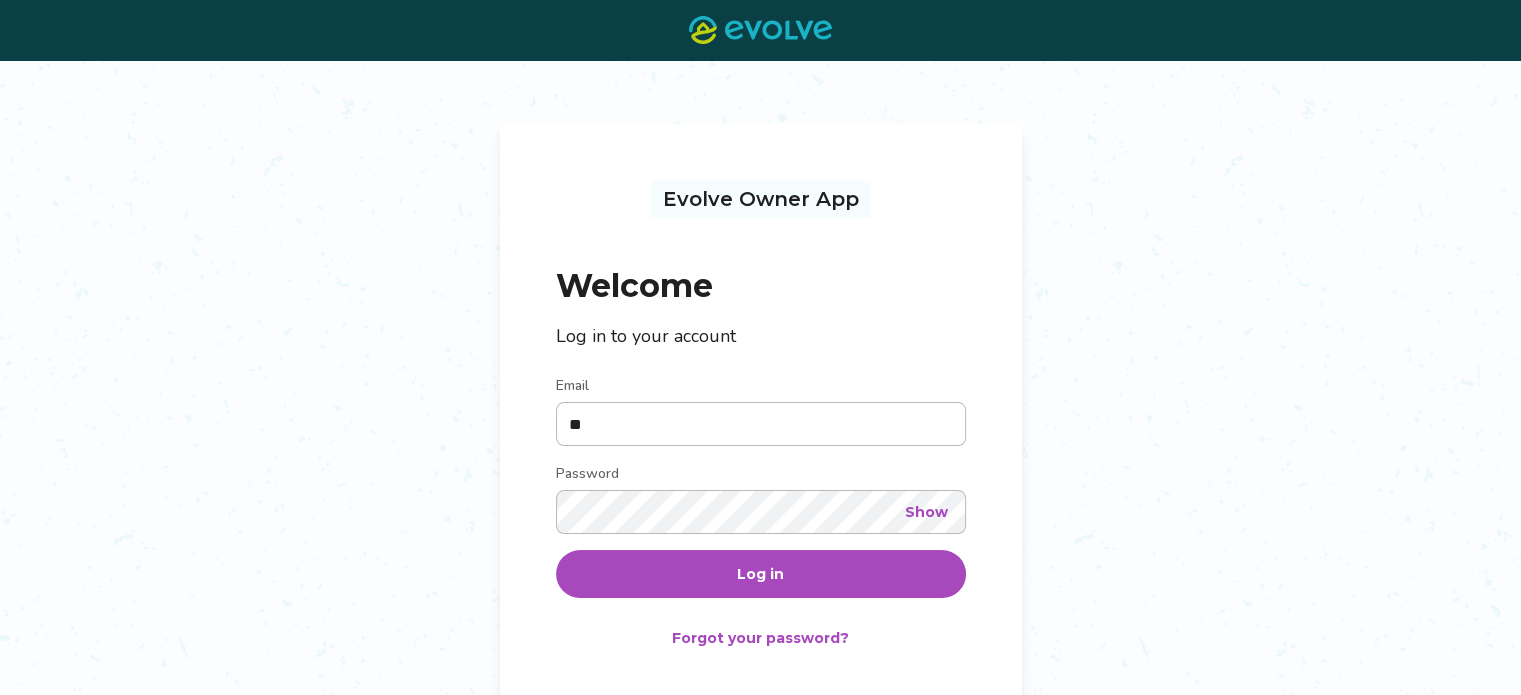 type on "*" 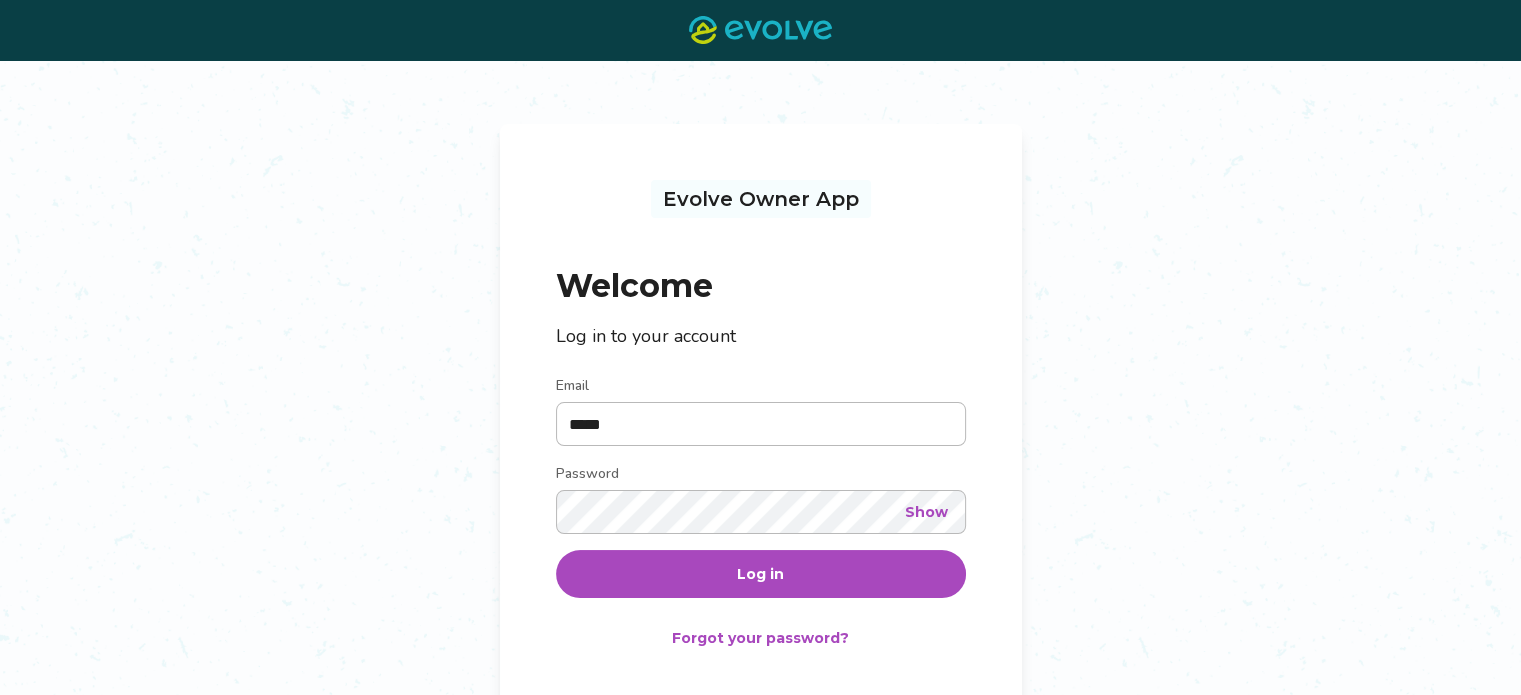 type on "**********" 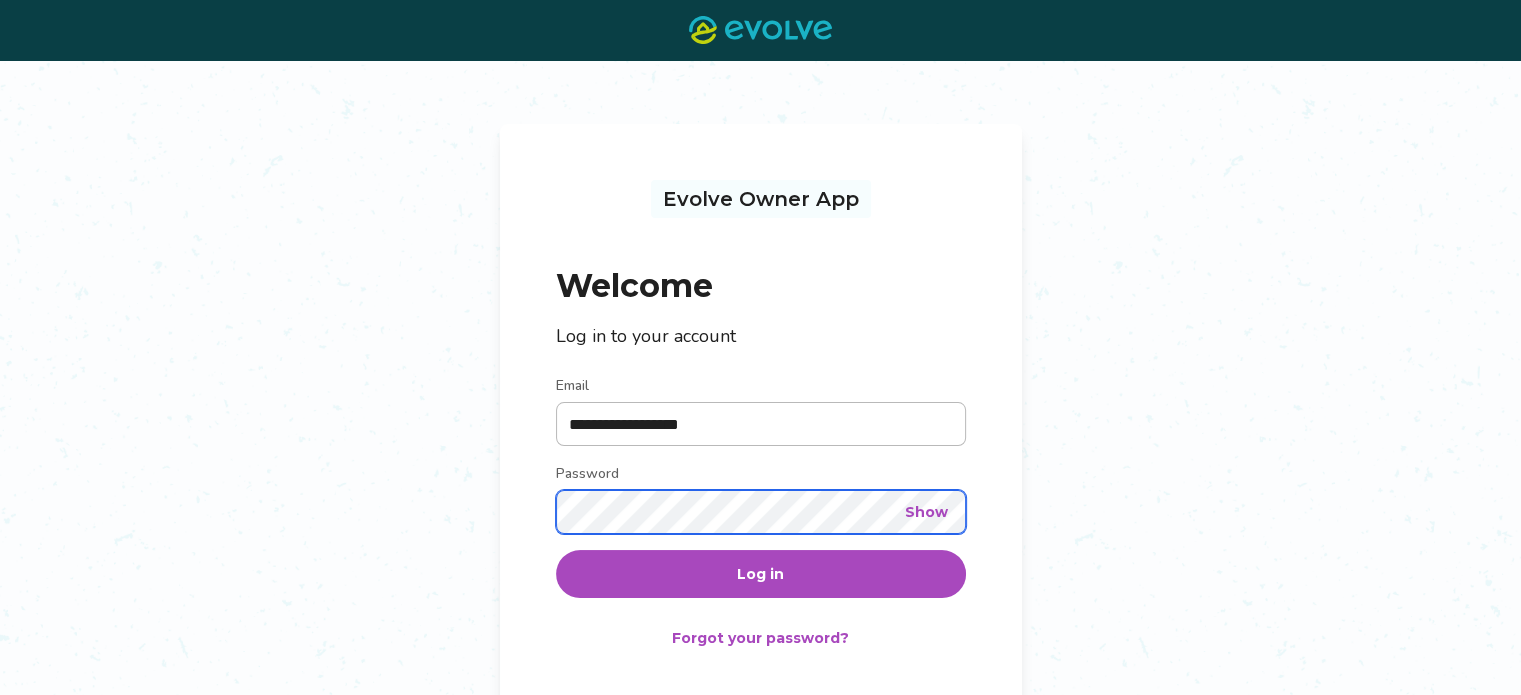 click on "Log in" at bounding box center [761, 574] 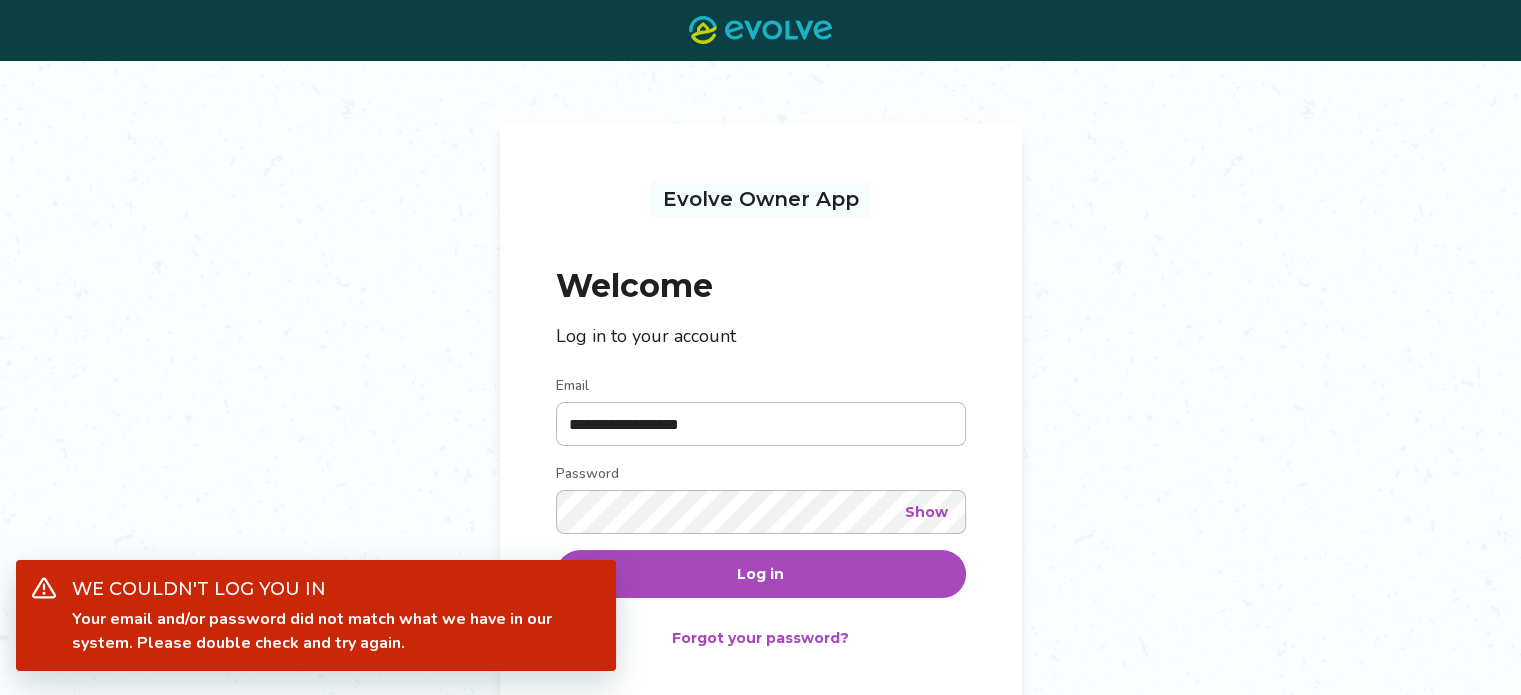 click on "Show" at bounding box center (926, 512) 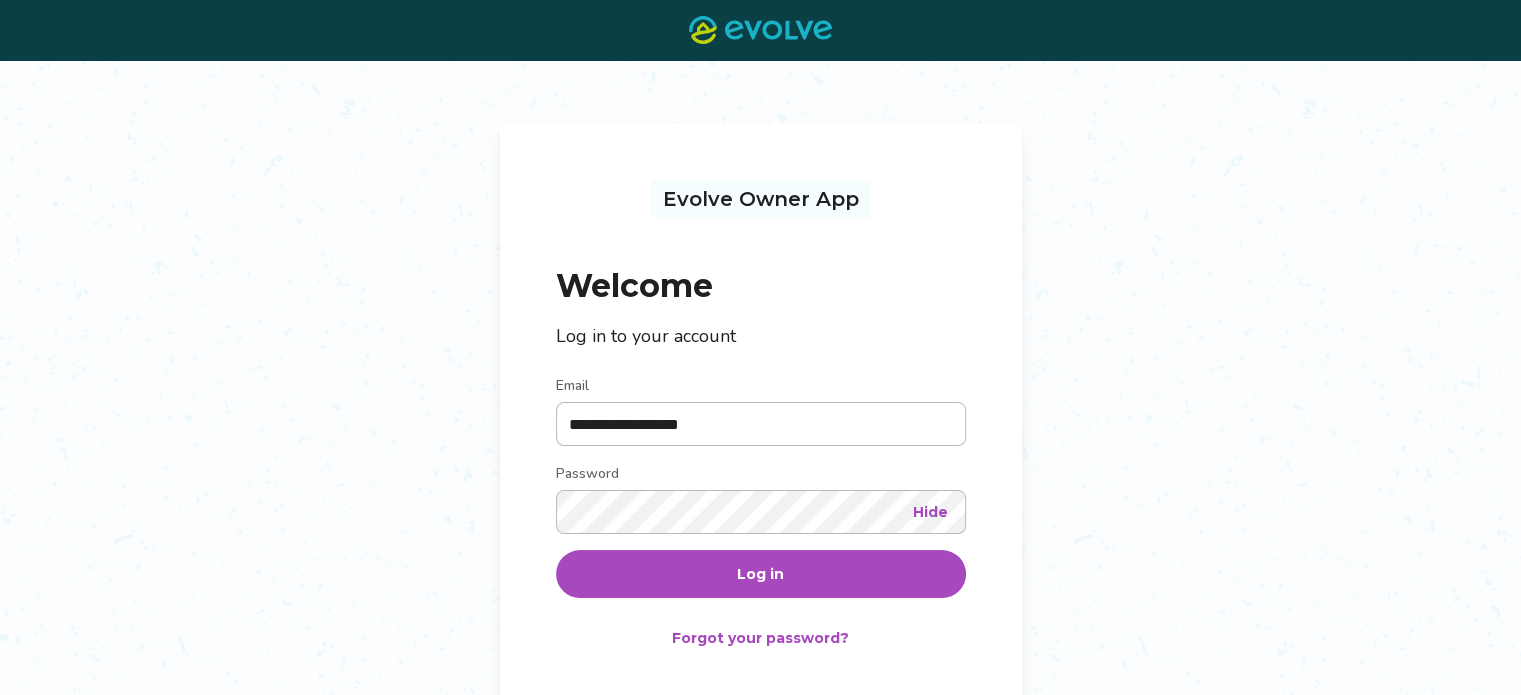 click on "Log in" at bounding box center [761, 574] 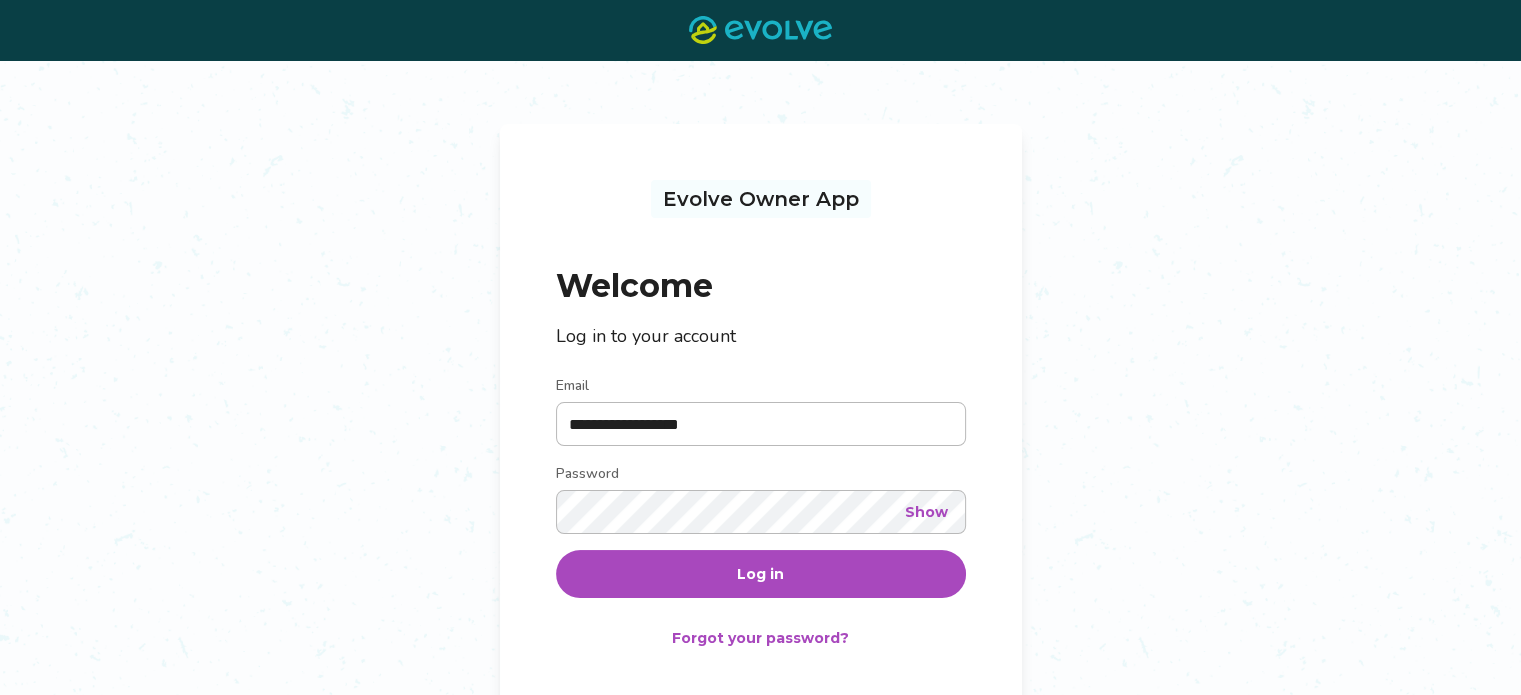 click on "Show" at bounding box center [926, 512] 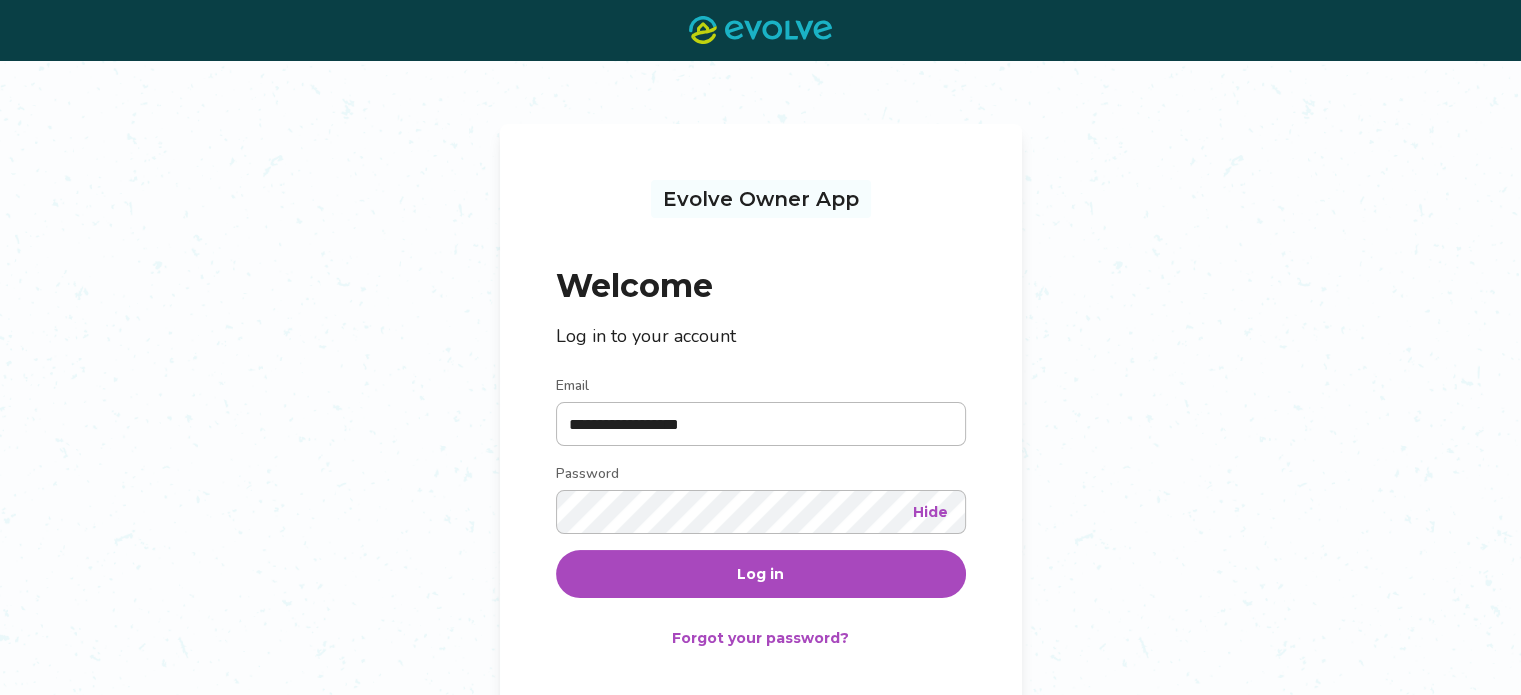 click on "Hide" at bounding box center [930, 512] 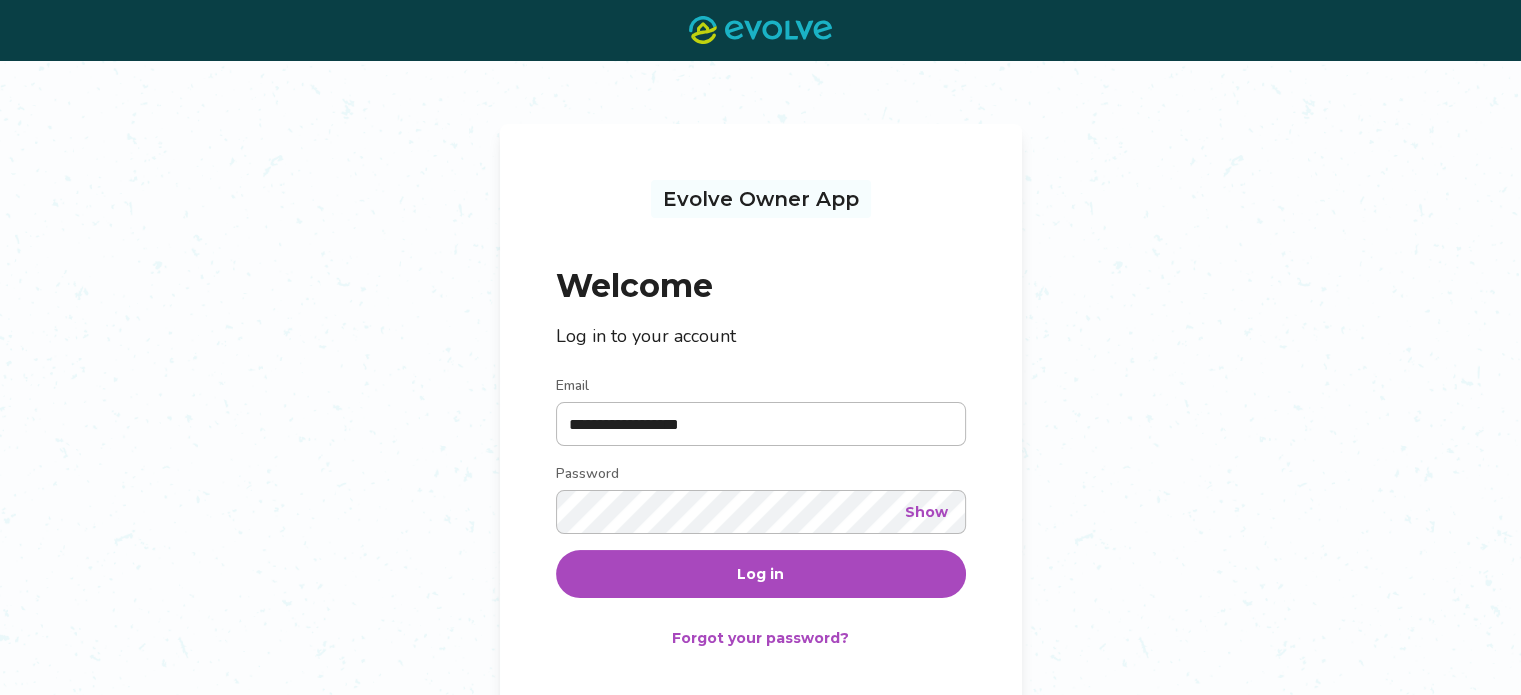 click on "Show" at bounding box center (926, 512) 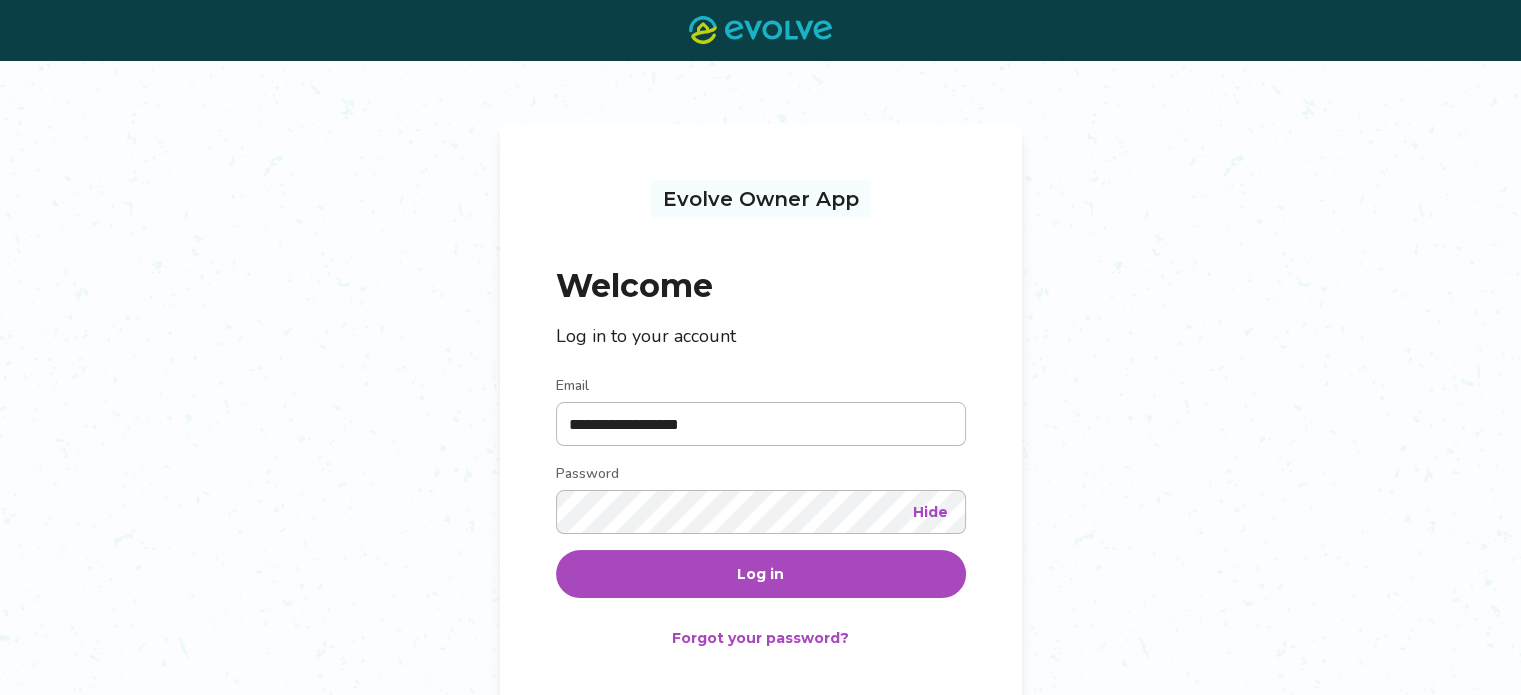 click on "Log in" at bounding box center (760, 574) 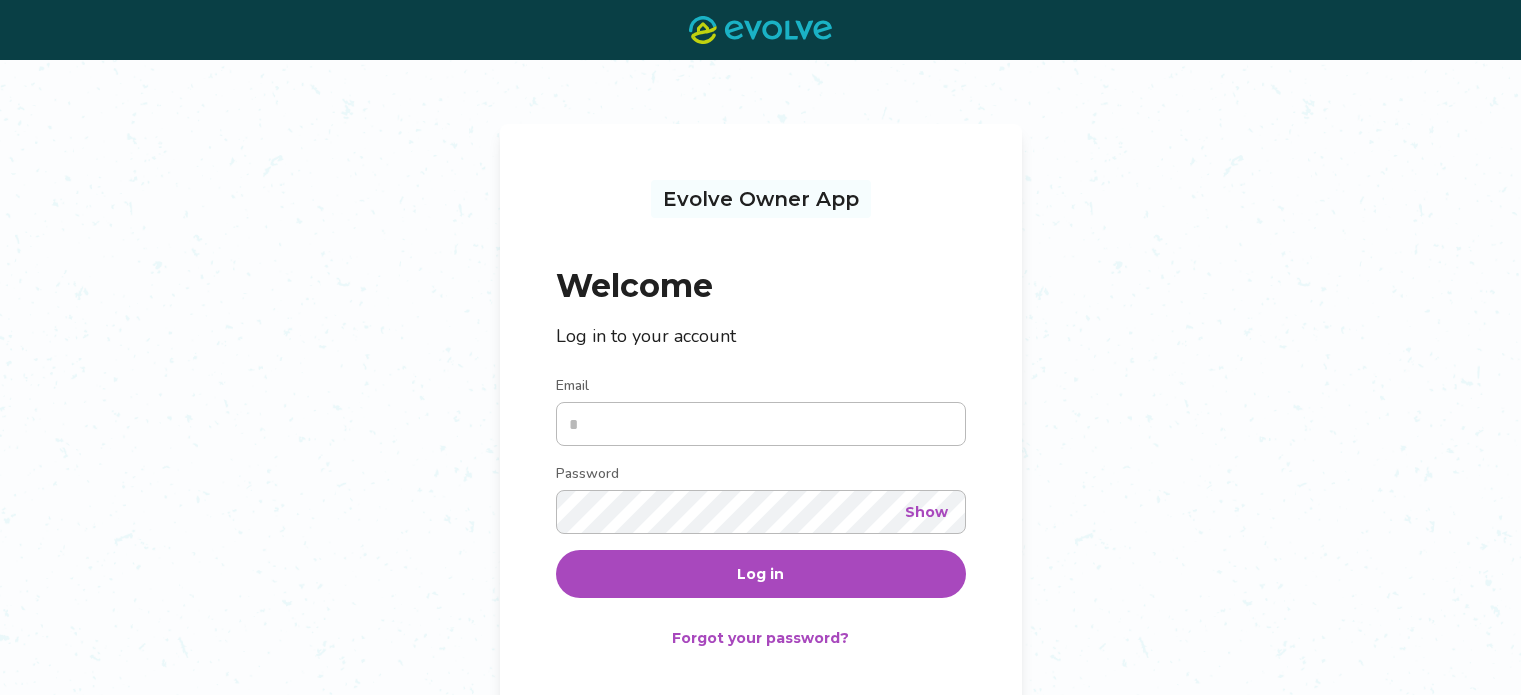 scroll, scrollTop: 0, scrollLeft: 0, axis: both 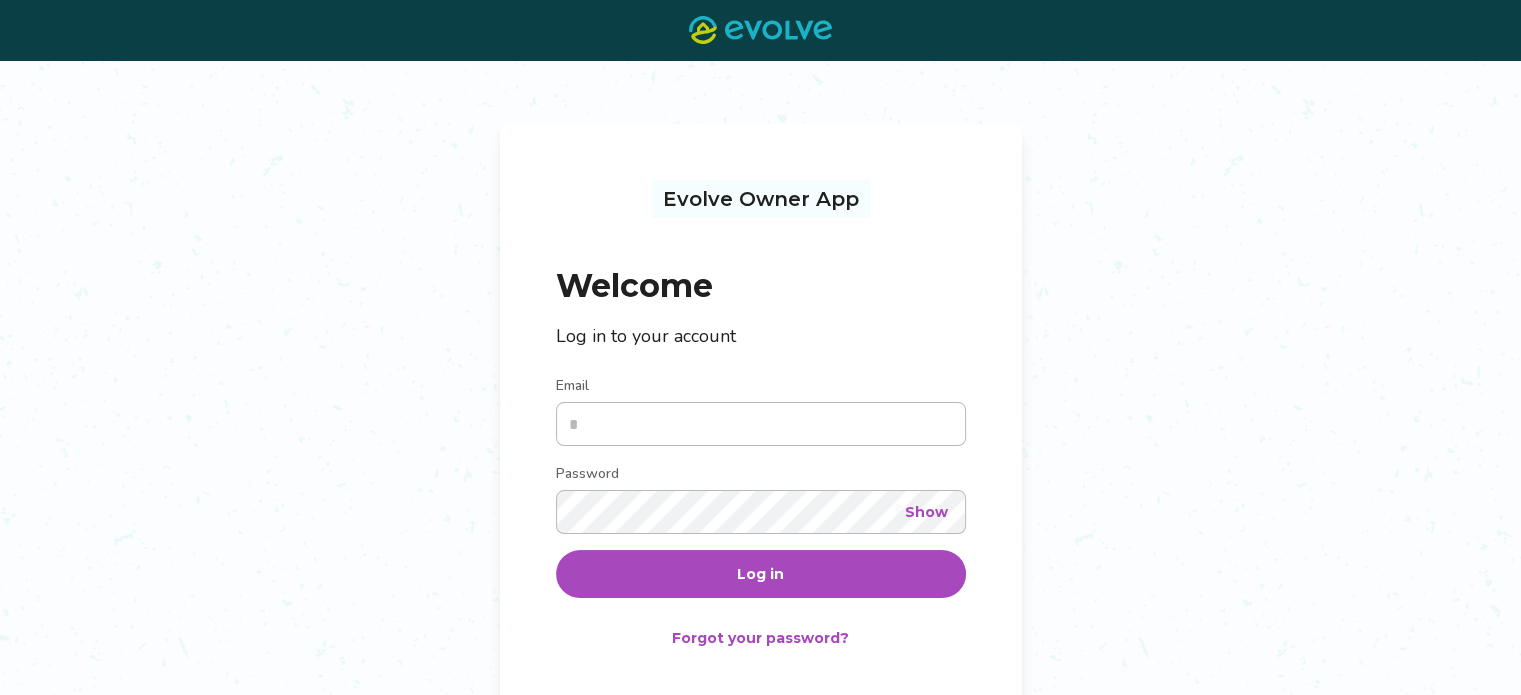click on "Email" at bounding box center [761, 424] 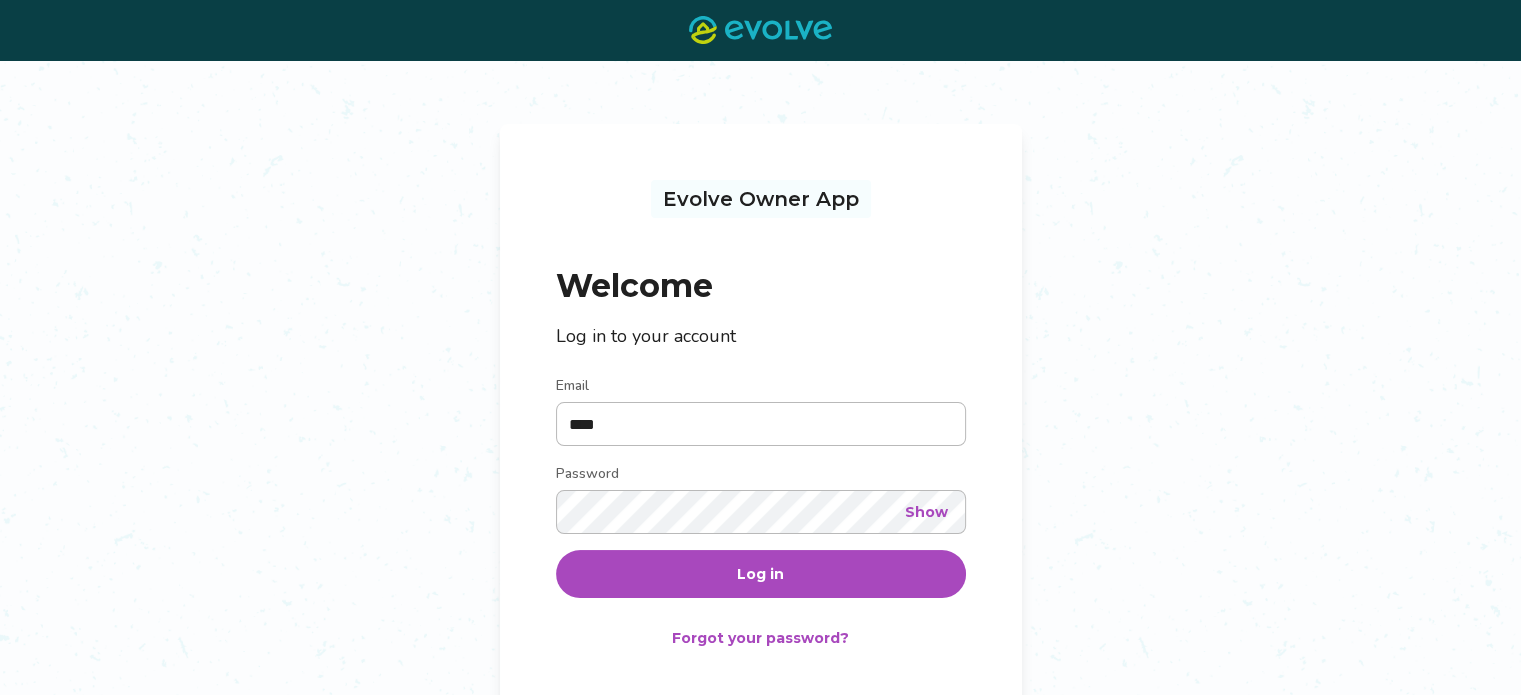 type on "**********" 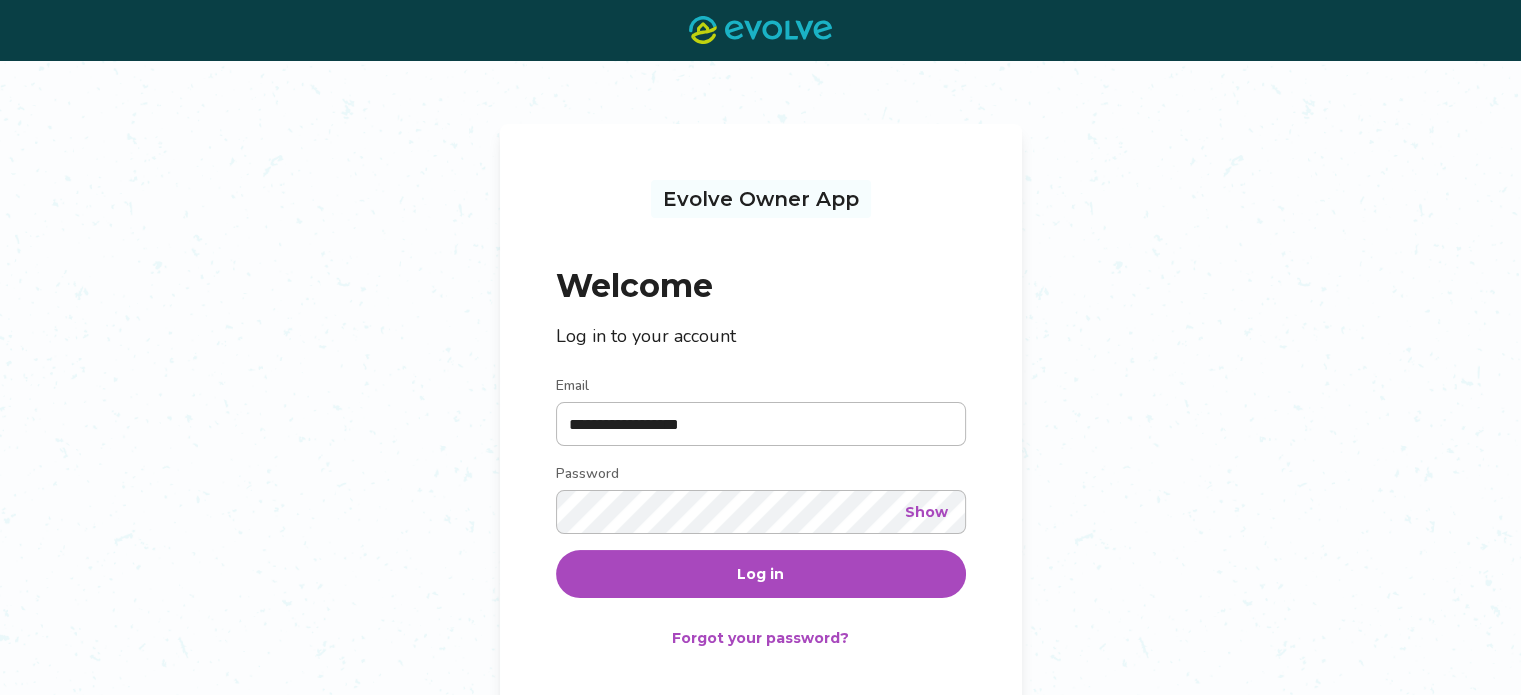 click on "Log in" at bounding box center [761, 574] 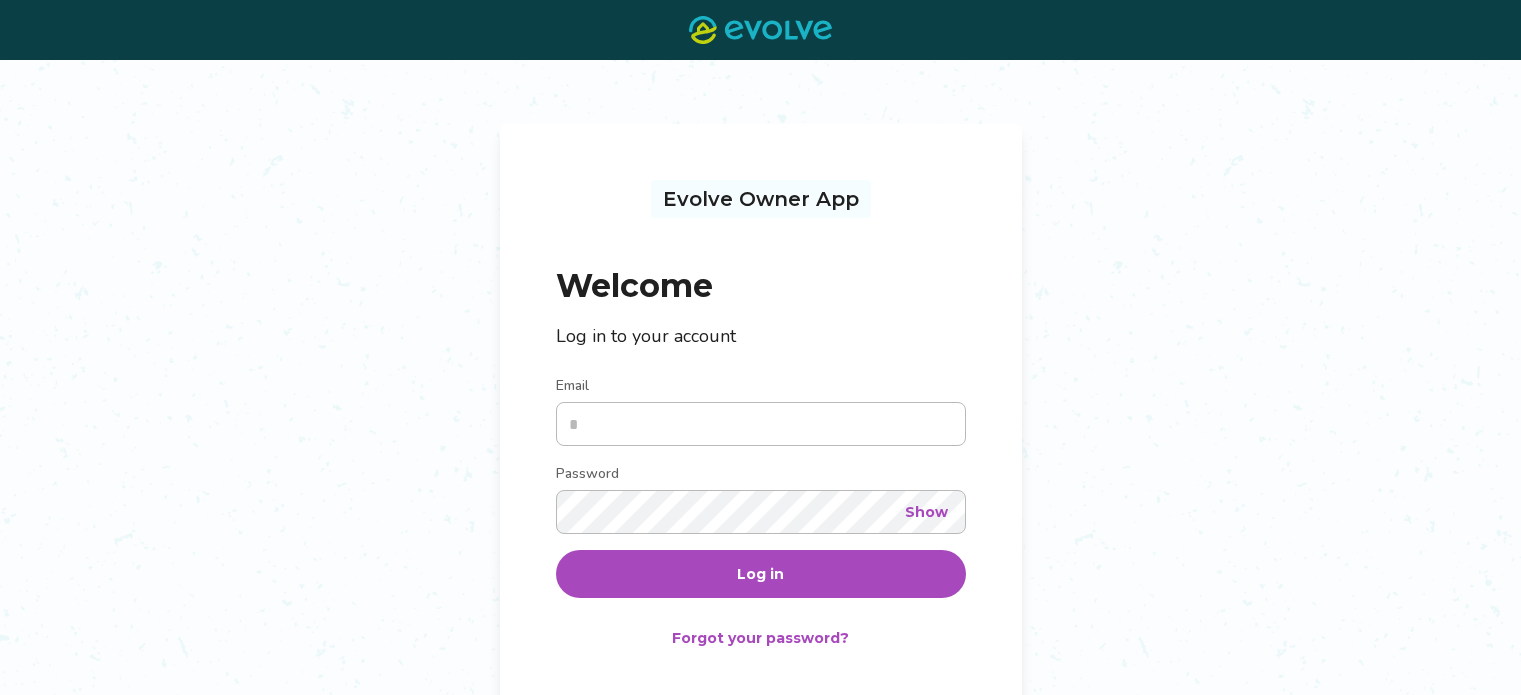 scroll, scrollTop: 0, scrollLeft: 0, axis: both 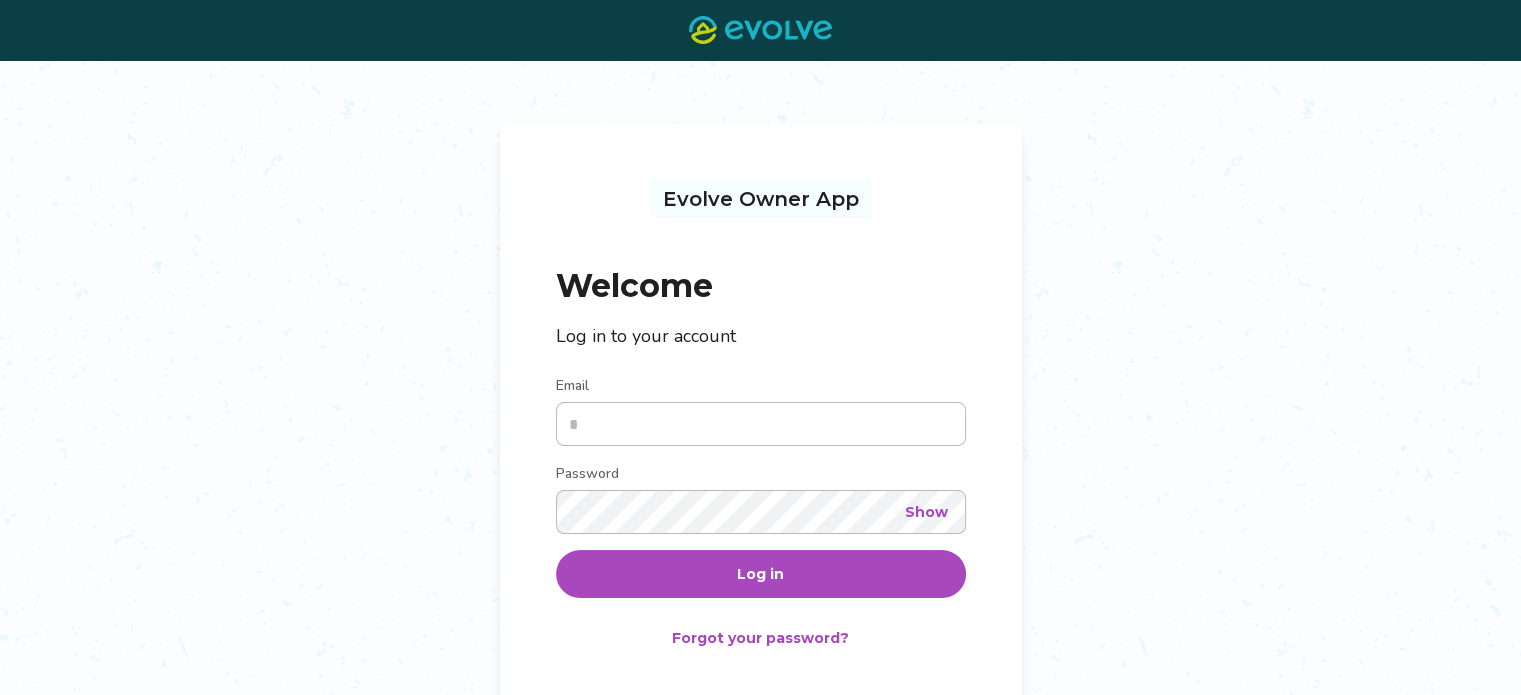 click on "Email" at bounding box center [761, 424] 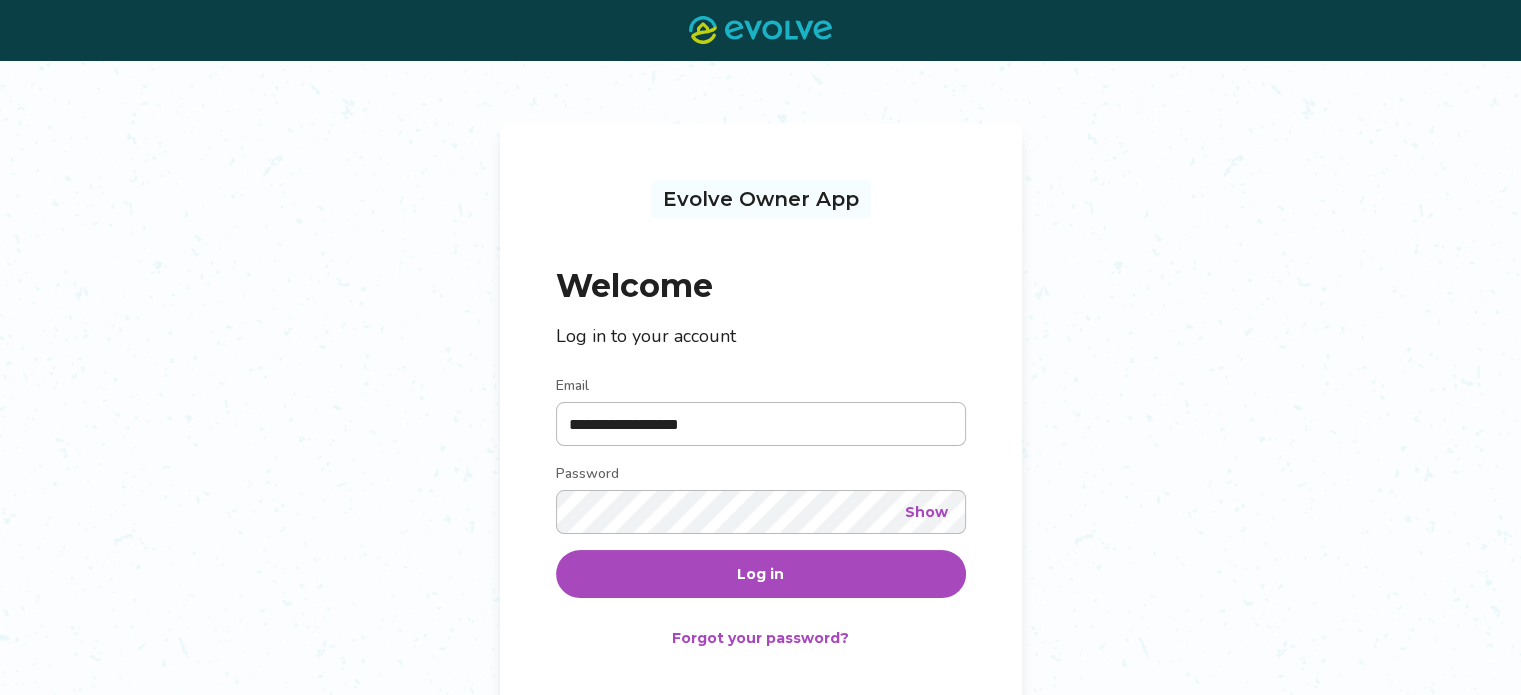 click on "Show" at bounding box center (926, 512) 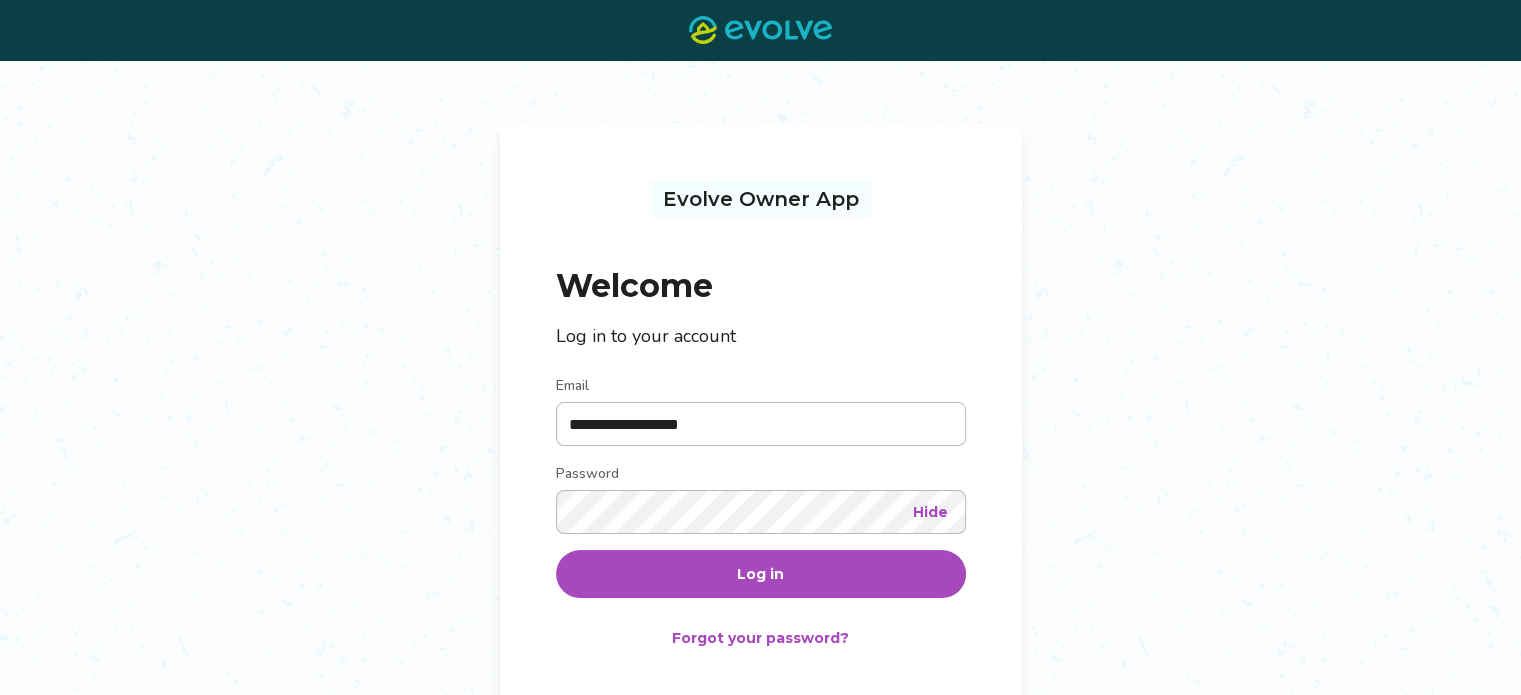 click on "Log in" at bounding box center (761, 574) 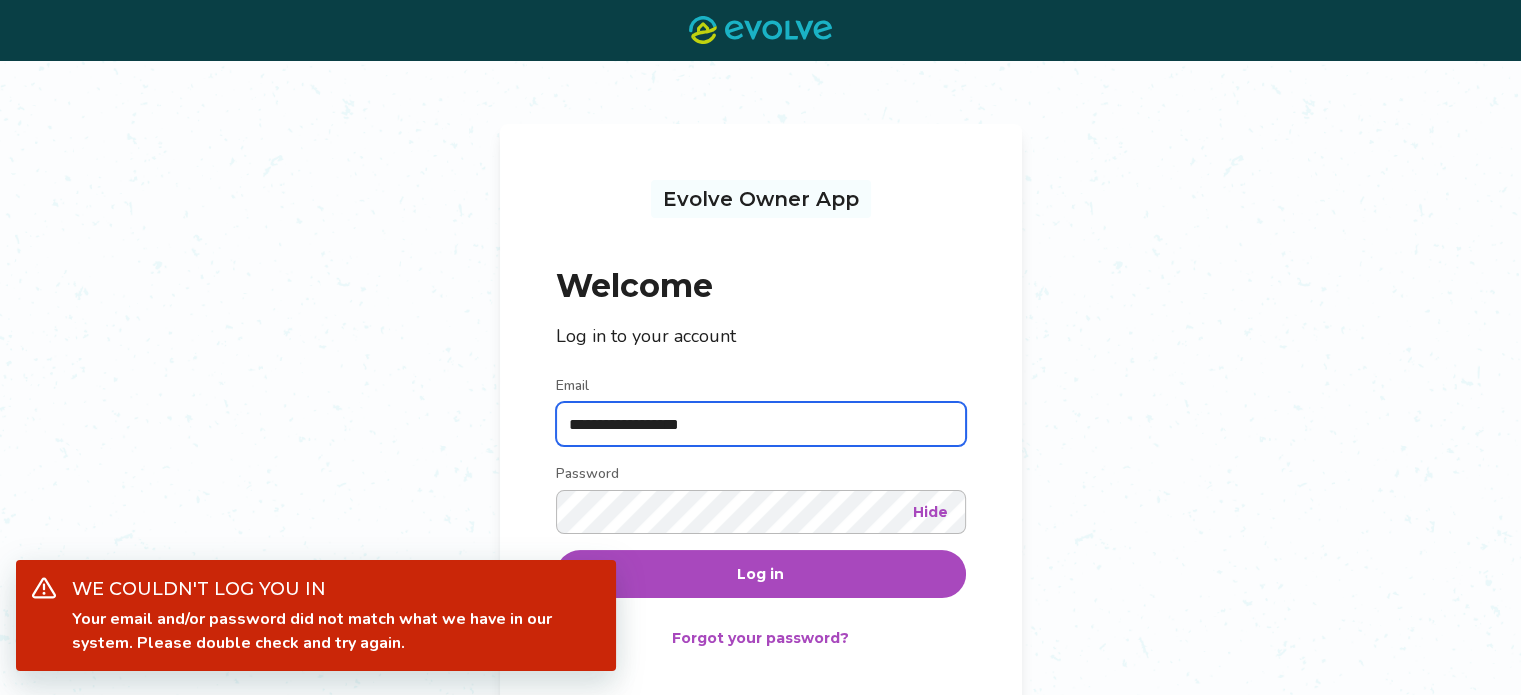 click on "**********" at bounding box center (761, 424) 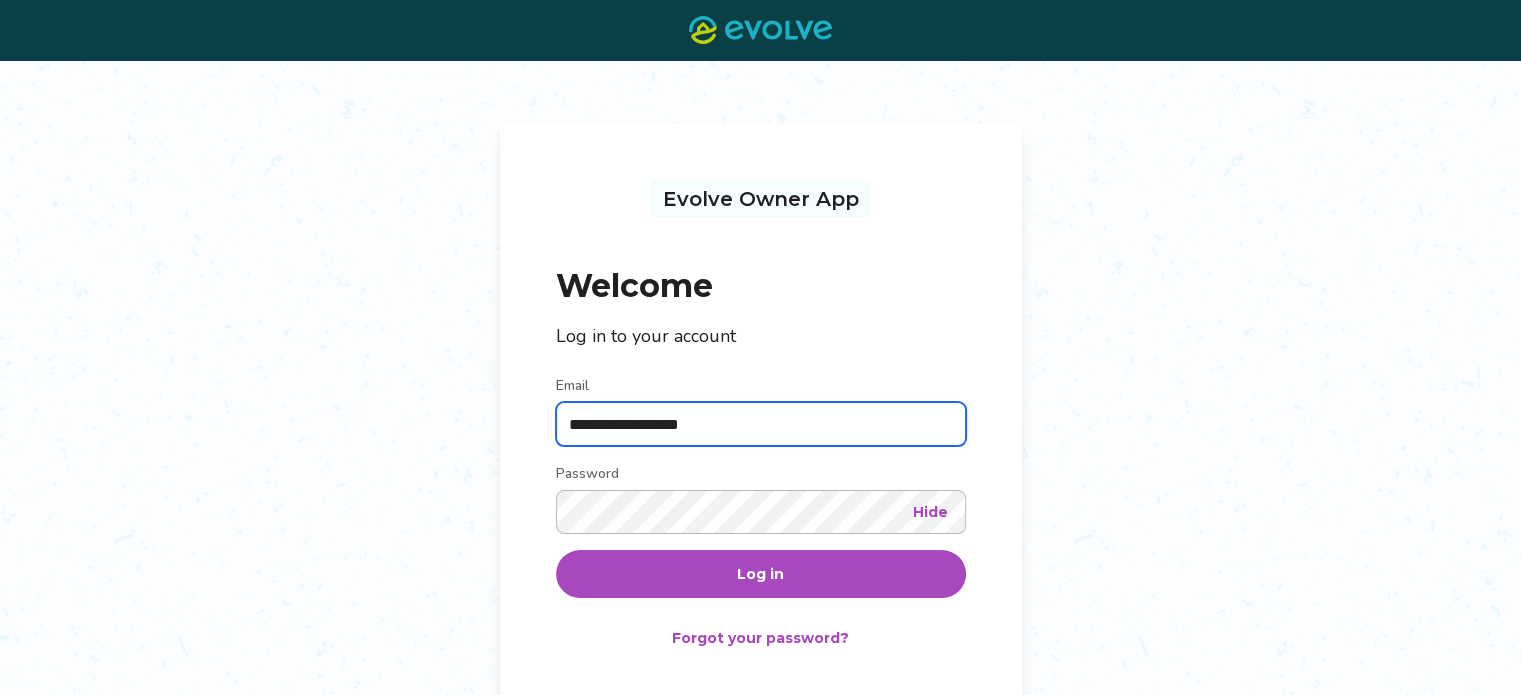 type on "**********" 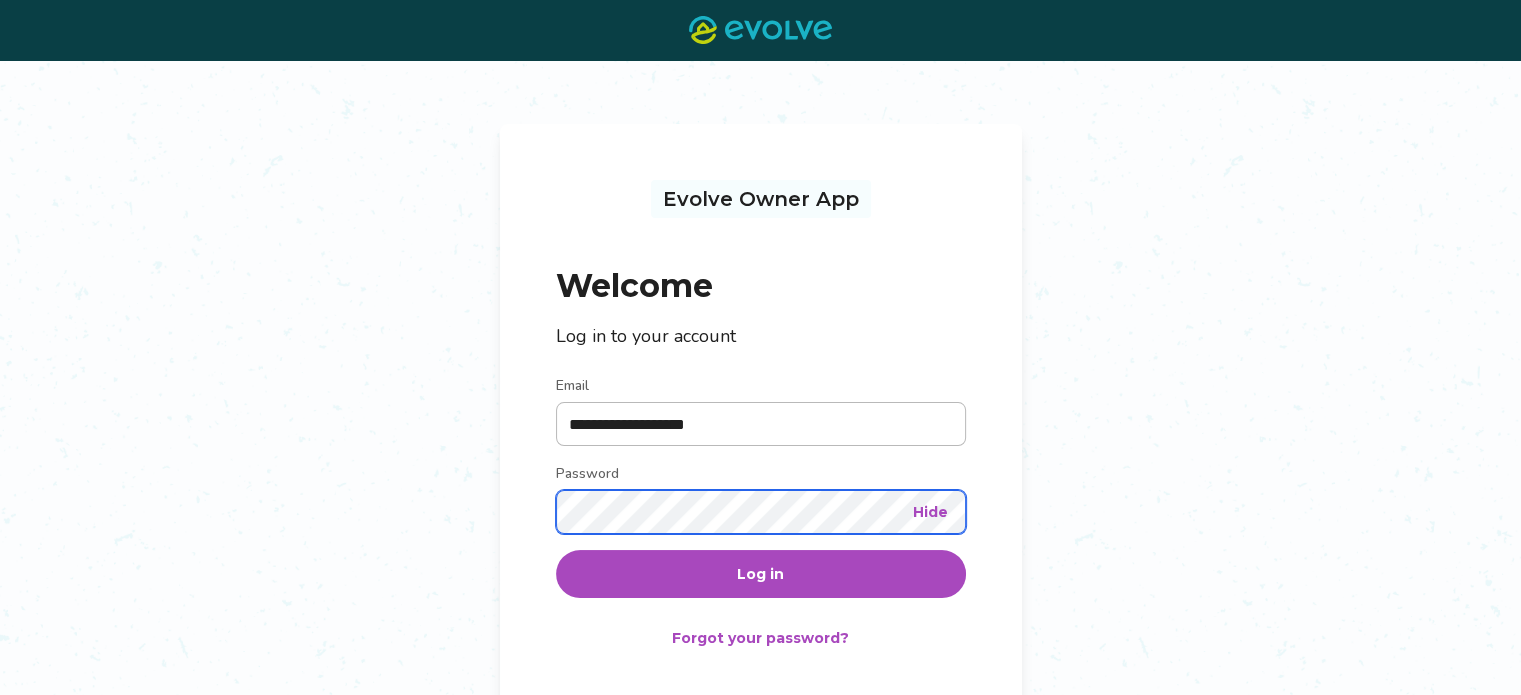 click on "**********" at bounding box center [761, 473] 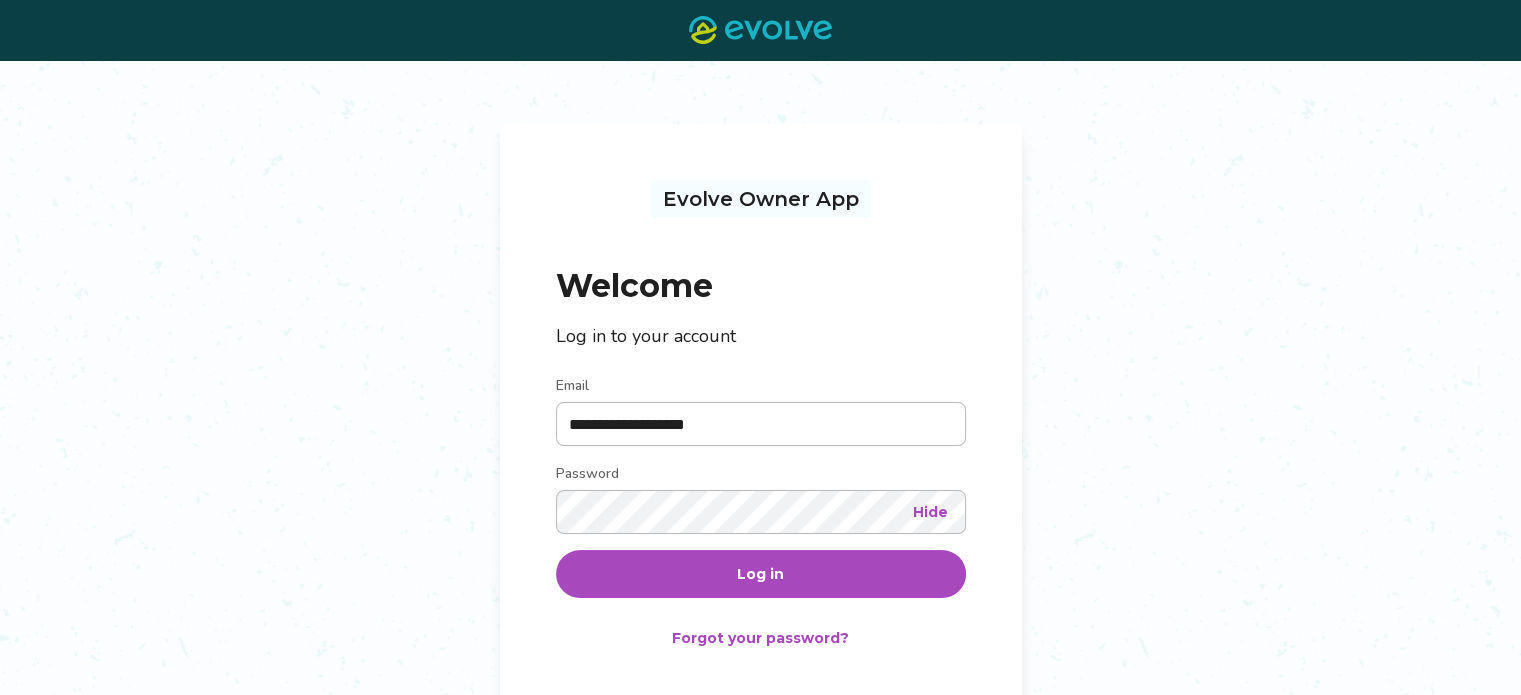 click on "Forgot your password?" at bounding box center [760, 638] 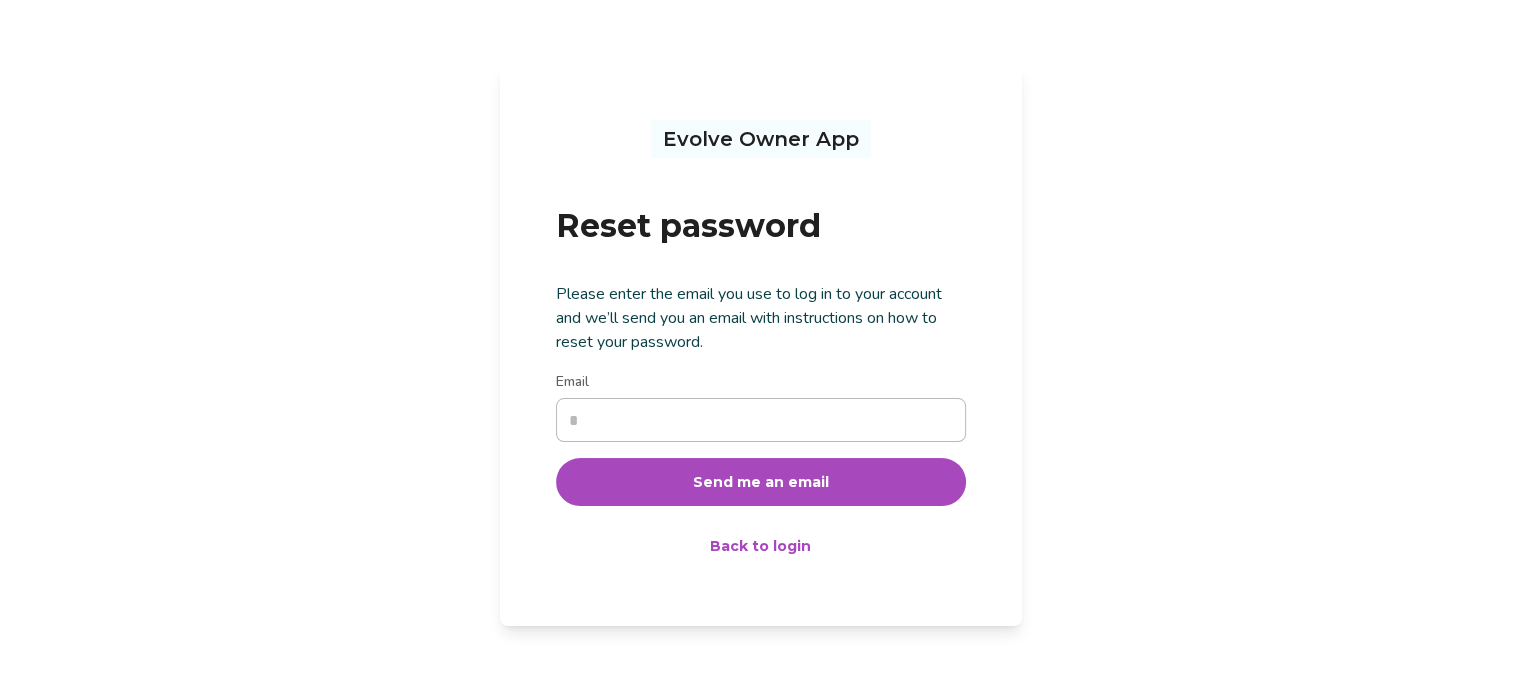click on "Email" at bounding box center [761, 420] 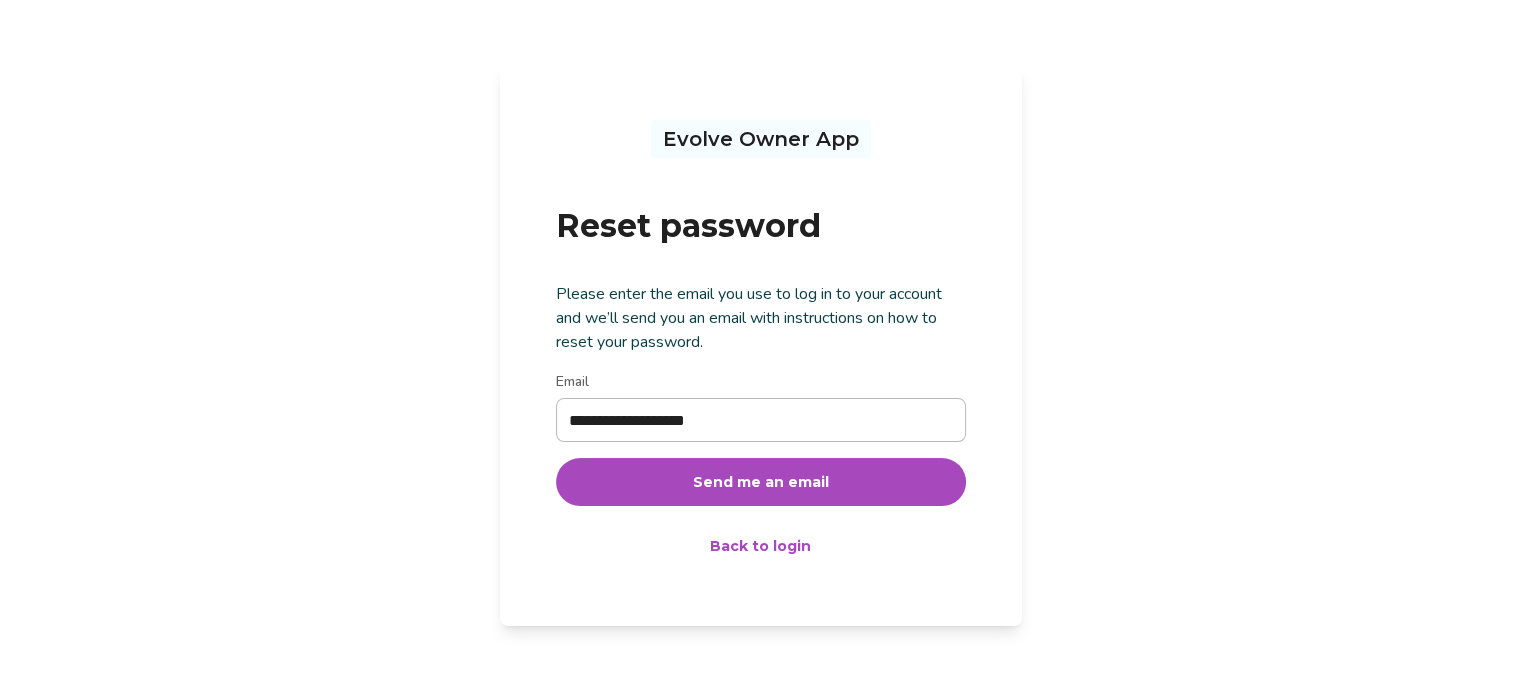 click on "Send me an email" at bounding box center (761, 482) 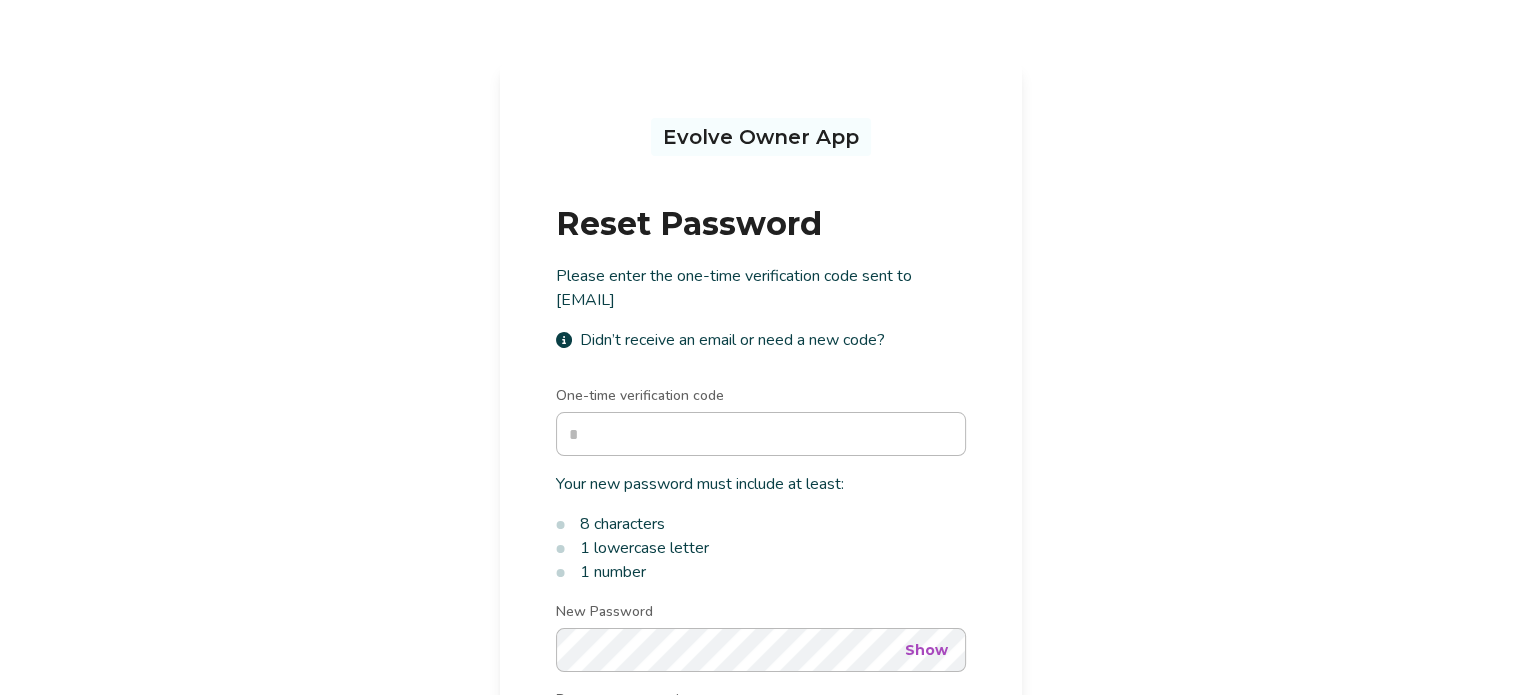 scroll, scrollTop: 0, scrollLeft: 0, axis: both 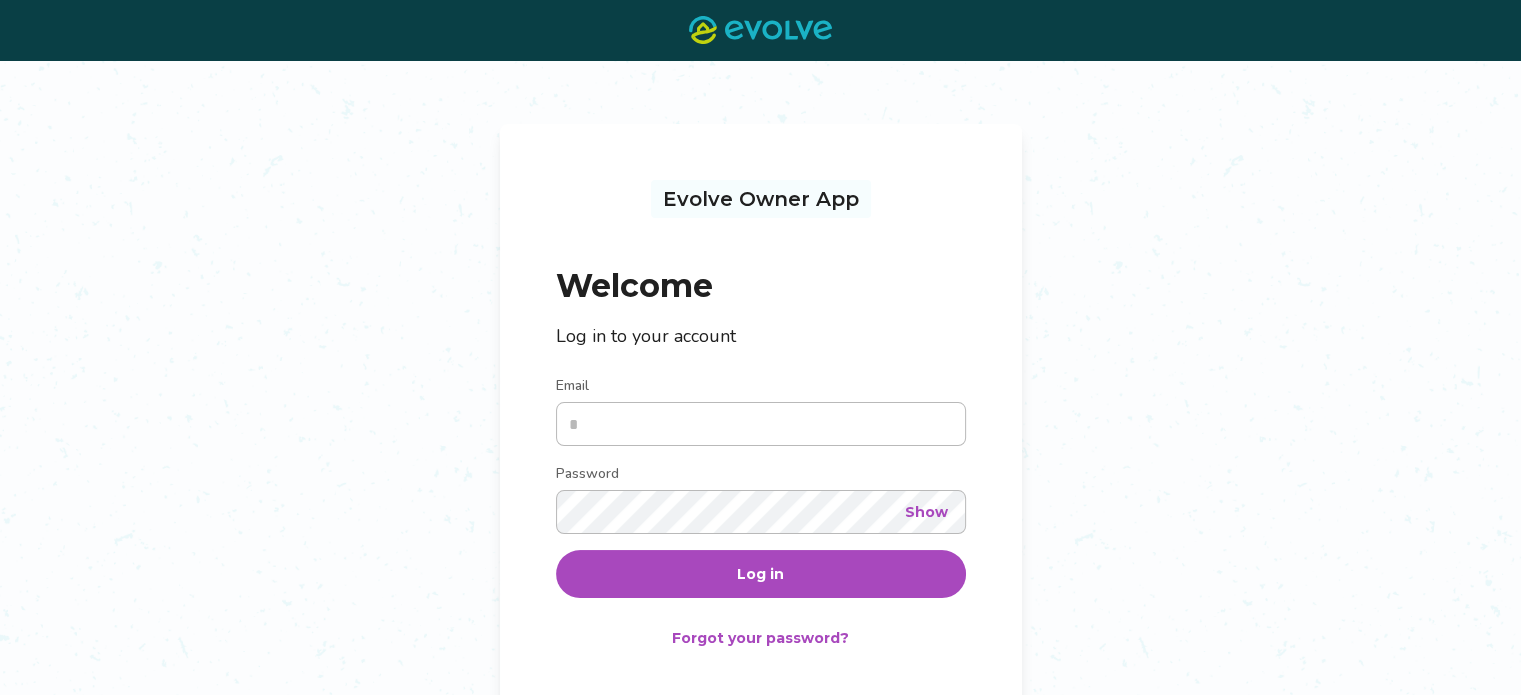 click on "Email" at bounding box center (761, 424) 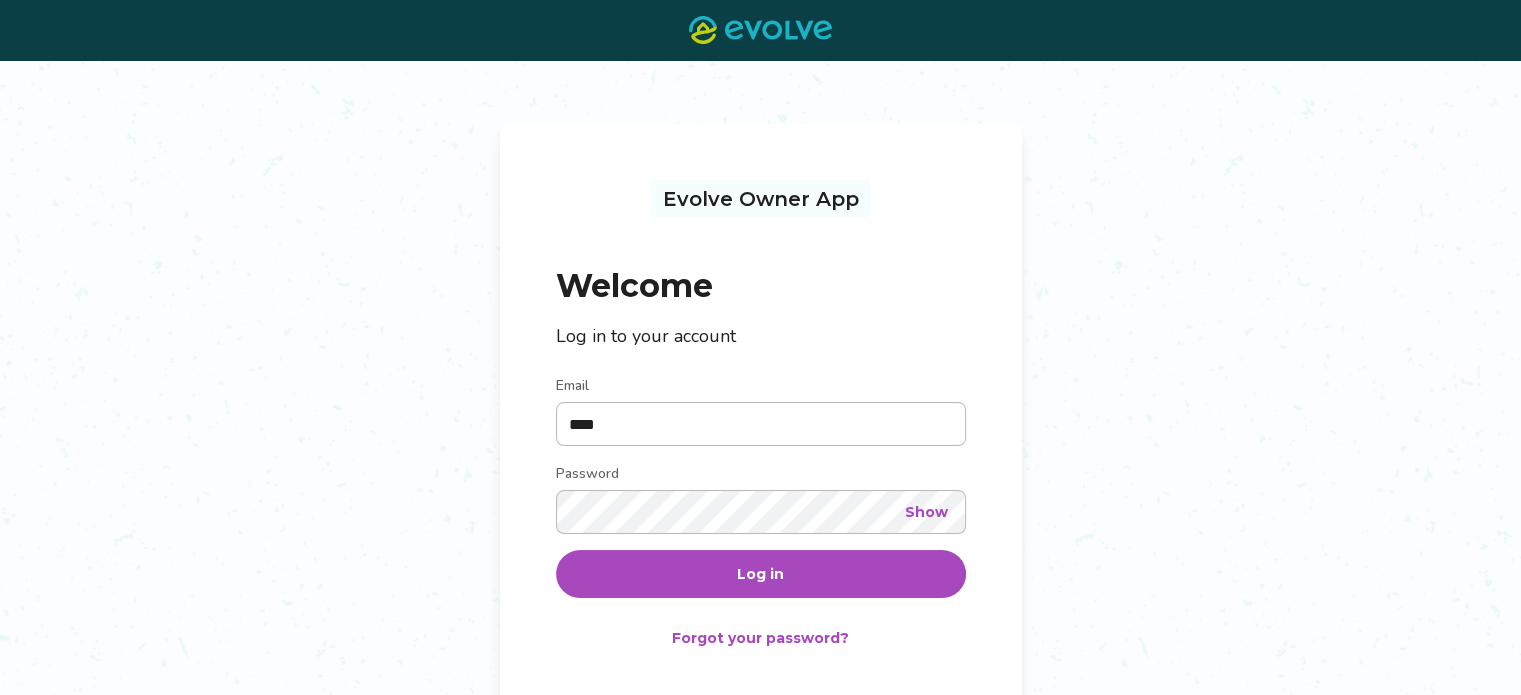 type on "**********" 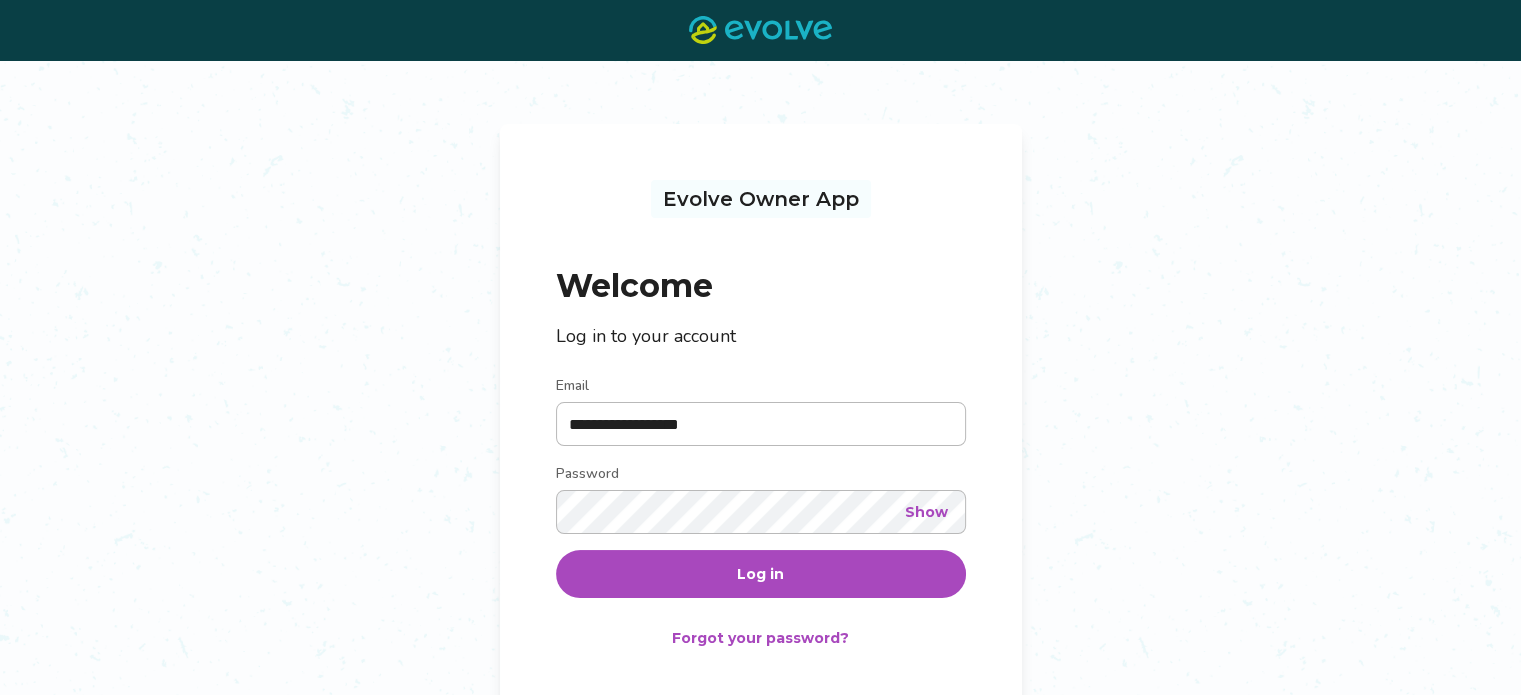 click on "Show" at bounding box center [926, 512] 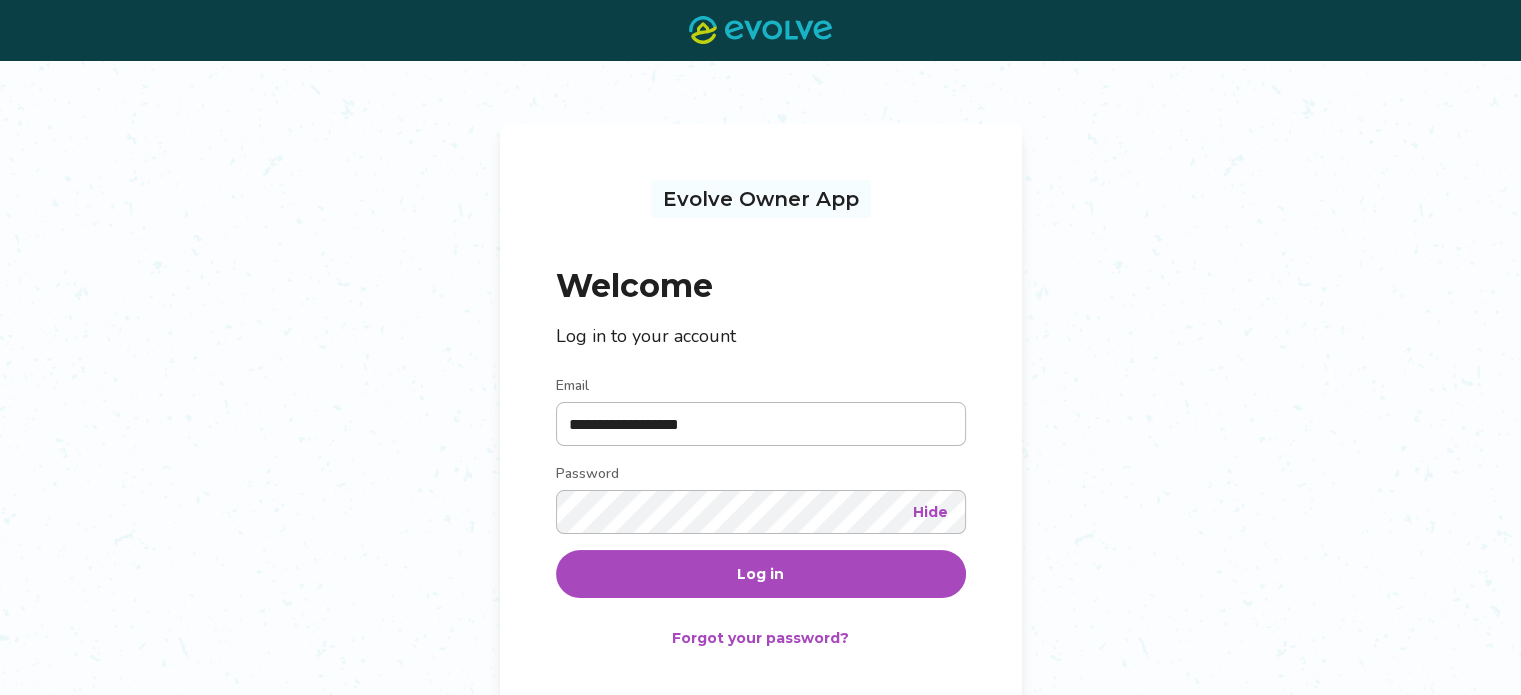click on "Log in" at bounding box center [761, 574] 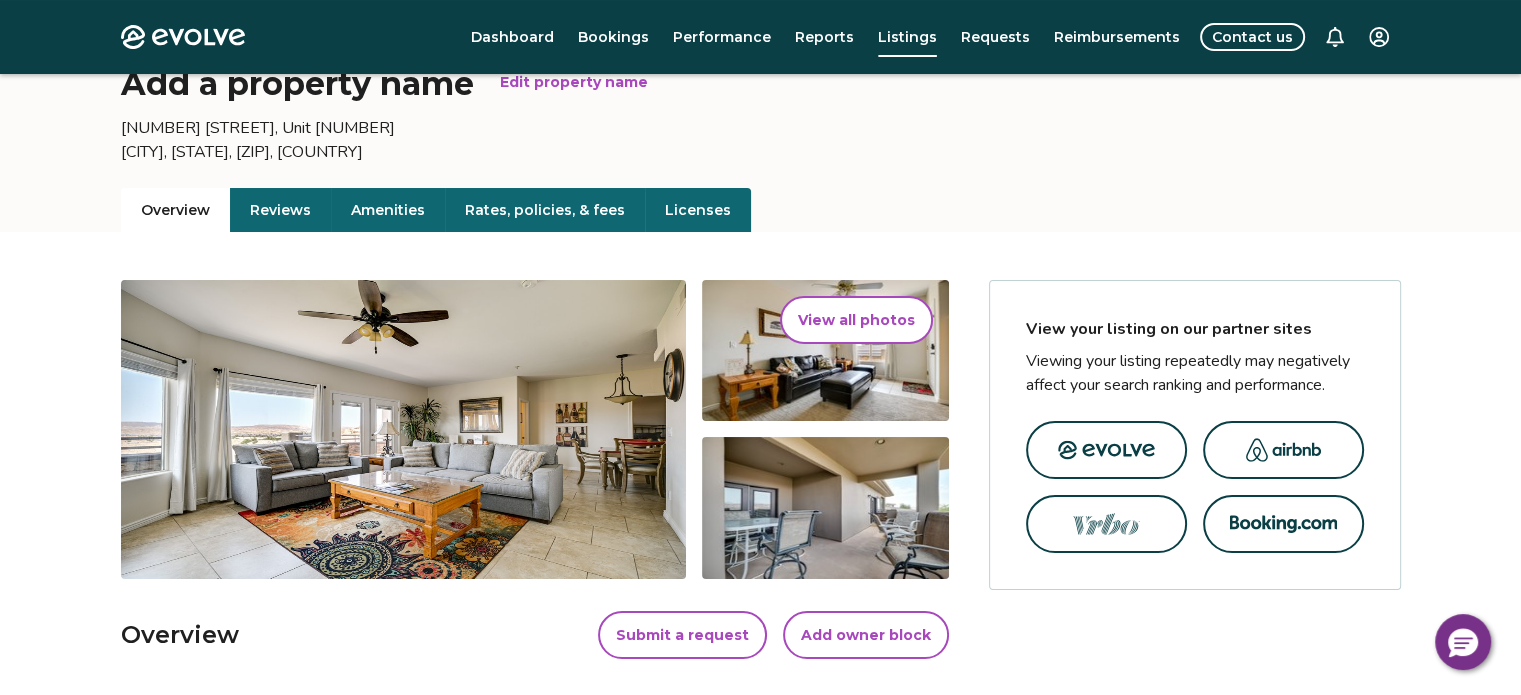 scroll, scrollTop: 0, scrollLeft: 0, axis: both 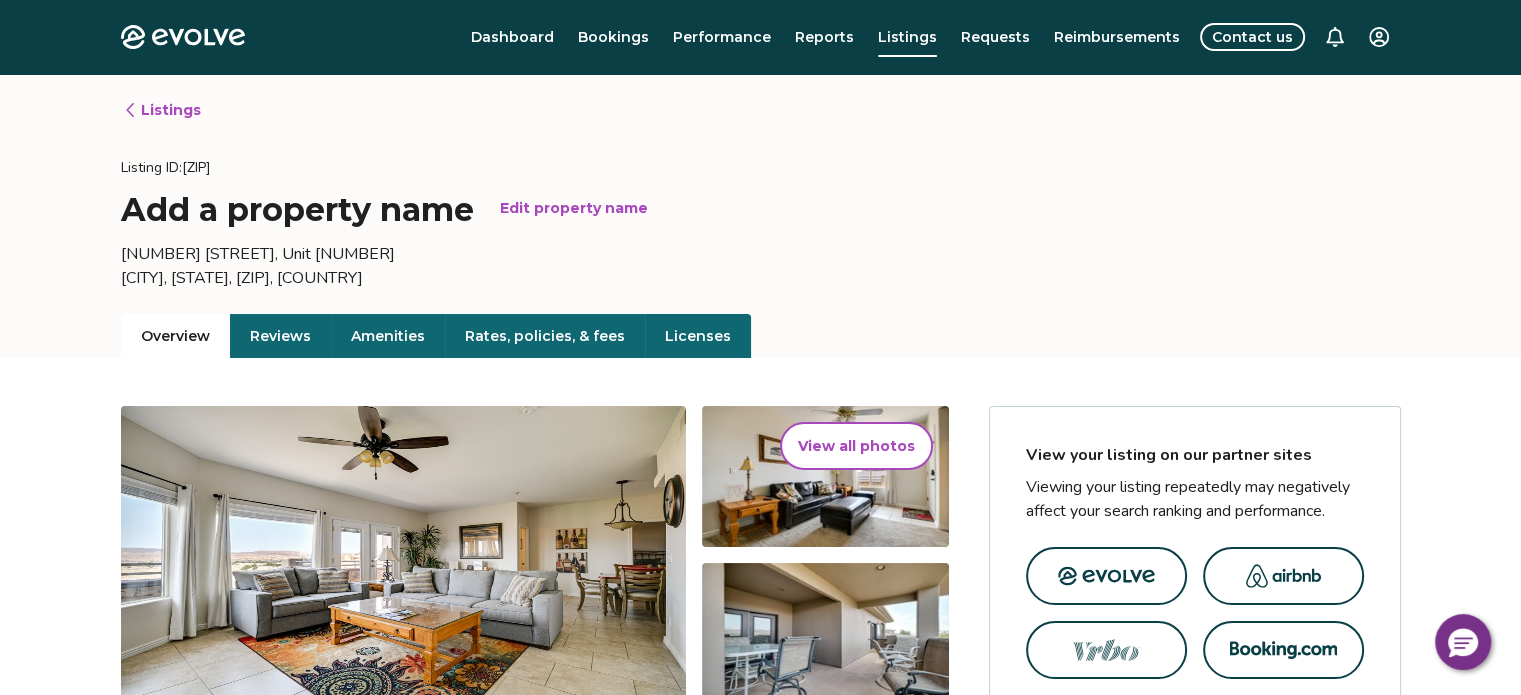 click on "Listings" at bounding box center [162, 110] 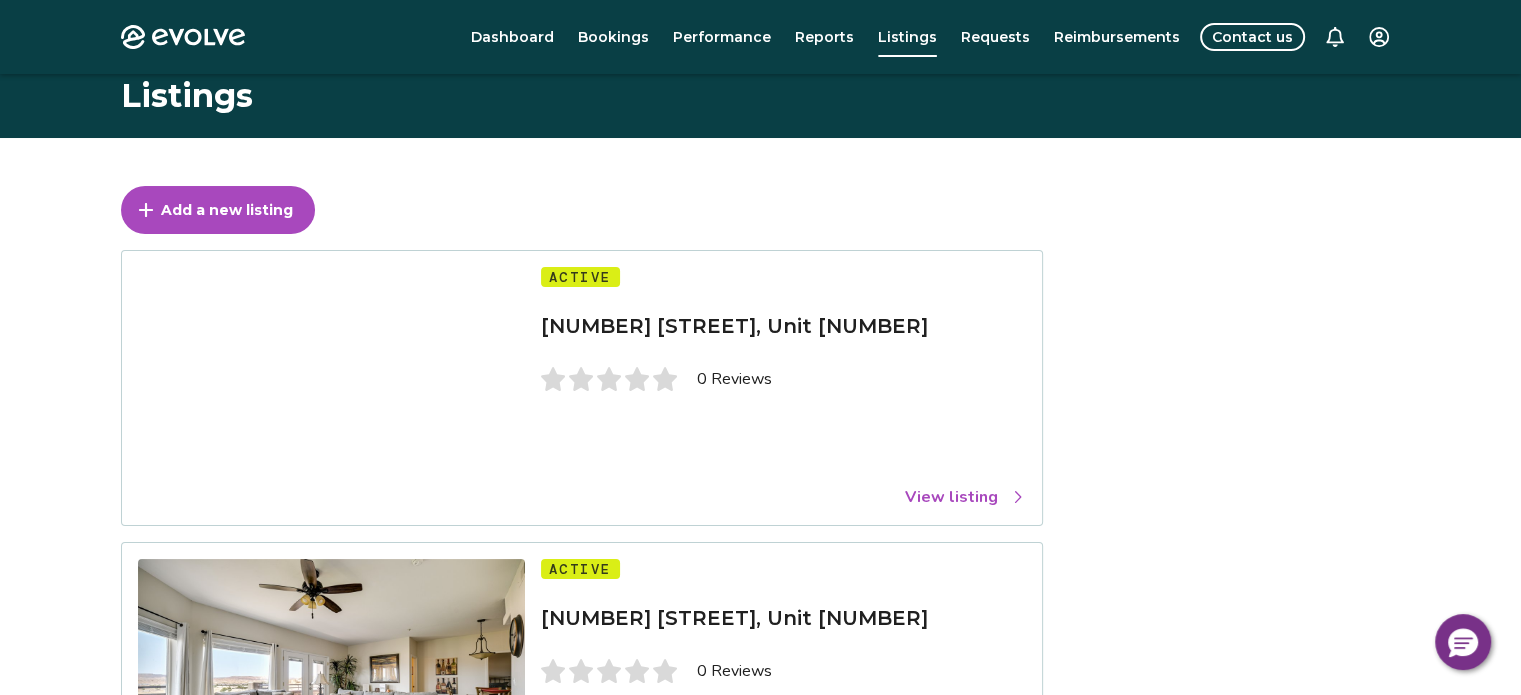 scroll, scrollTop: 100, scrollLeft: 0, axis: vertical 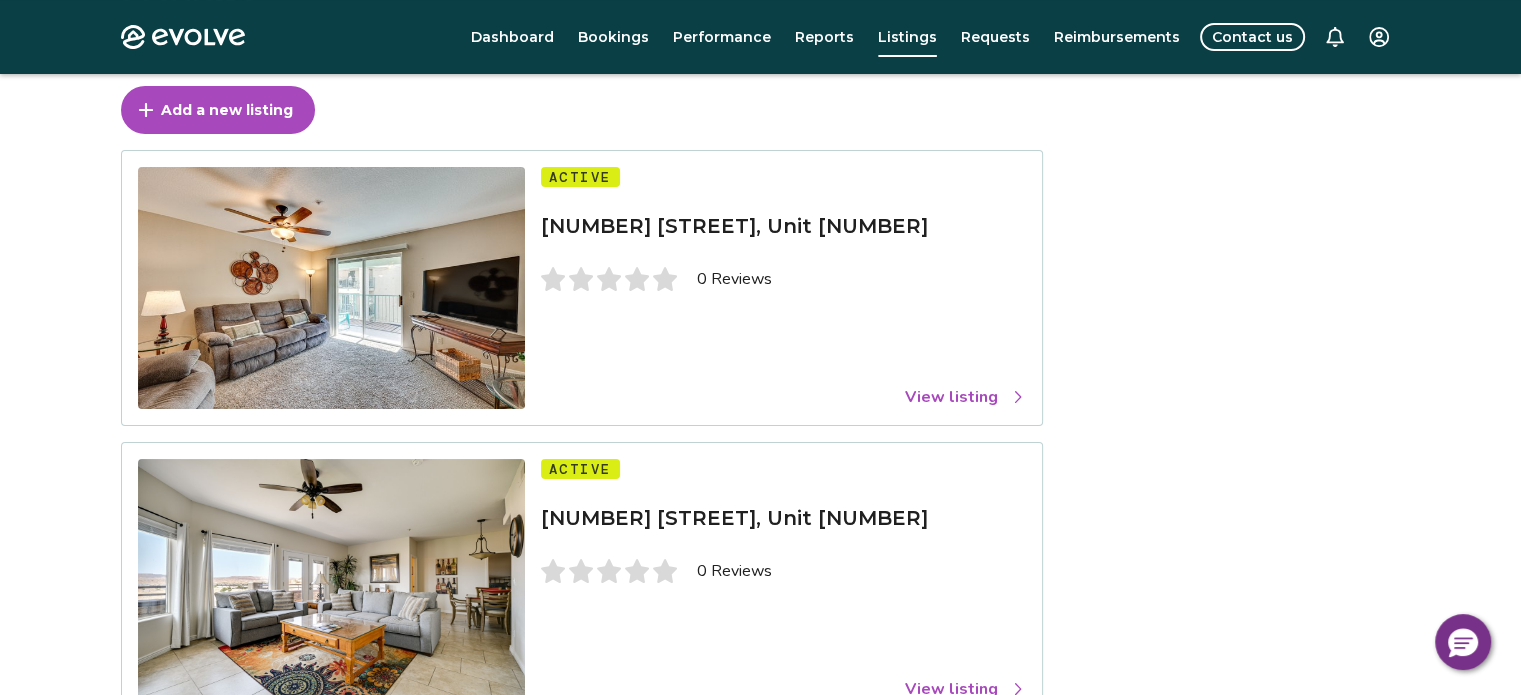 click on "View listing" at bounding box center (965, 397) 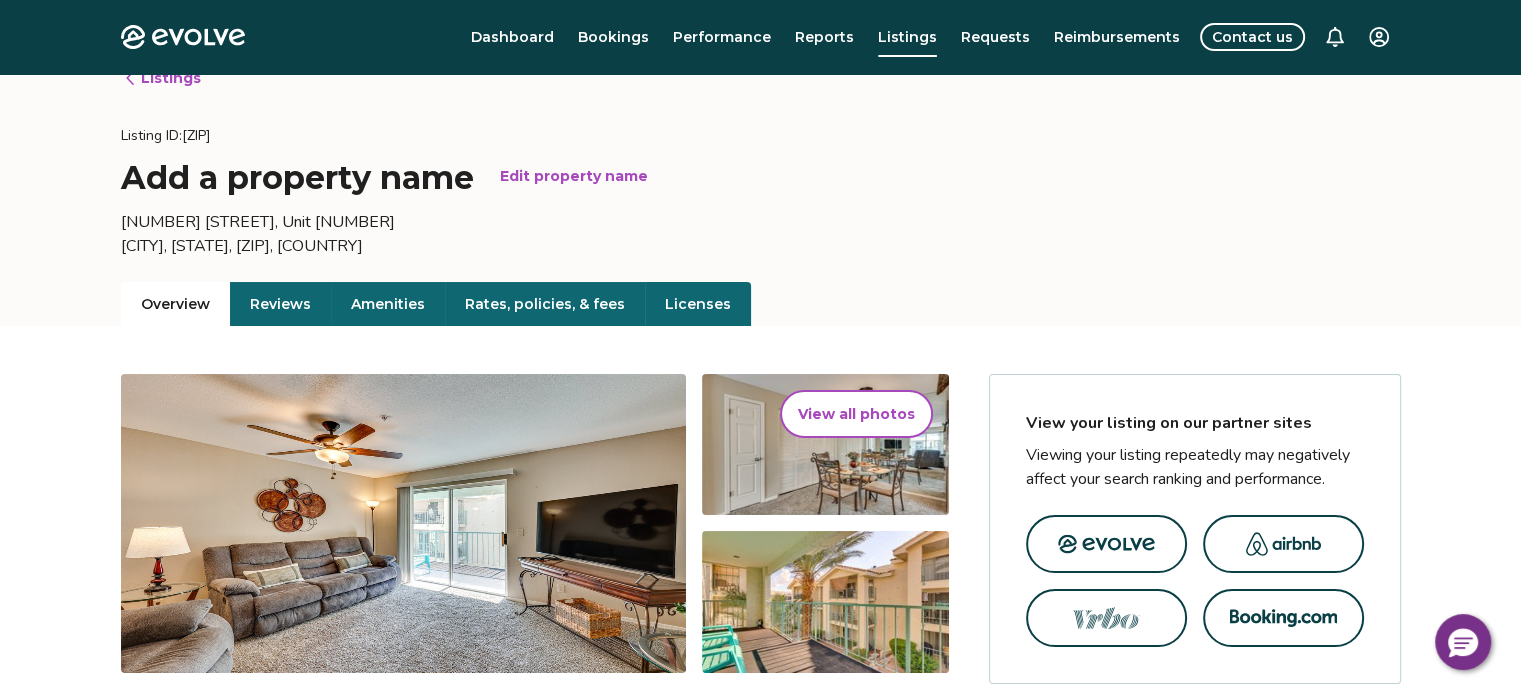 scroll, scrollTop: 0, scrollLeft: 0, axis: both 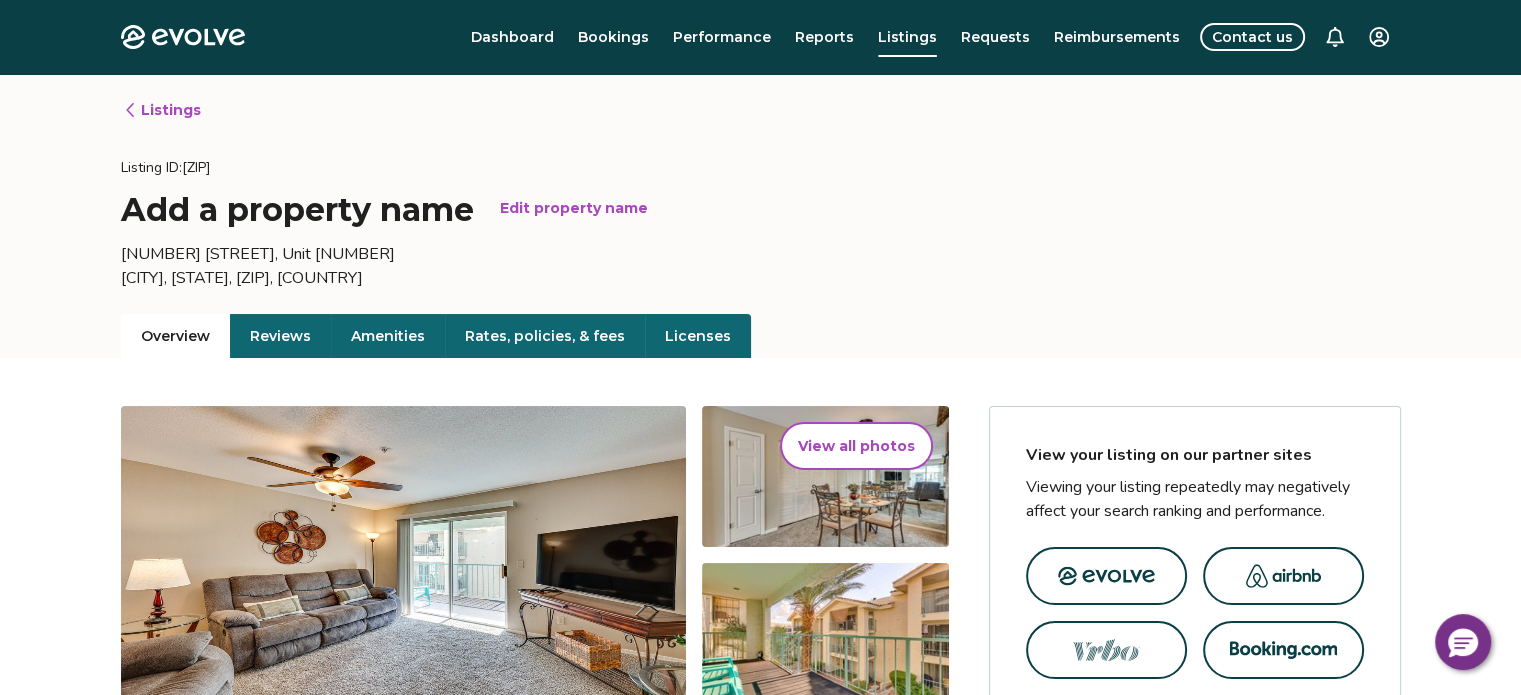 click on "Edit property name" at bounding box center (574, 208) 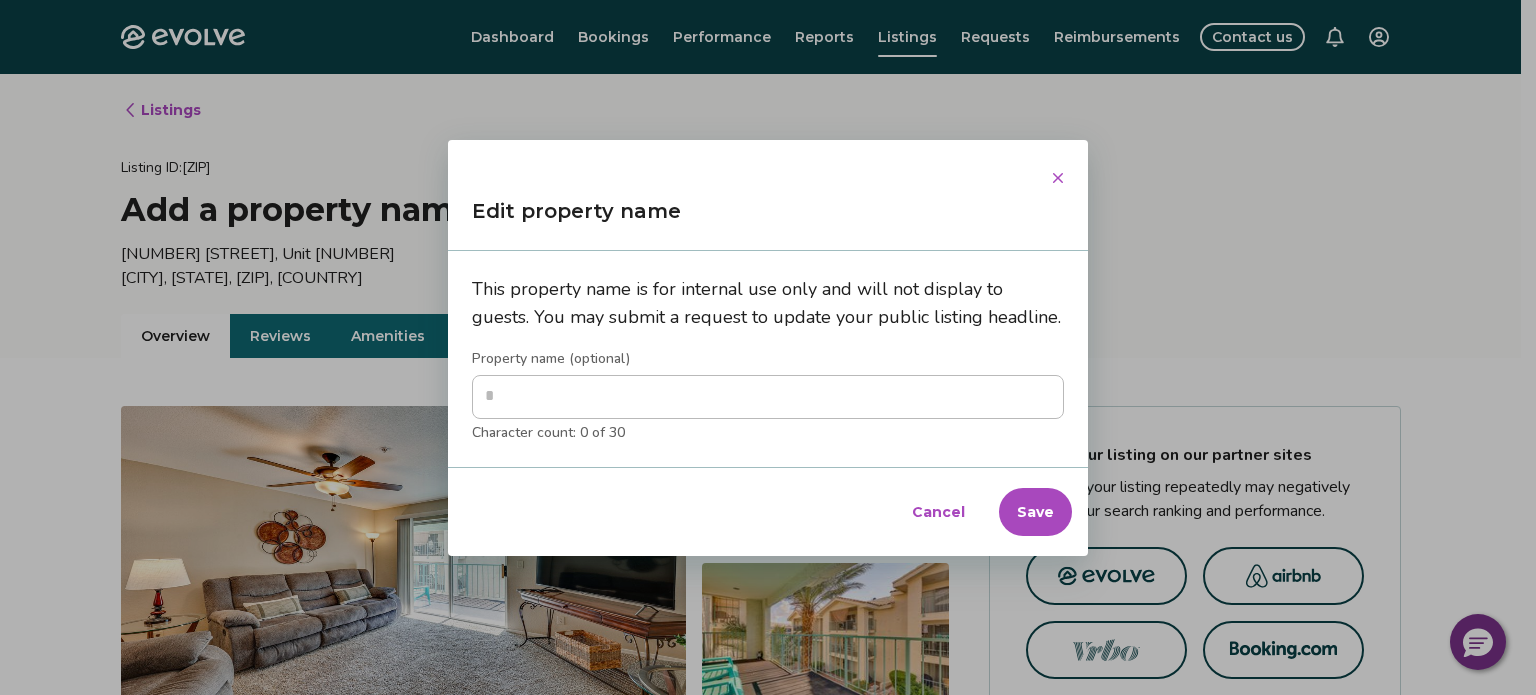 type on "*" 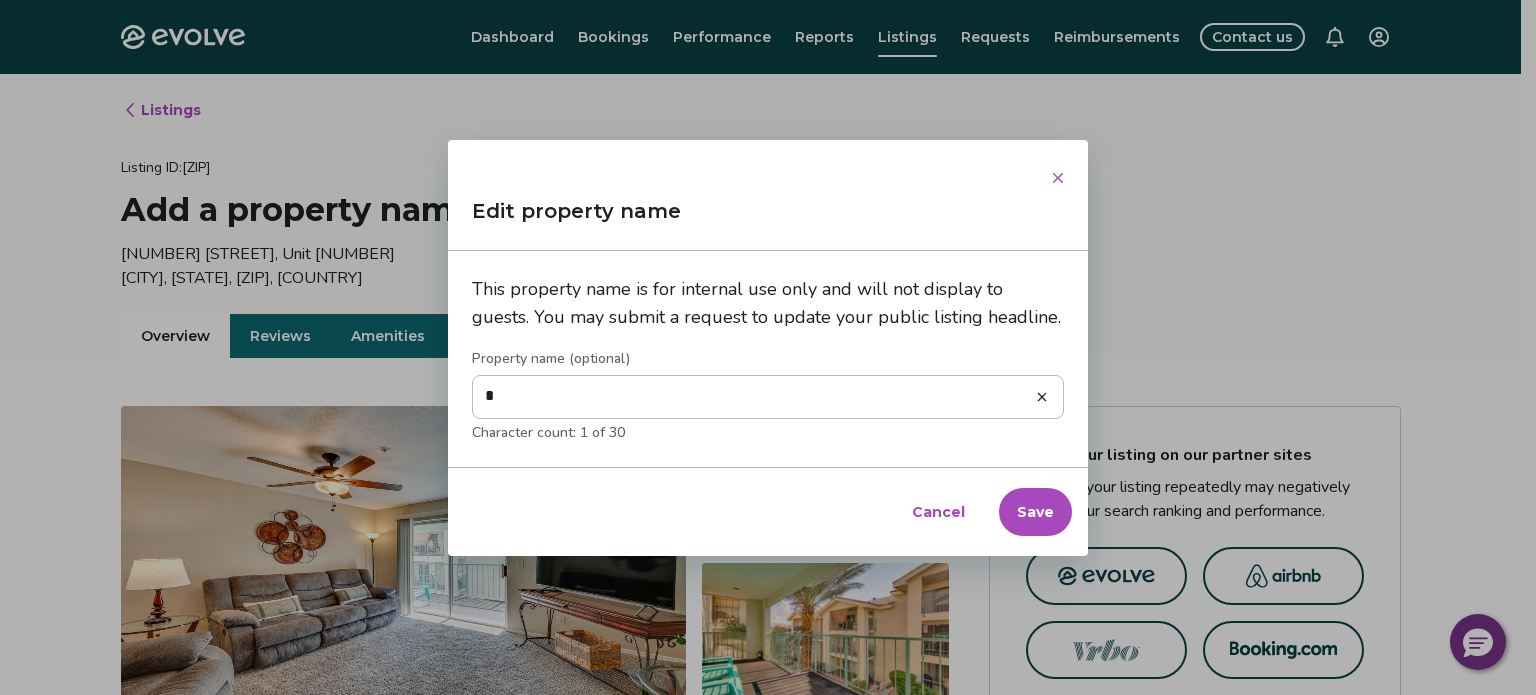 type on "**" 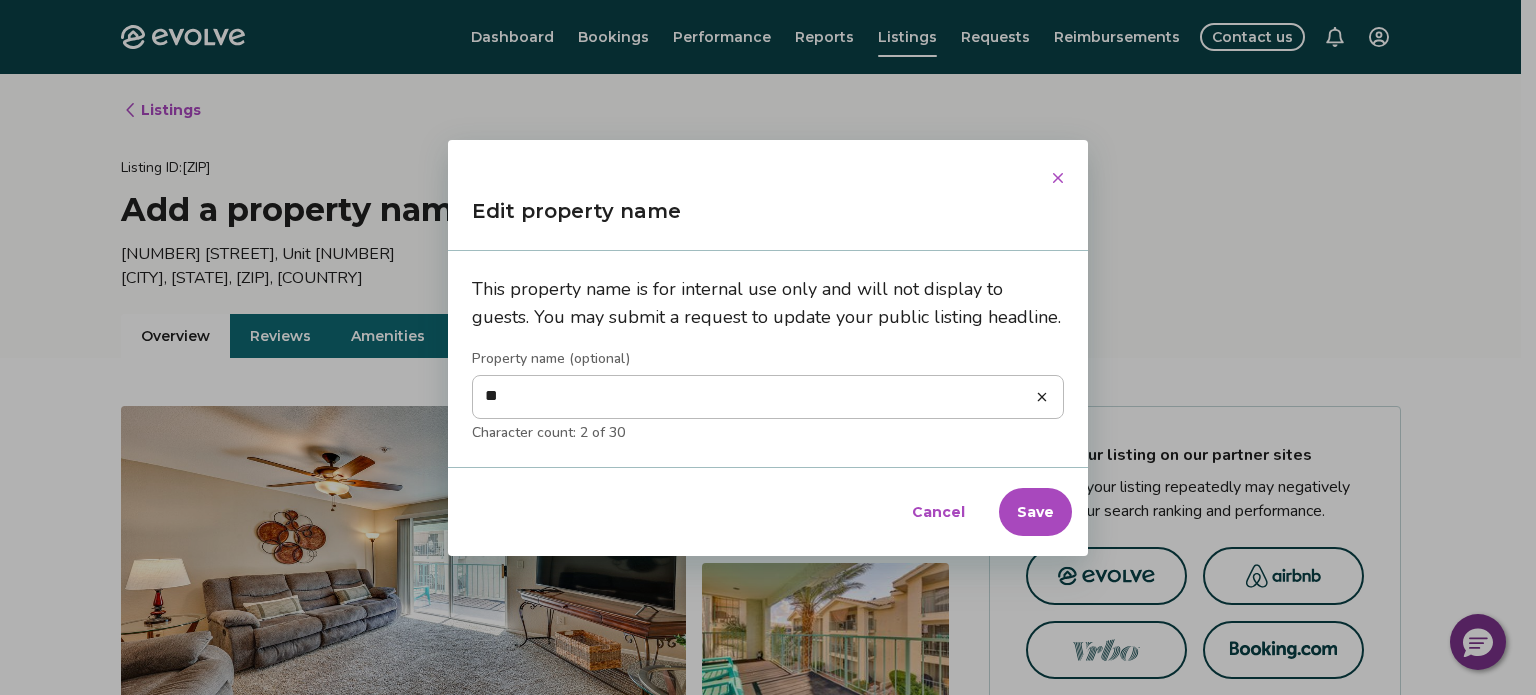 type on "***" 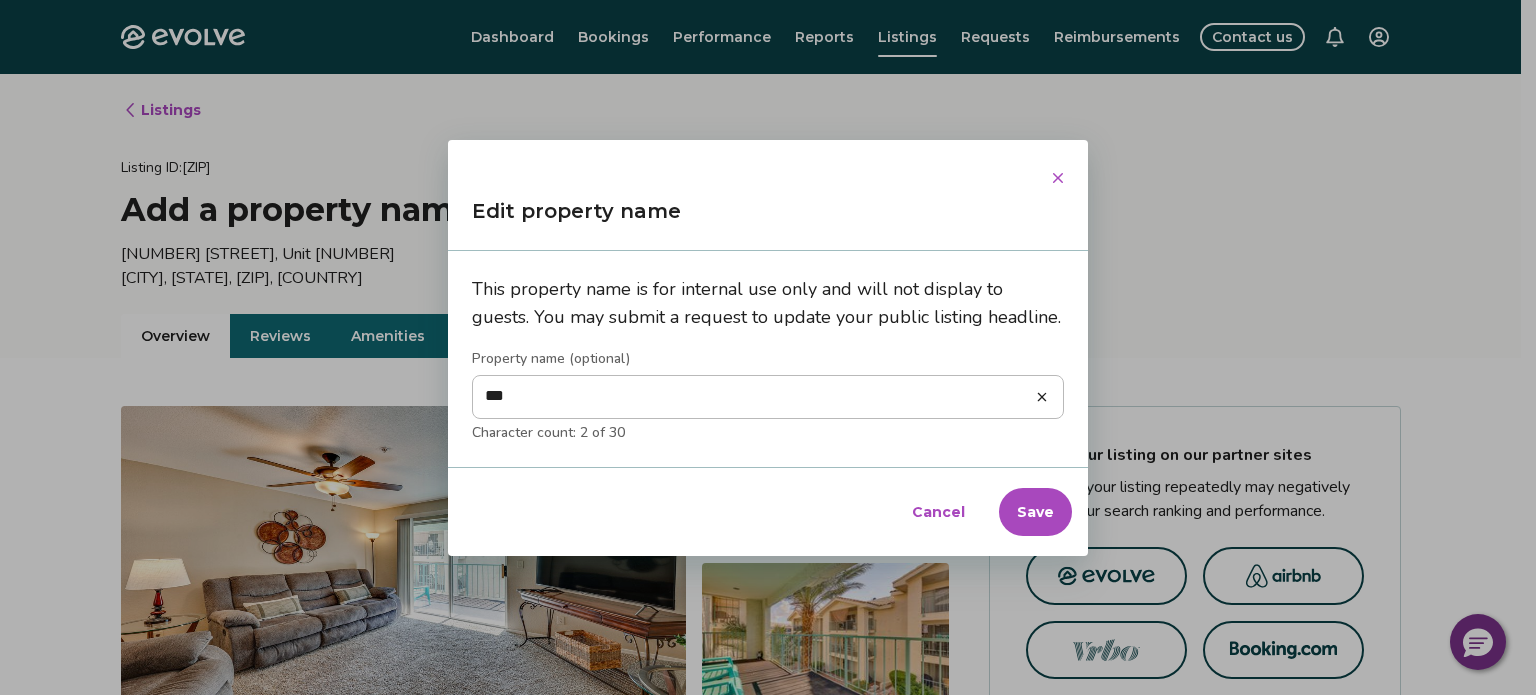 type on "****" 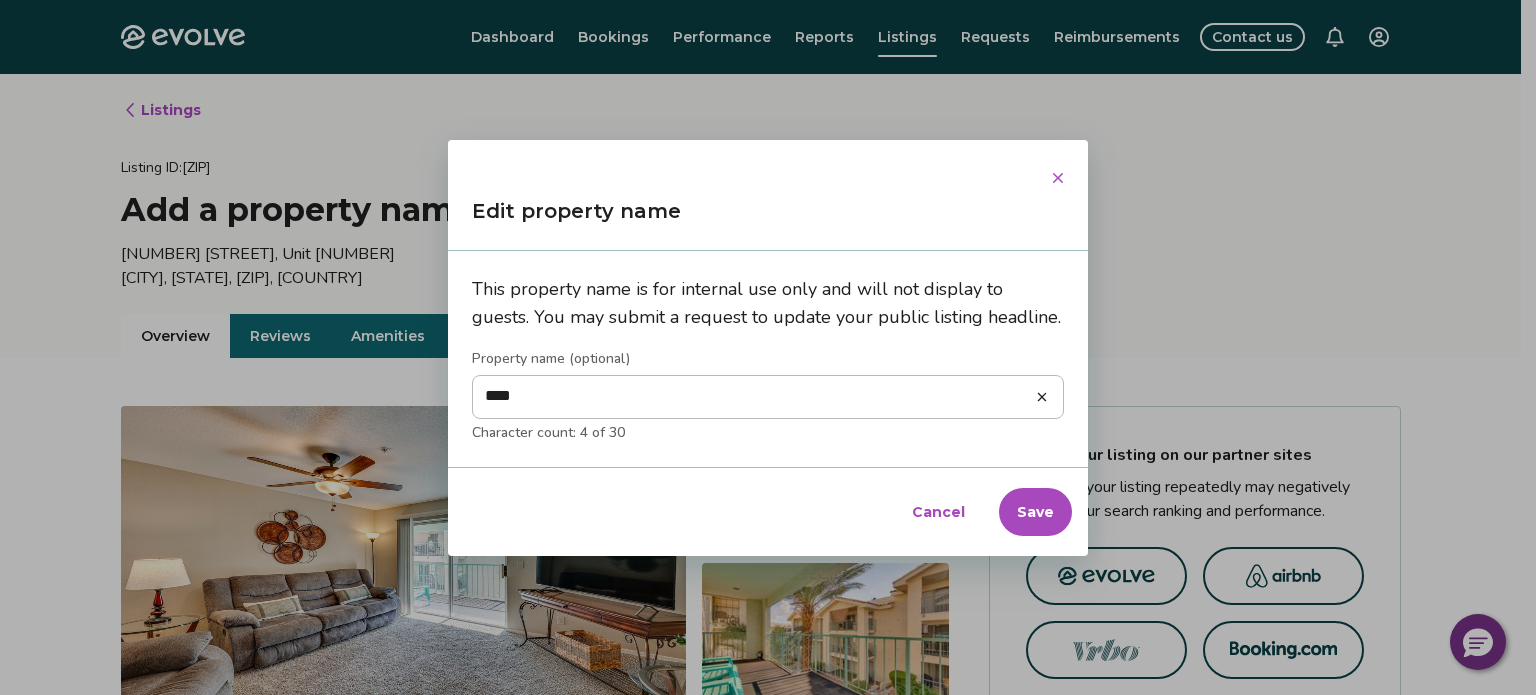 type on "****" 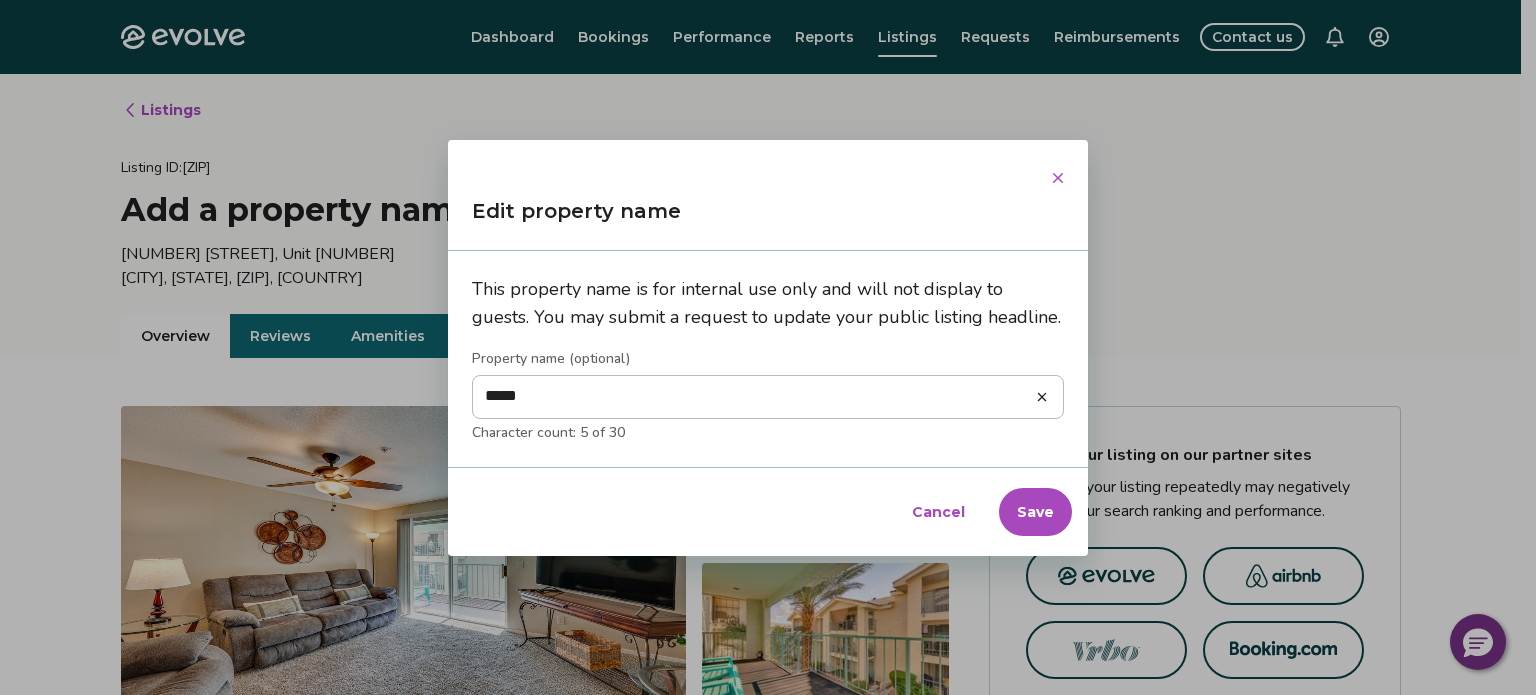 type on "******" 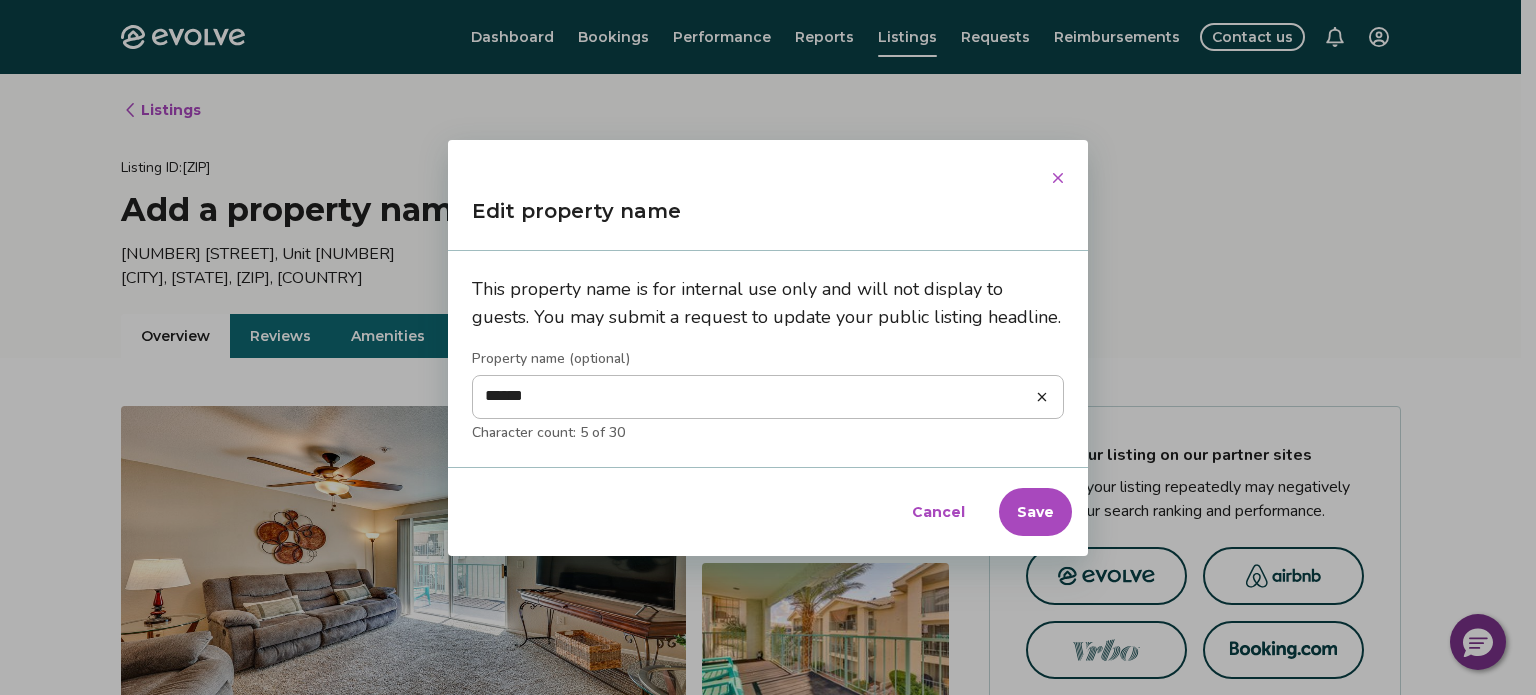 type on "*******" 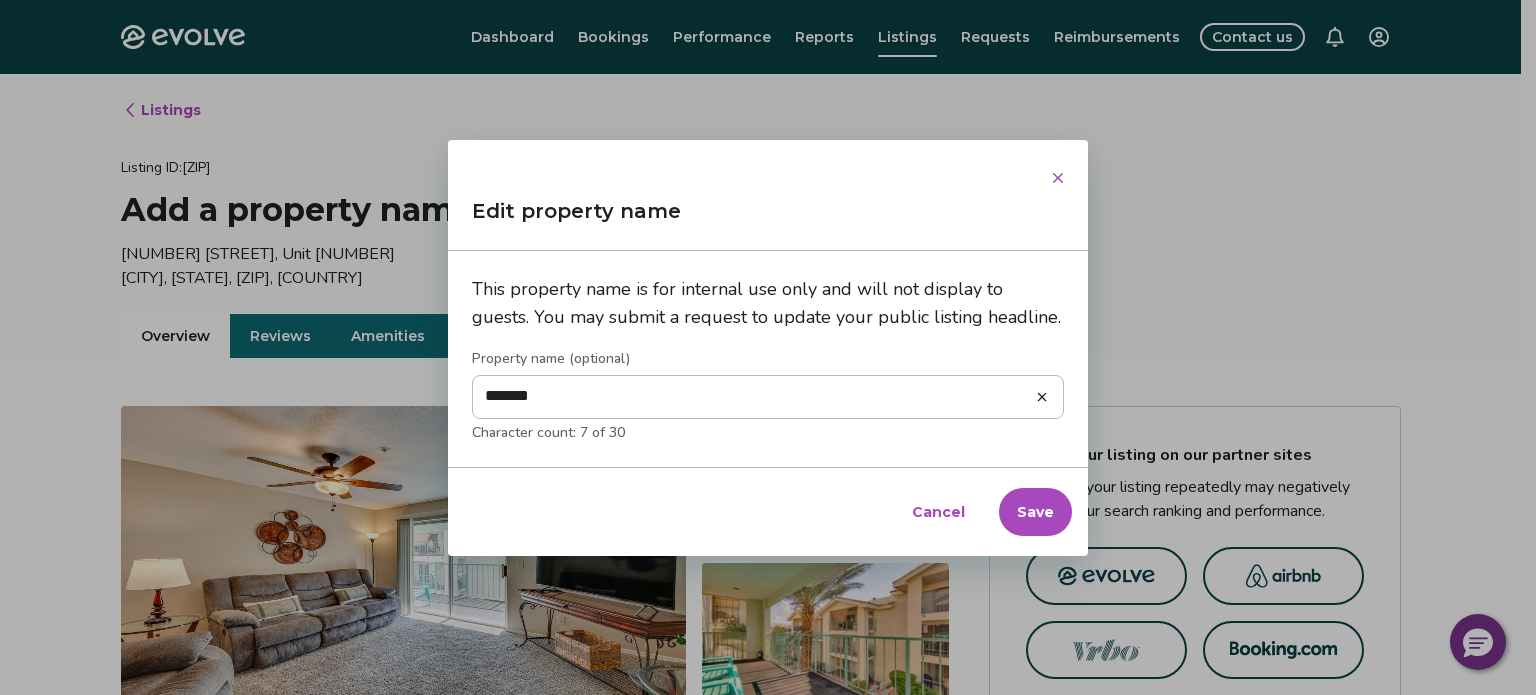 type on "********" 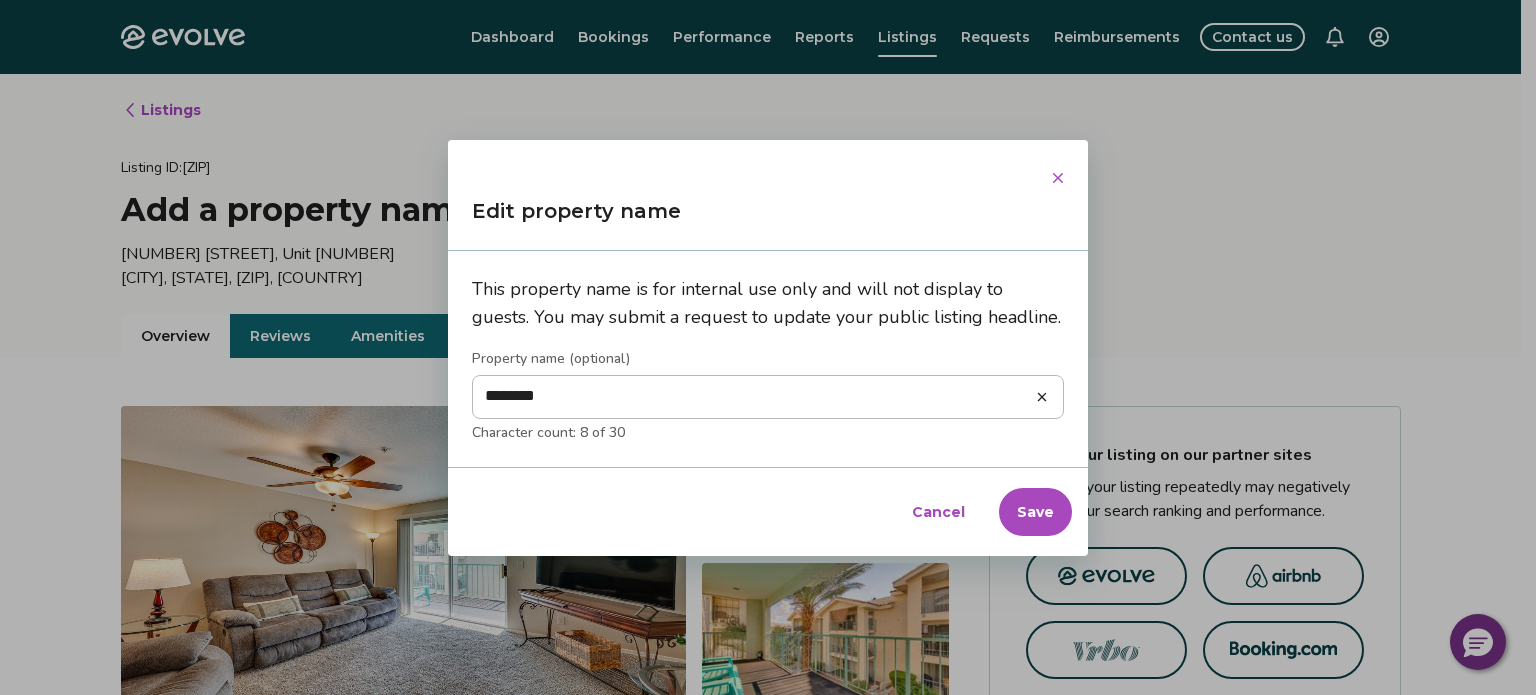 type on "*********" 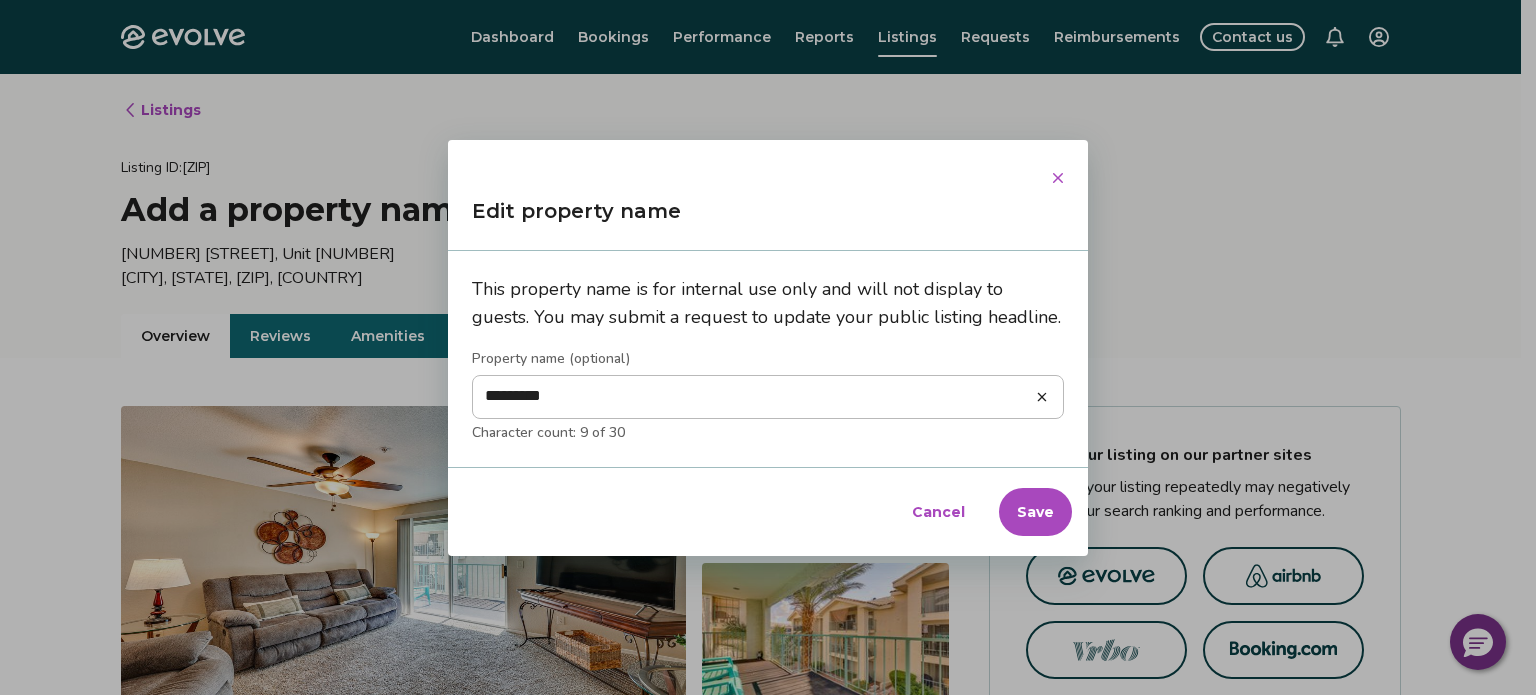 type on "*********" 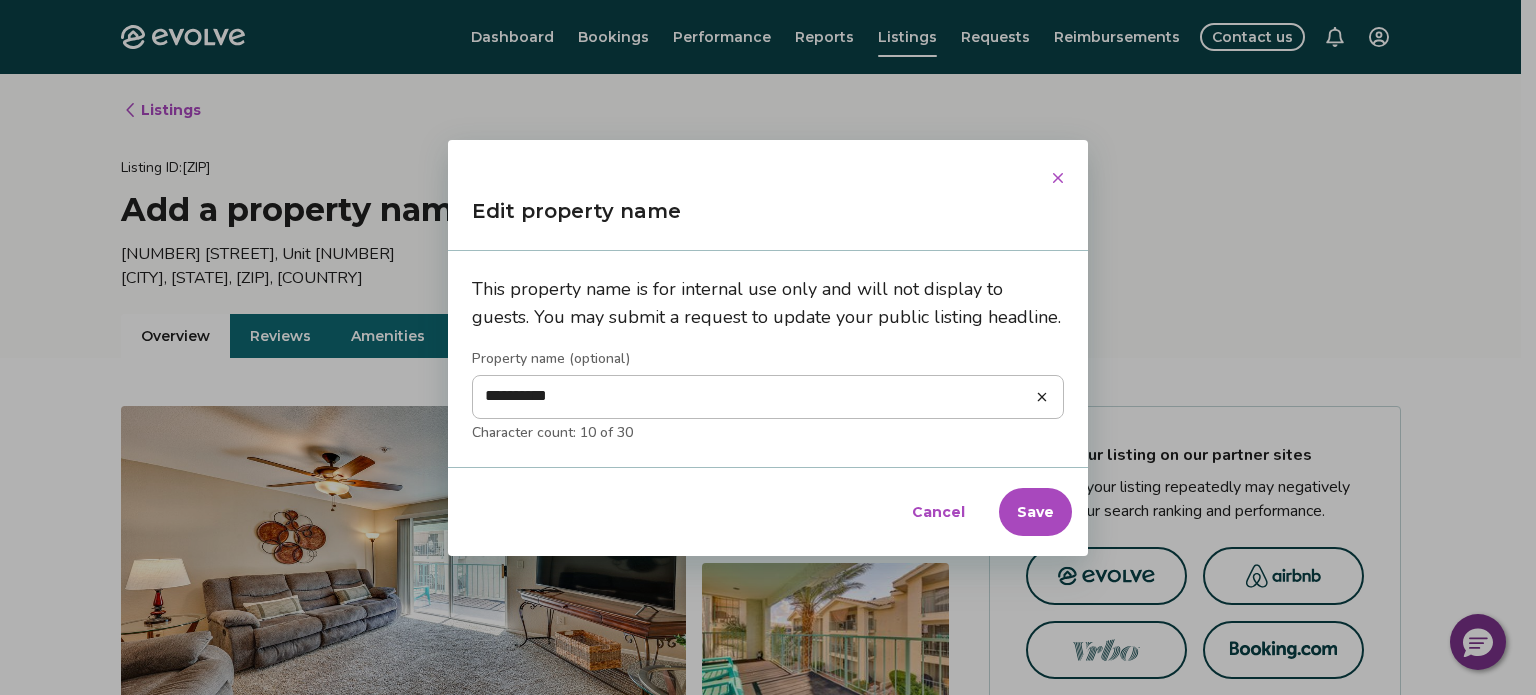 type on "**********" 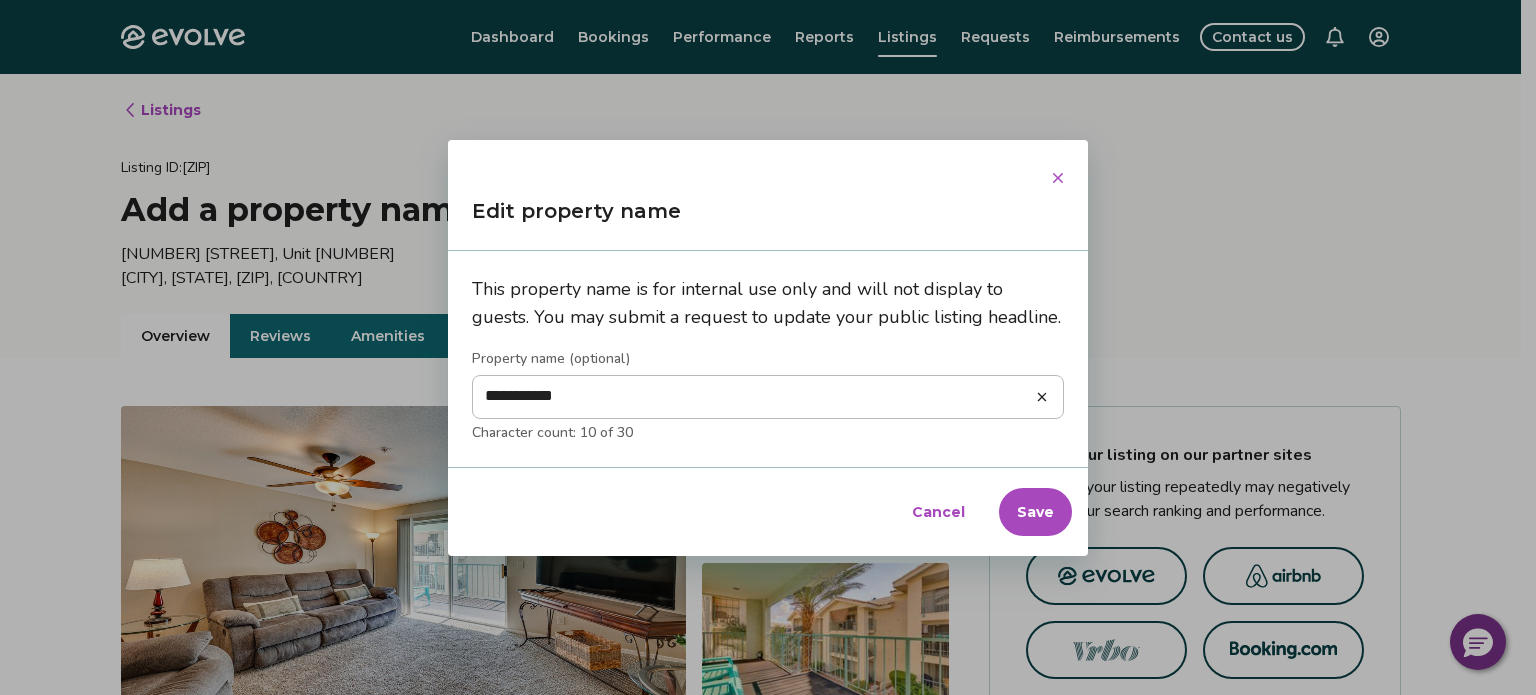 type on "**********" 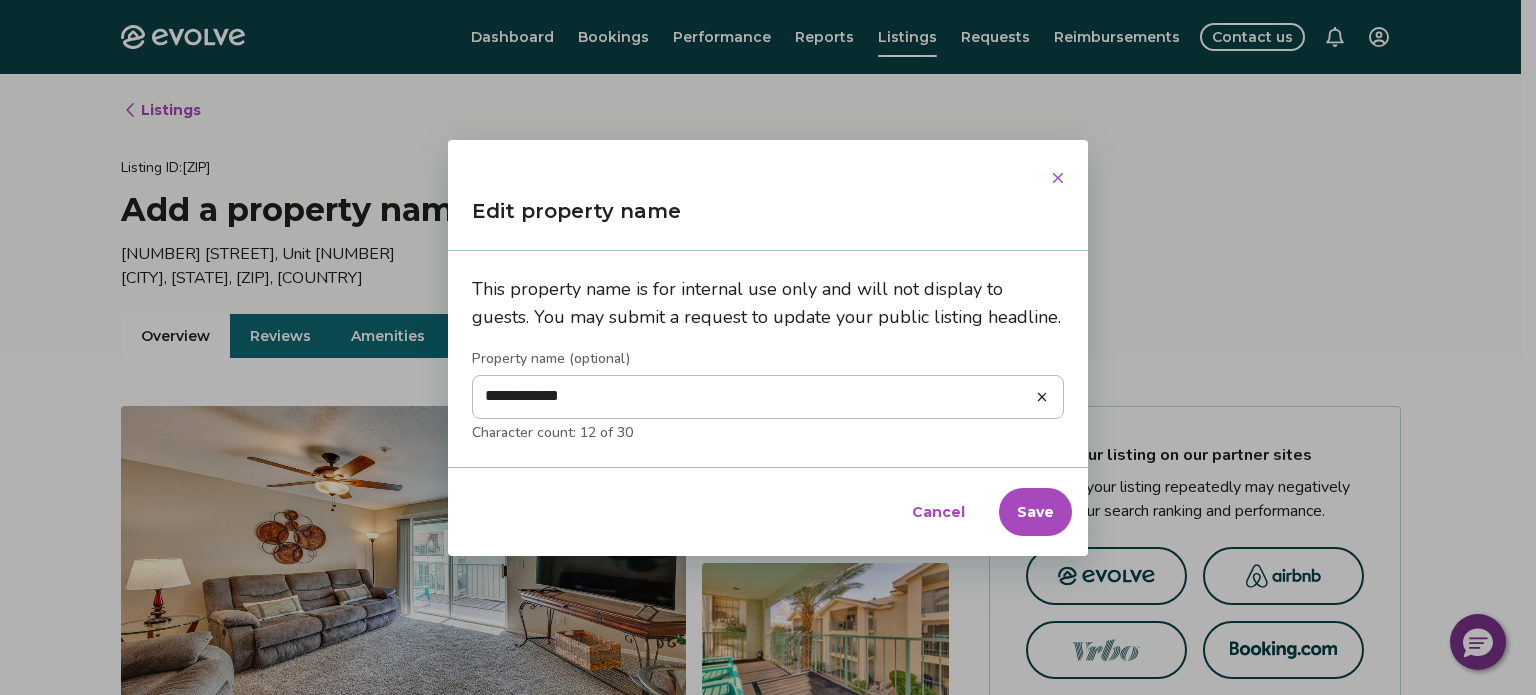 type on "**********" 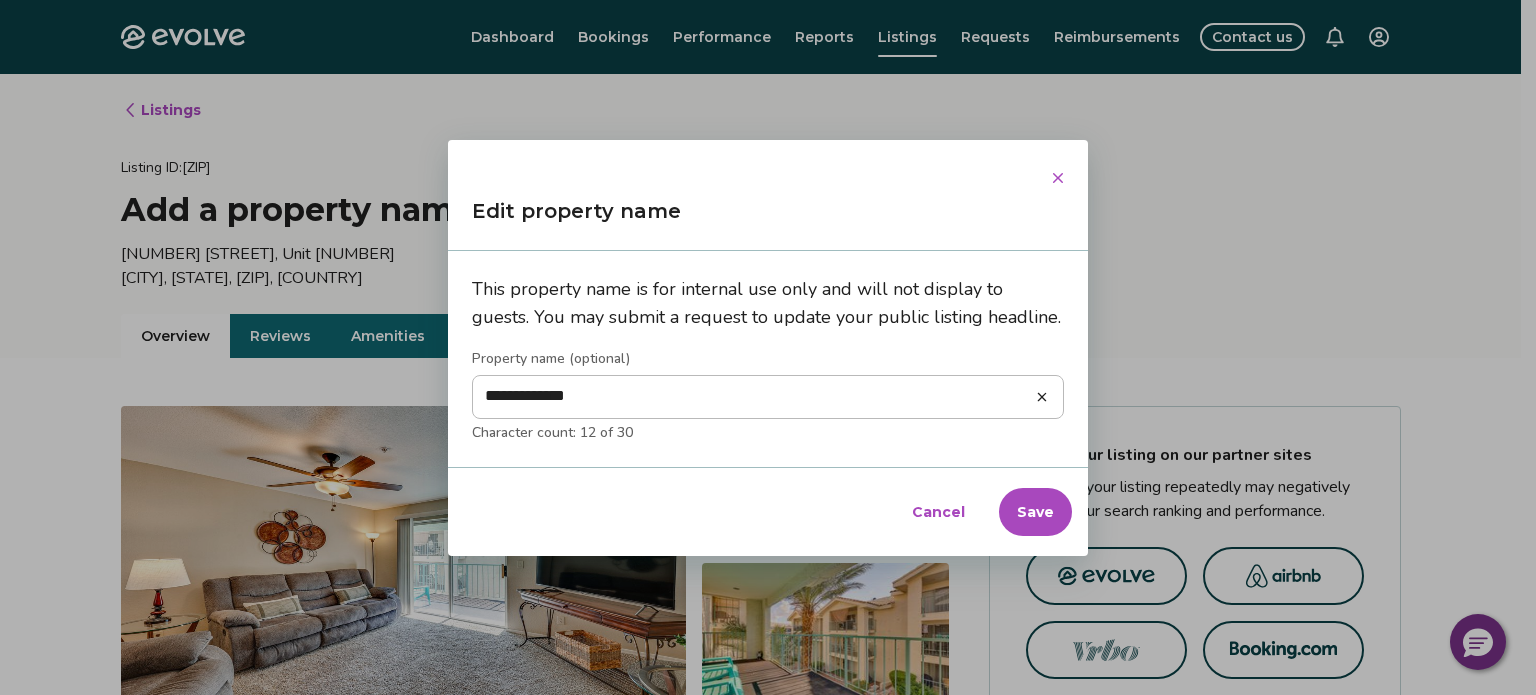 type on "**********" 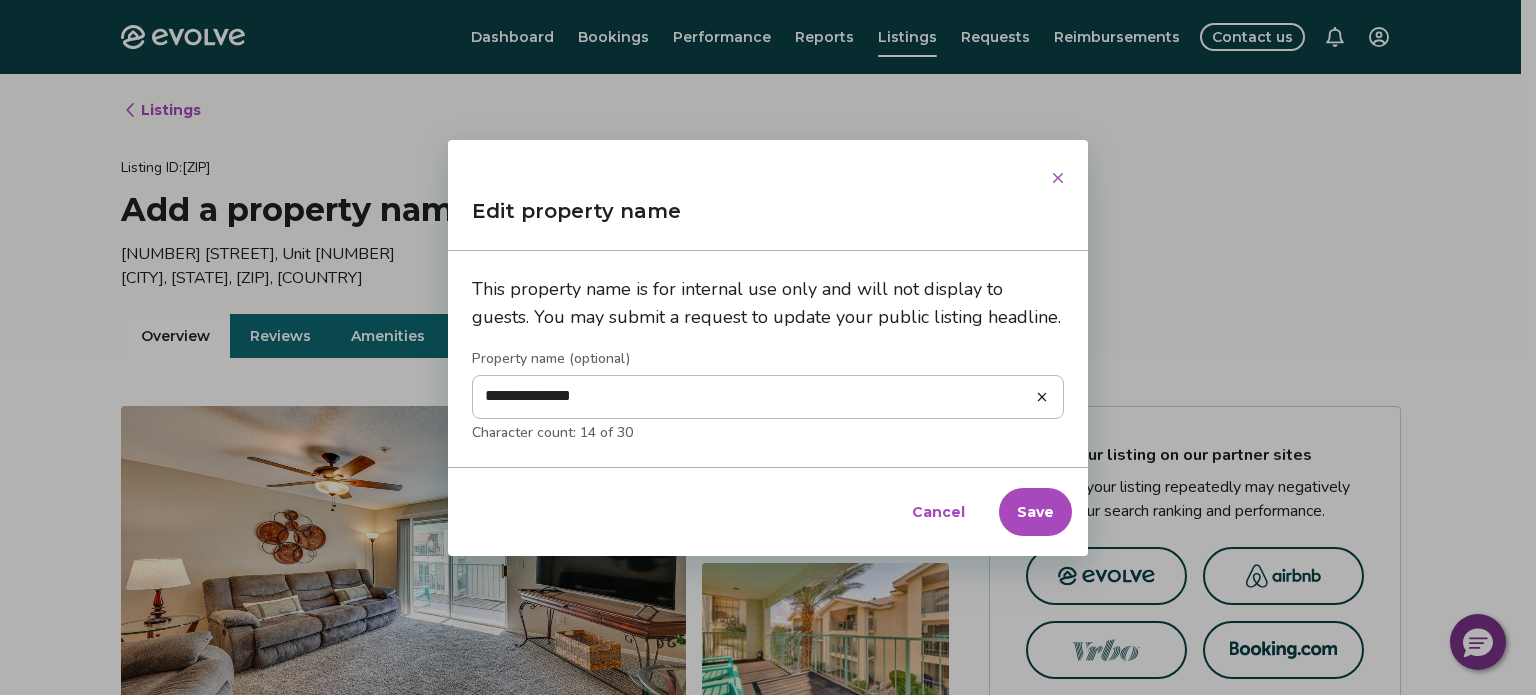 type on "**********" 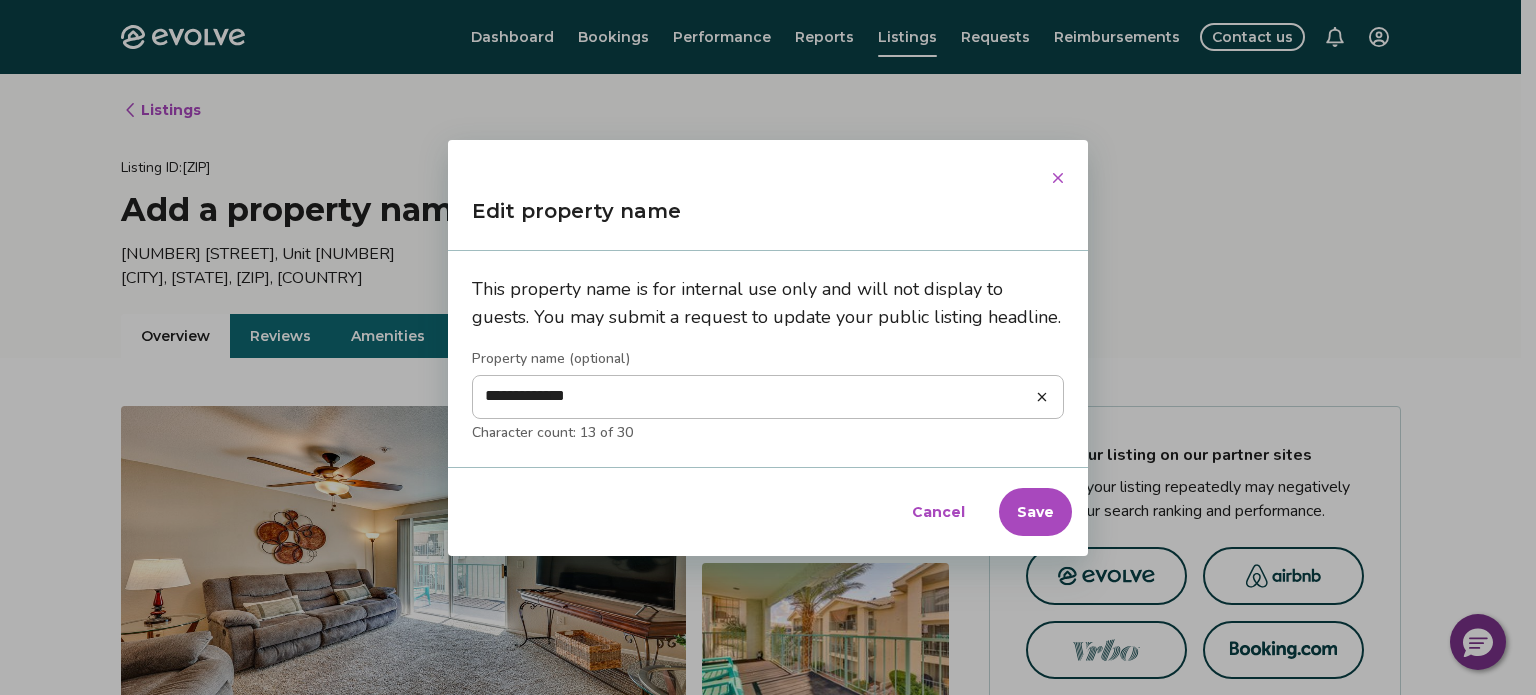 type on "**********" 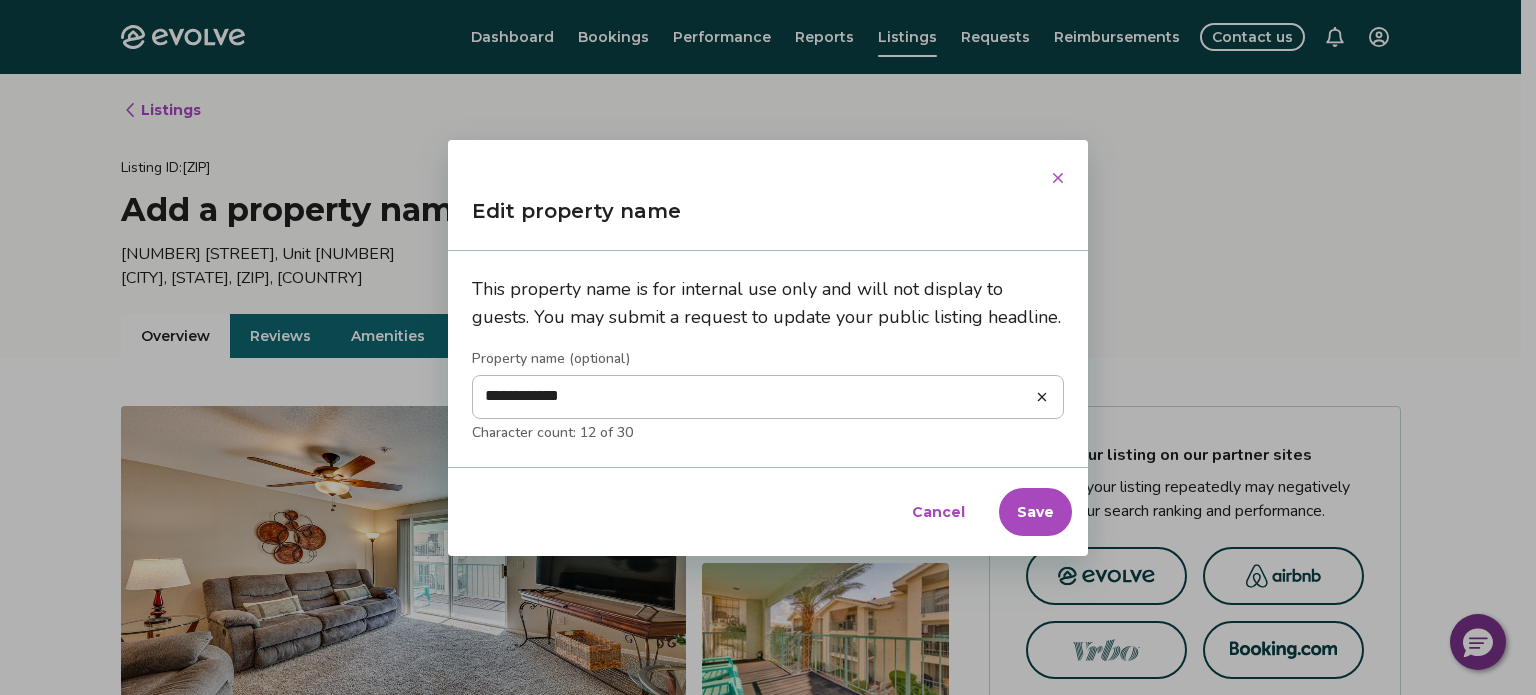 type on "**********" 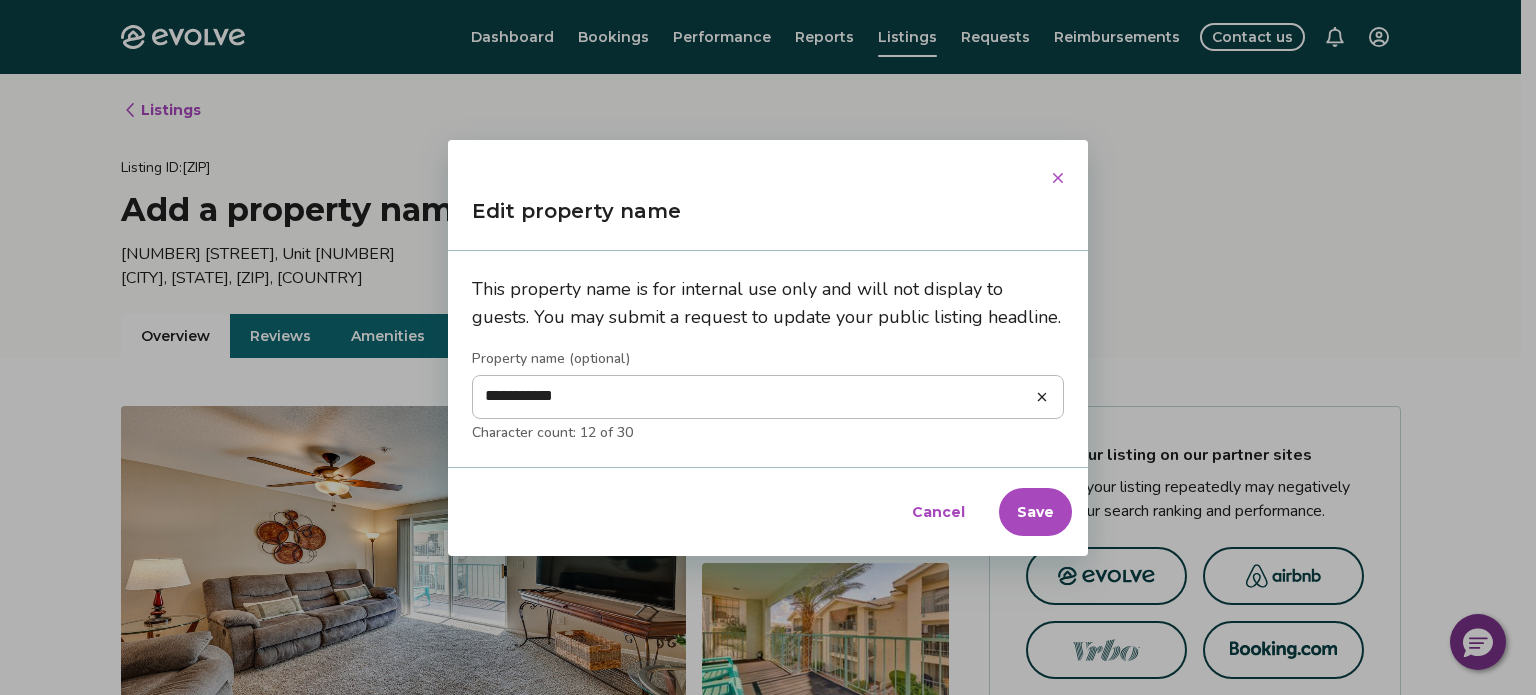 type on "*********" 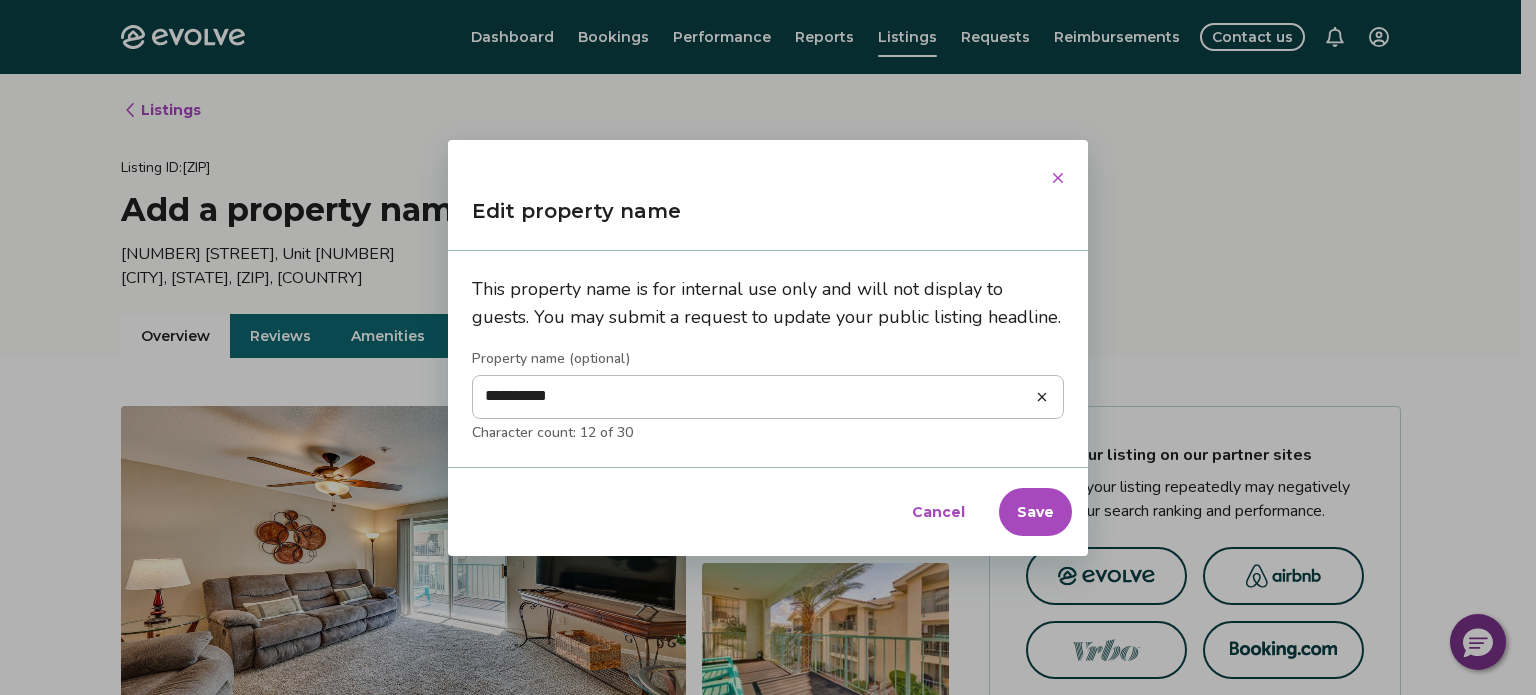 type on "*********" 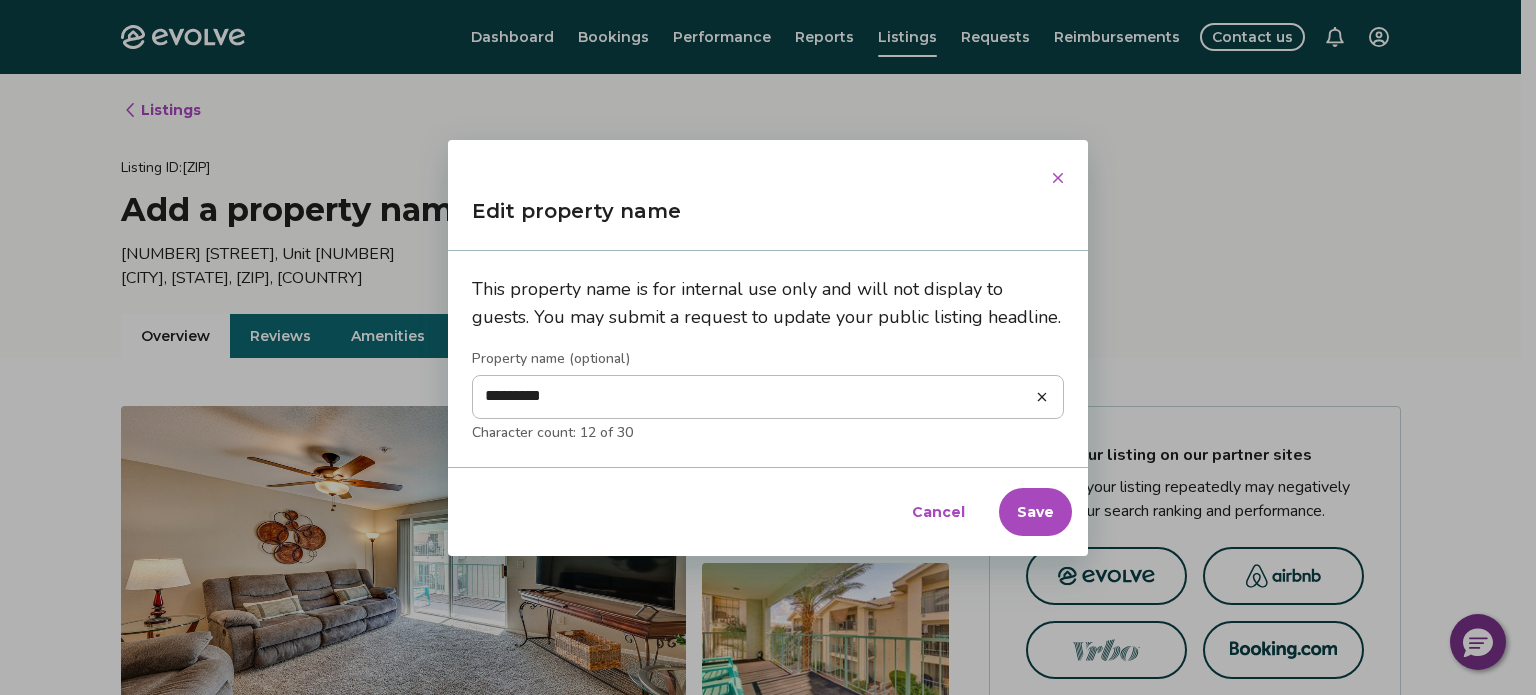 type on "********" 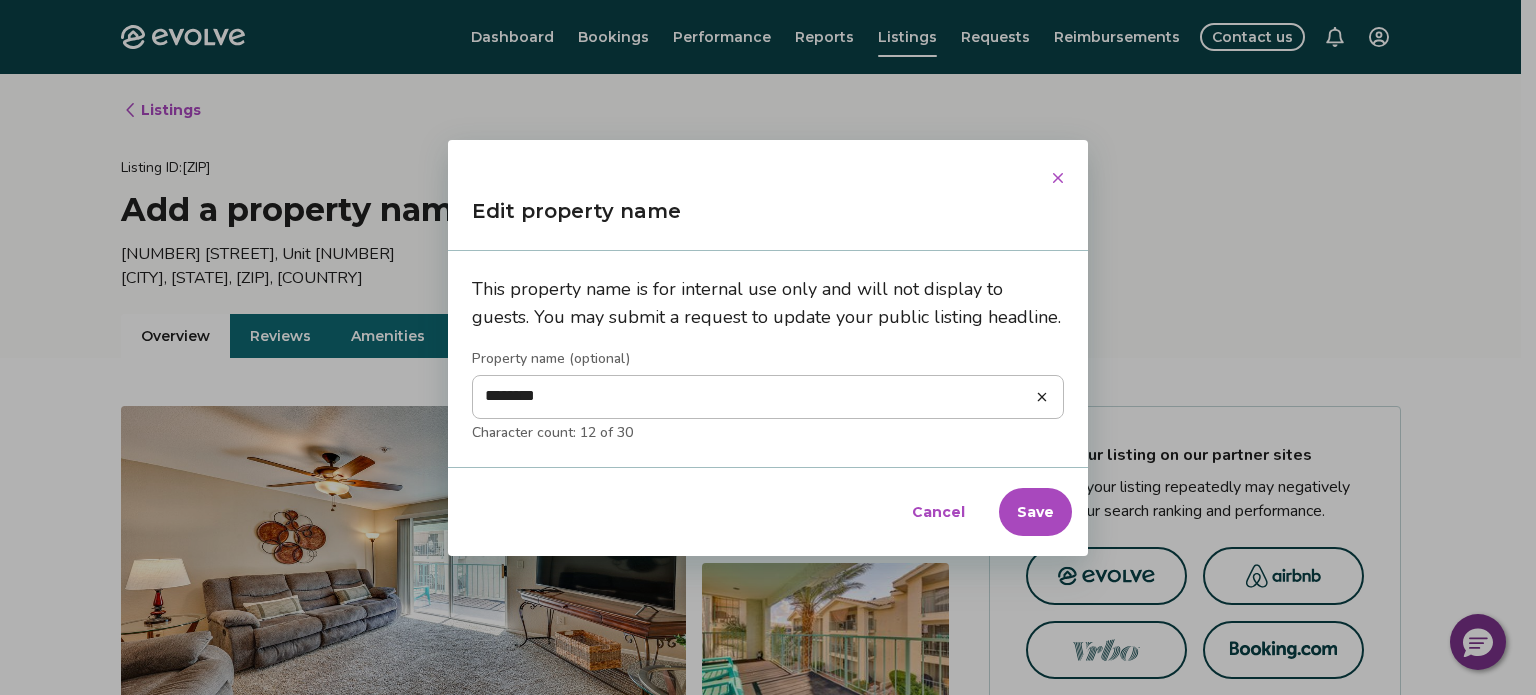 type on "*******" 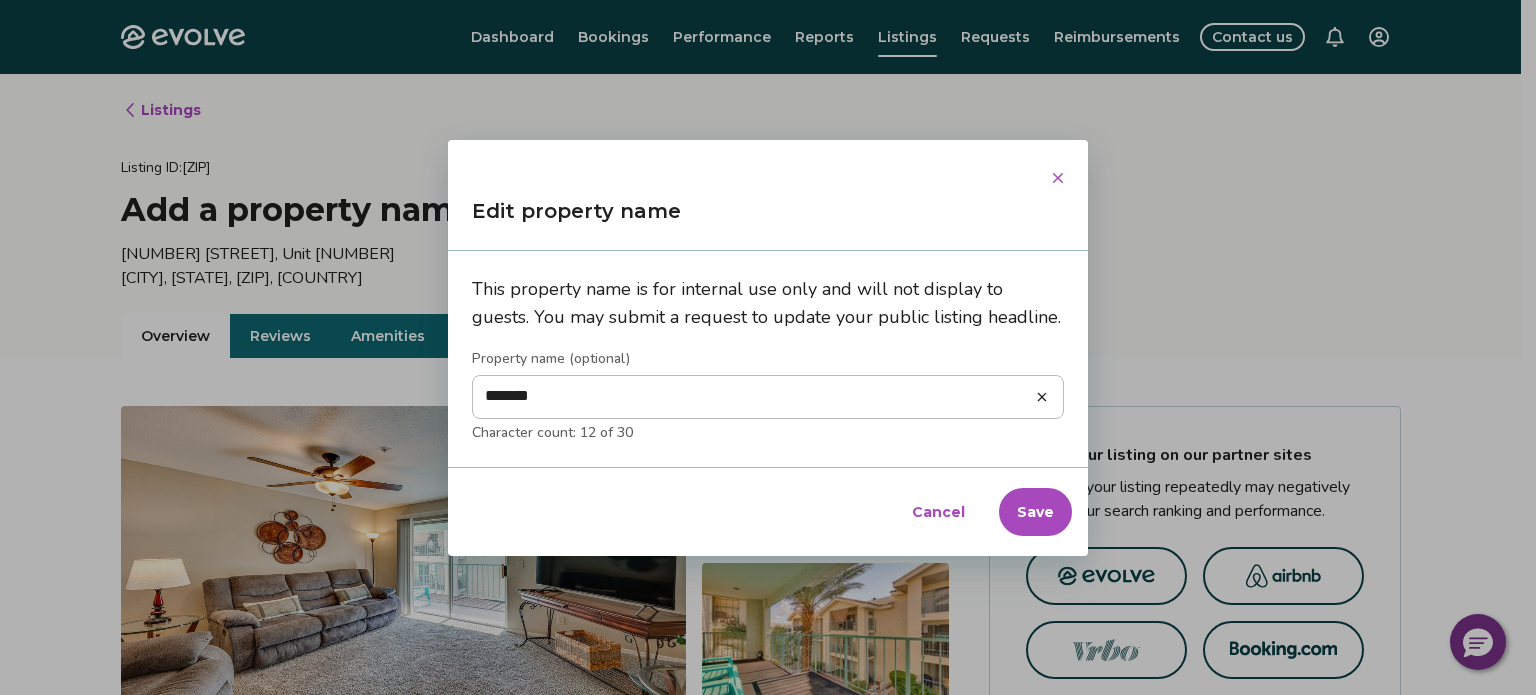 type on "******" 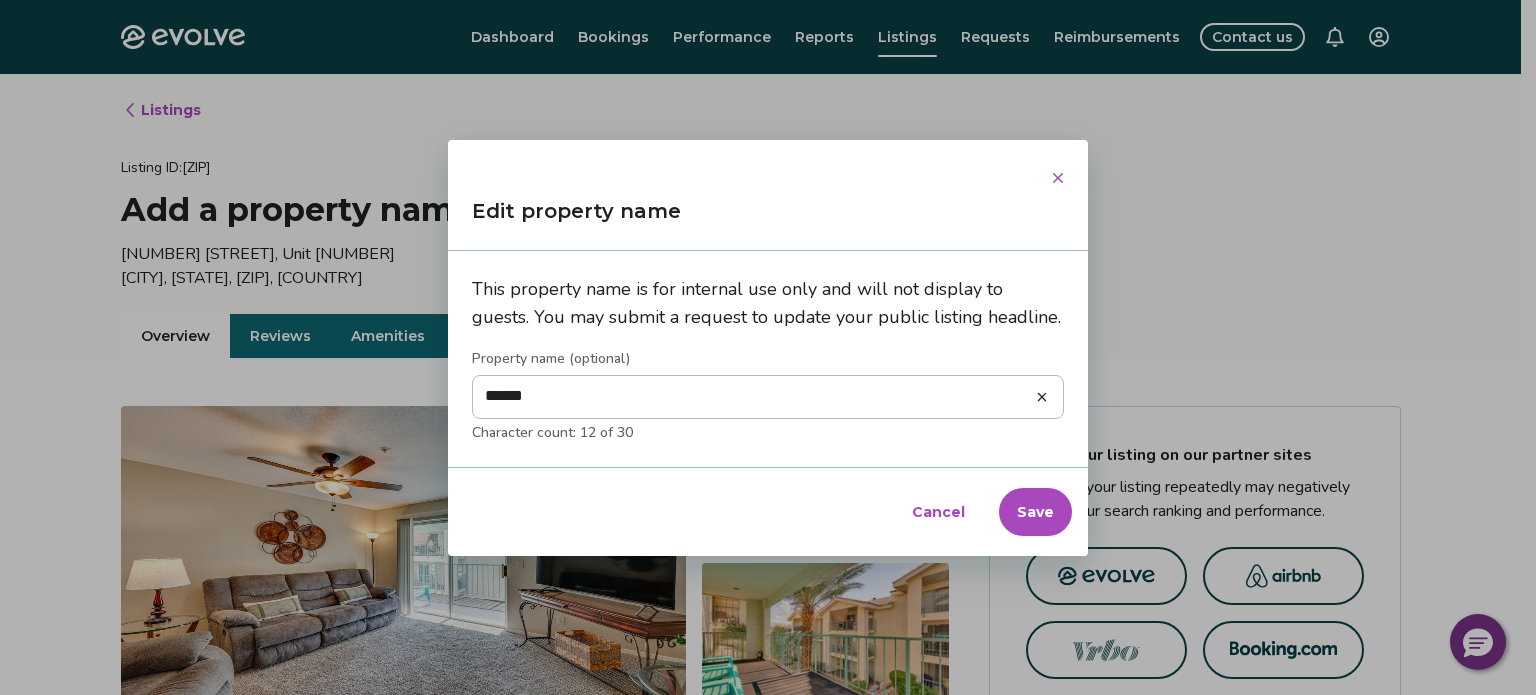 type on "****" 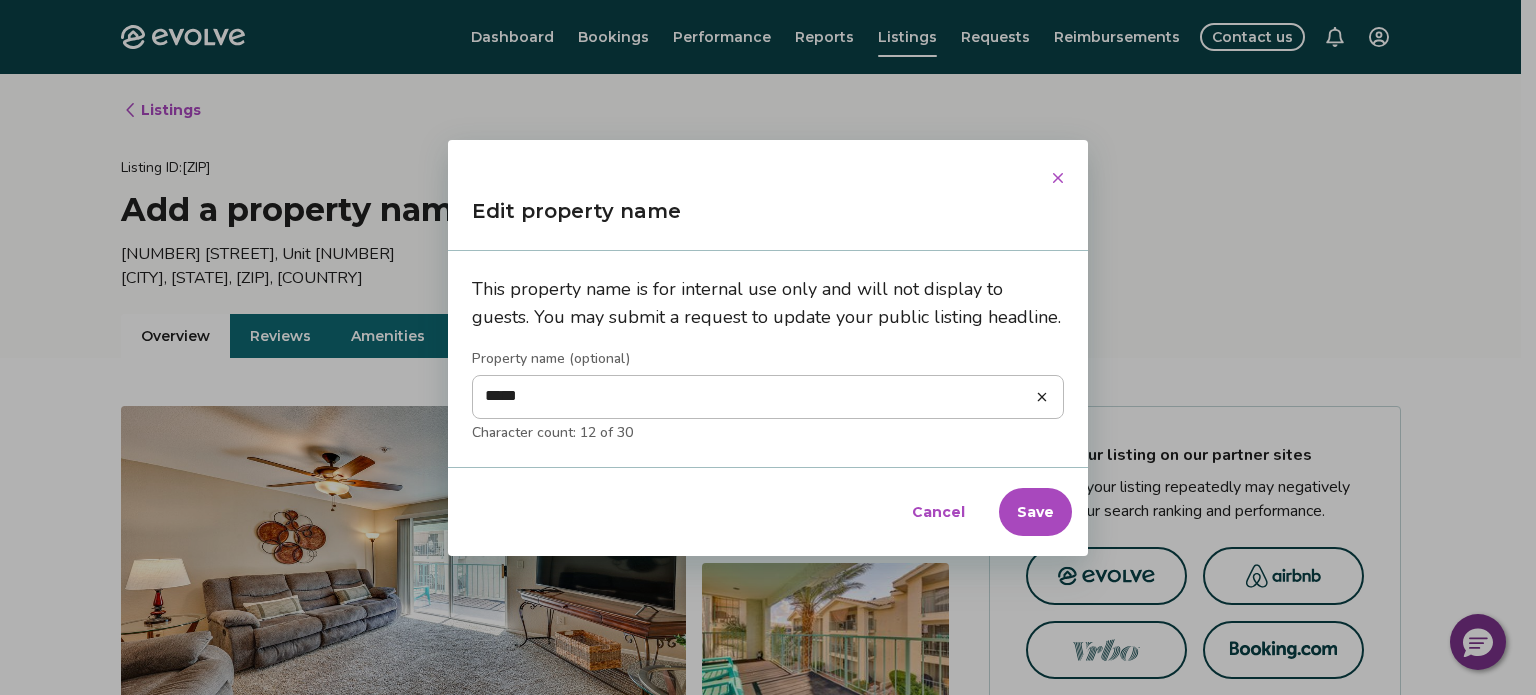 type on "****" 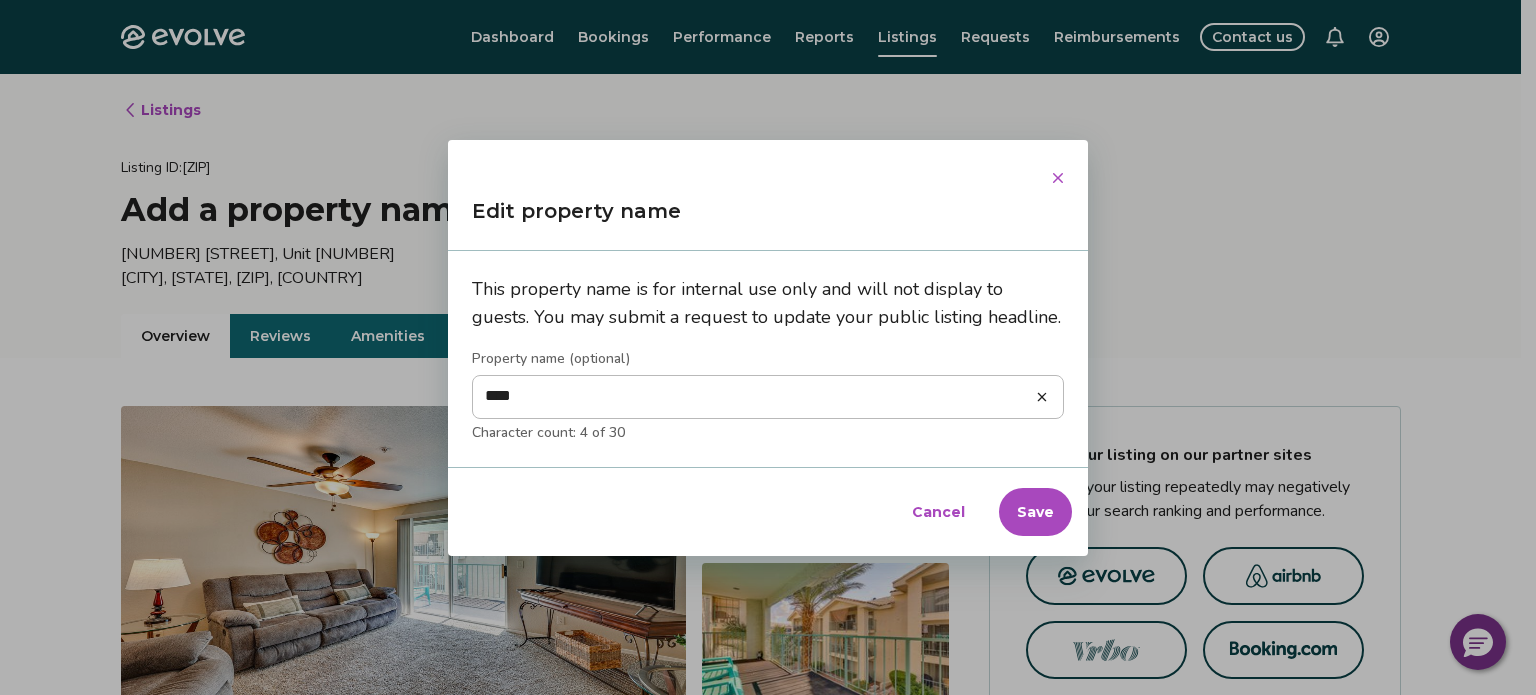 type on "***" 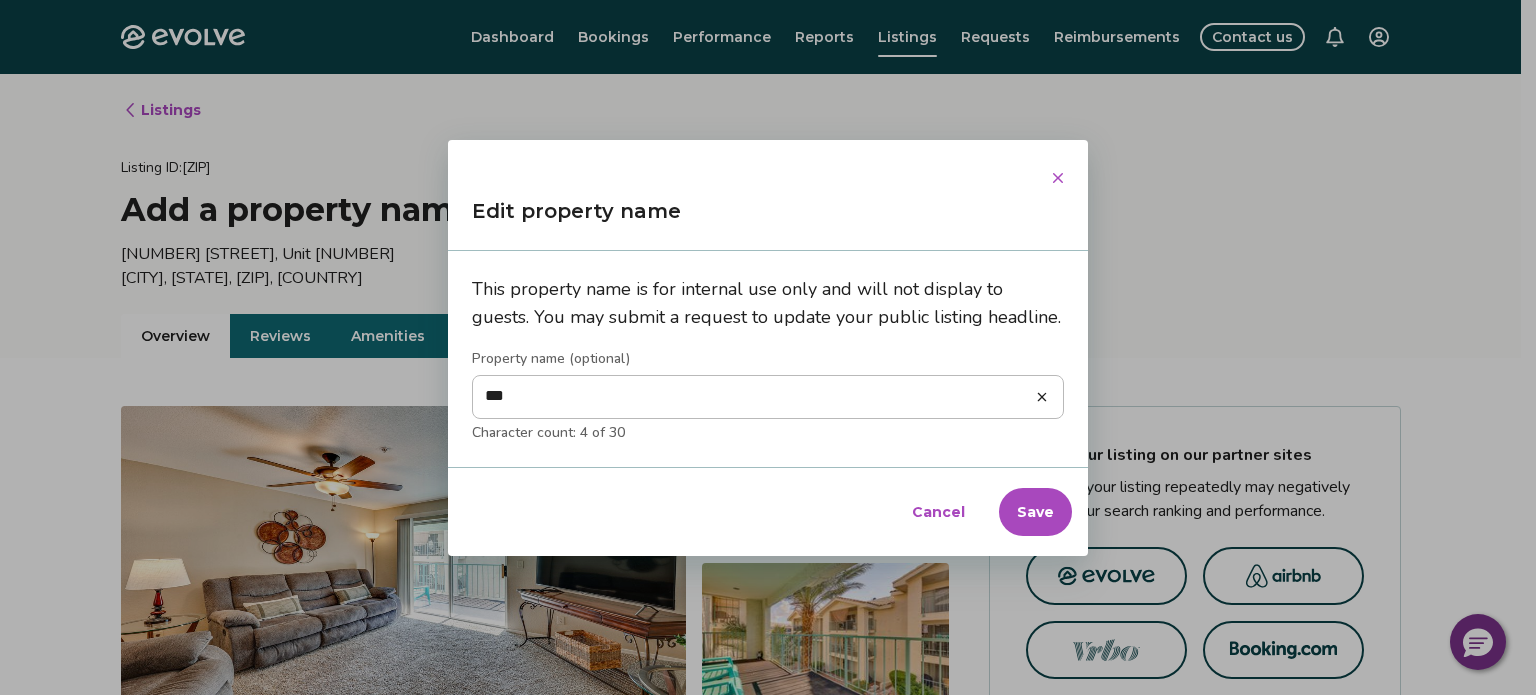 type on "**" 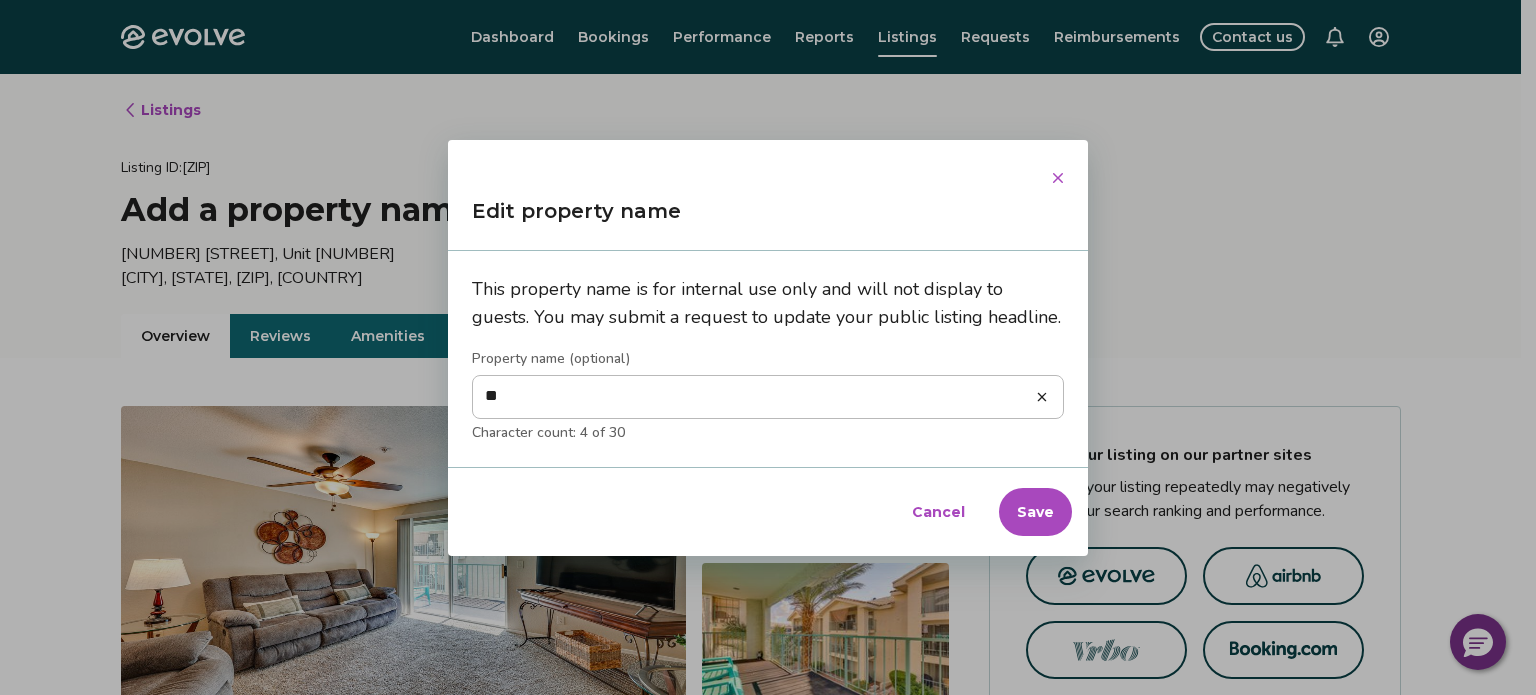 type on "*" 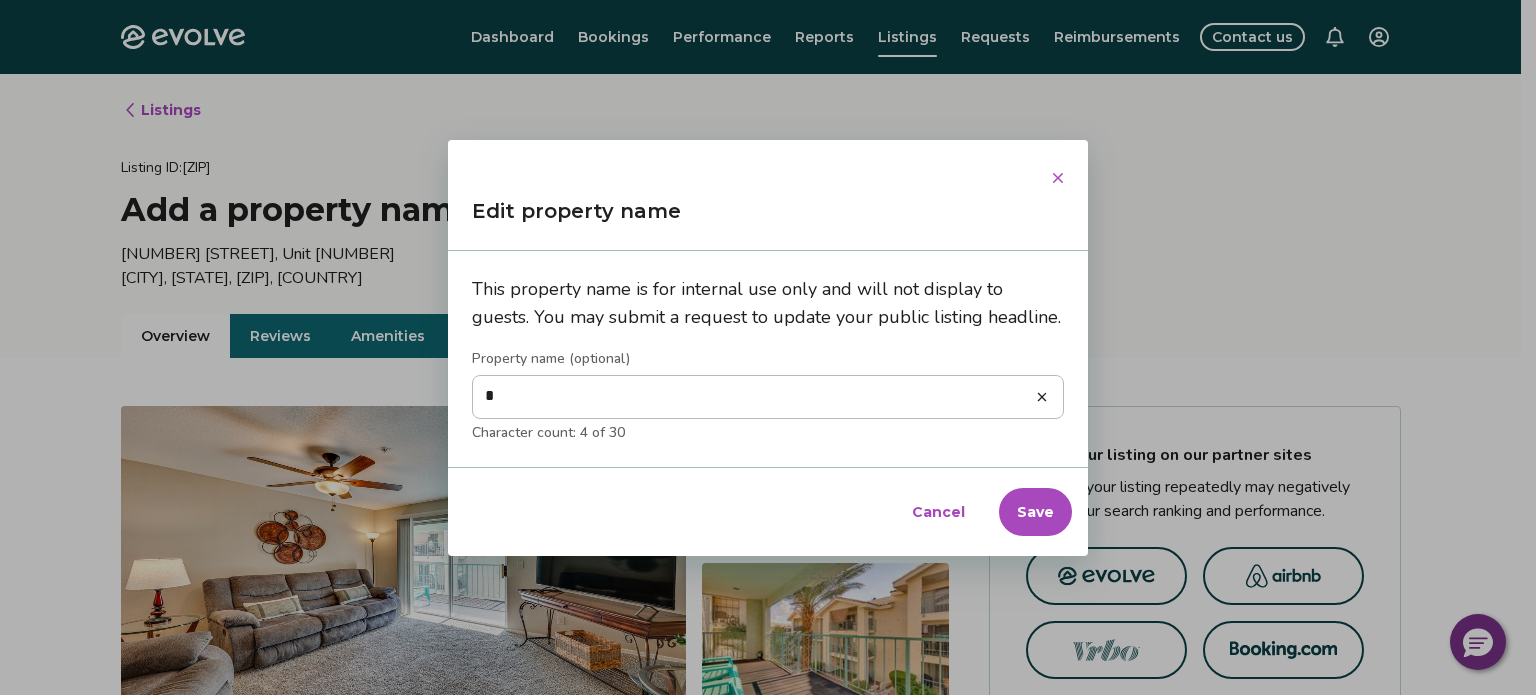 type 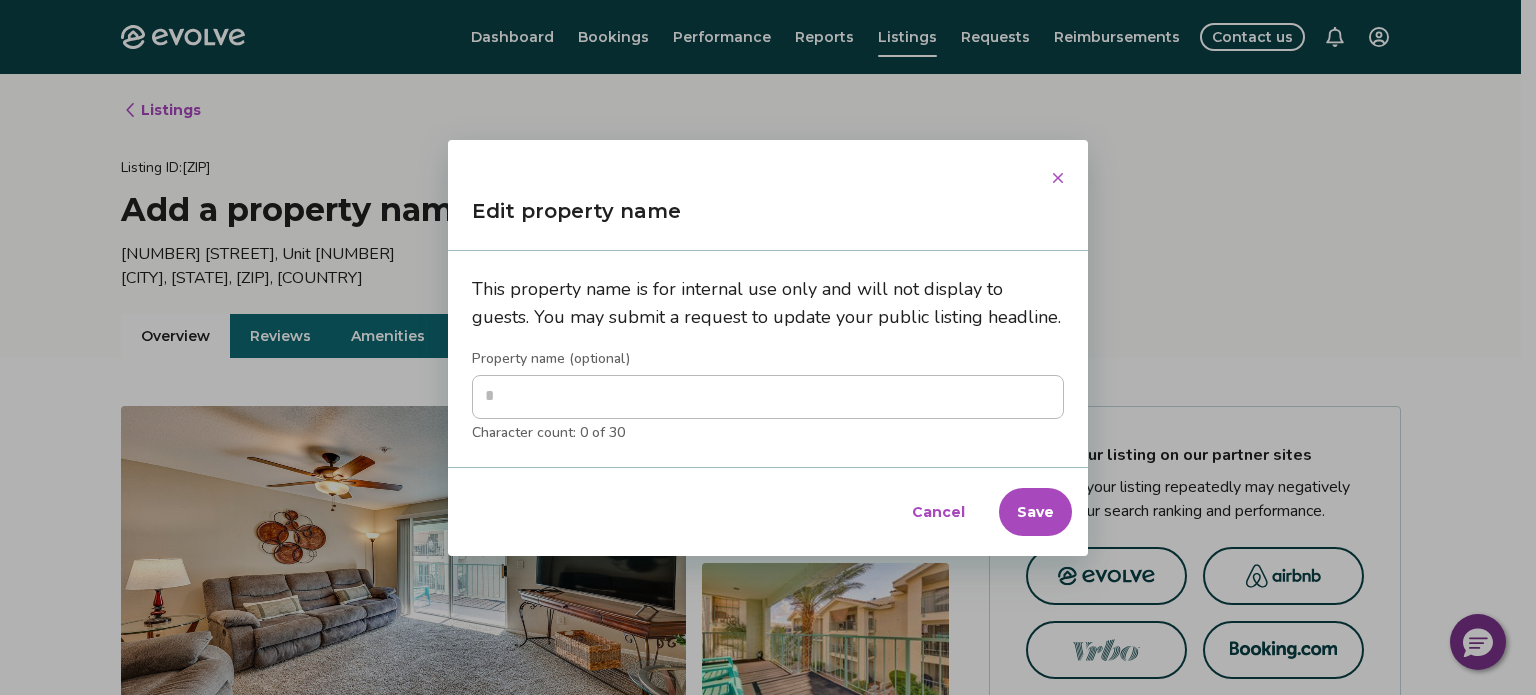 type on "*" 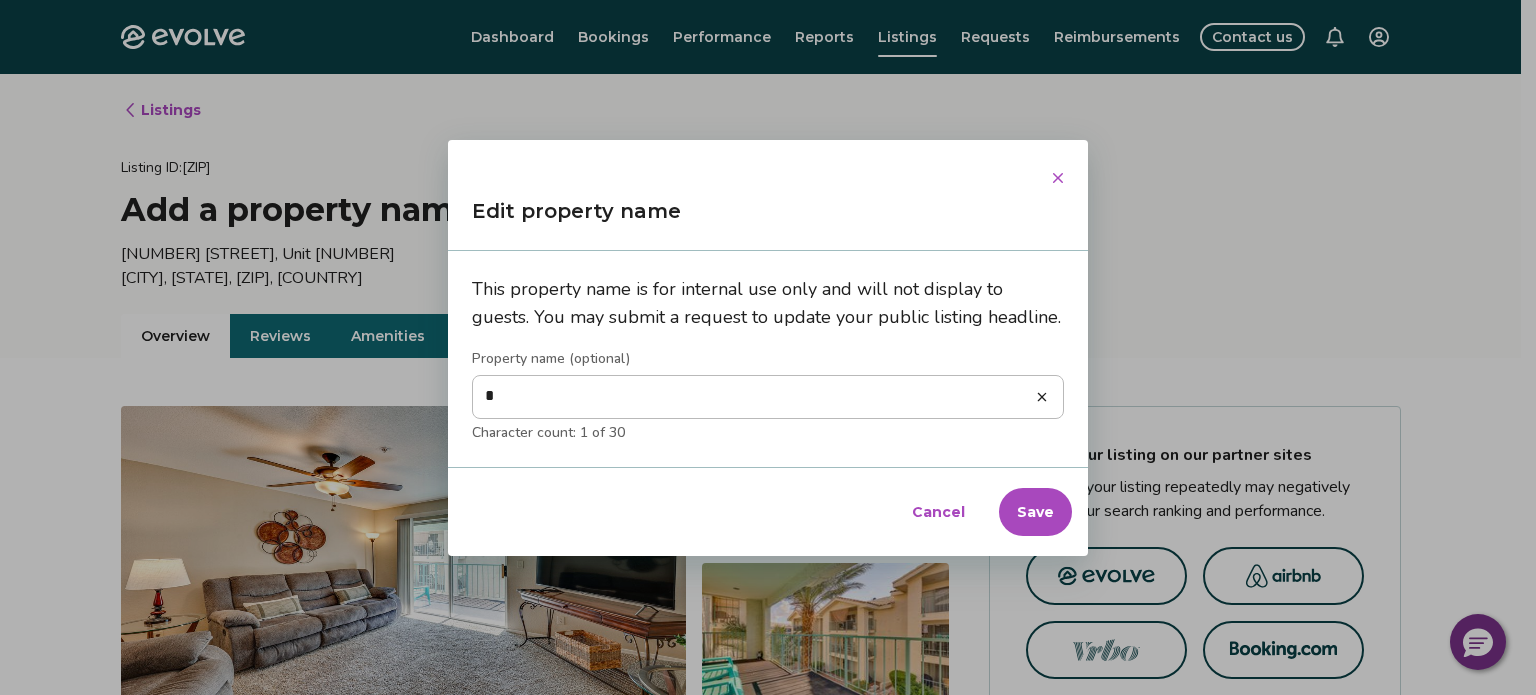 type on "**" 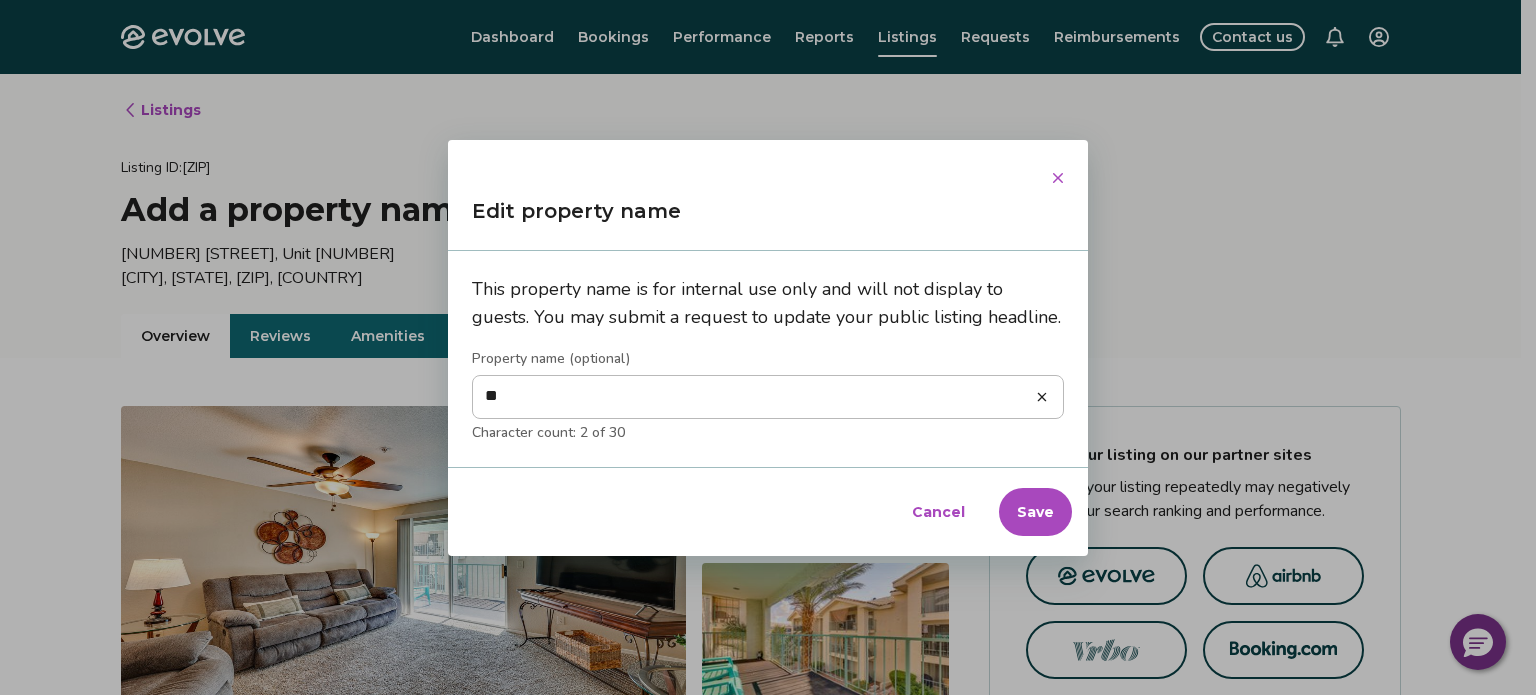 type on "***" 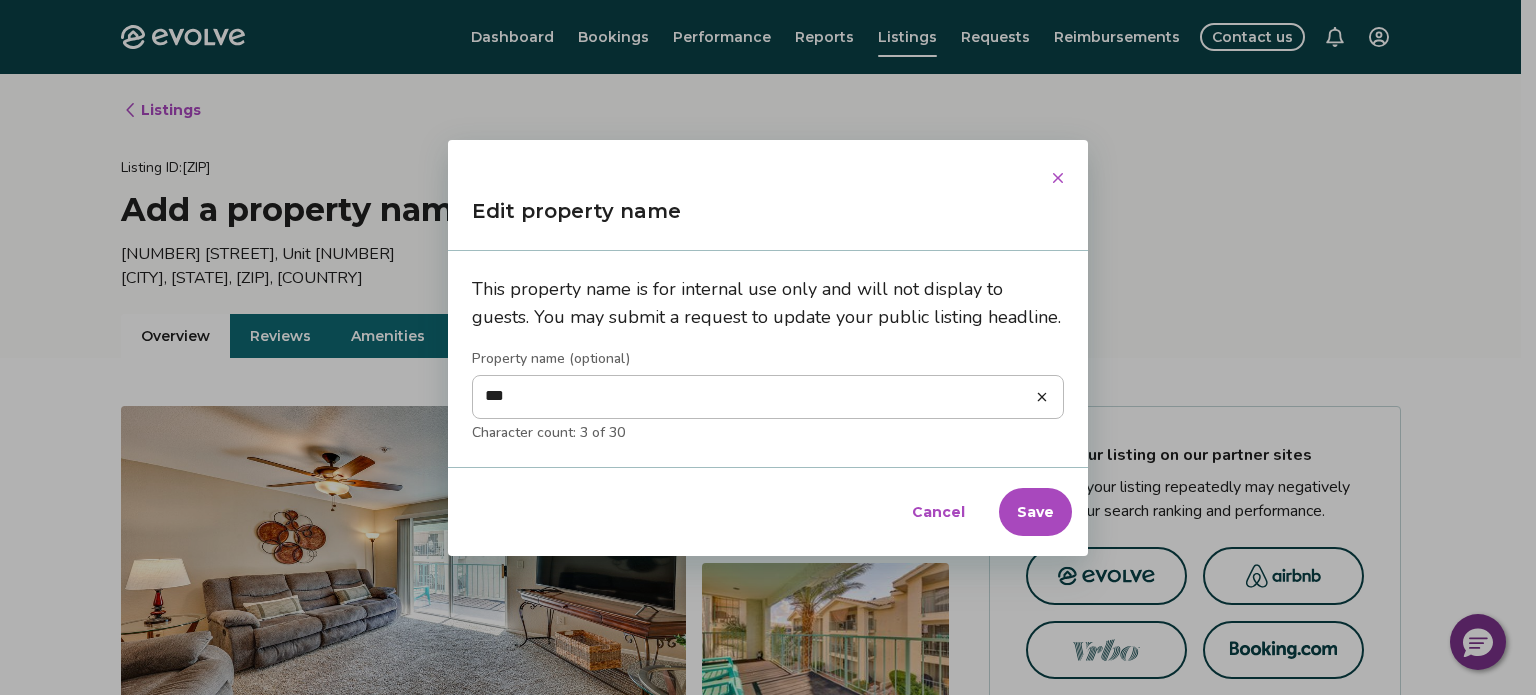 type on "****" 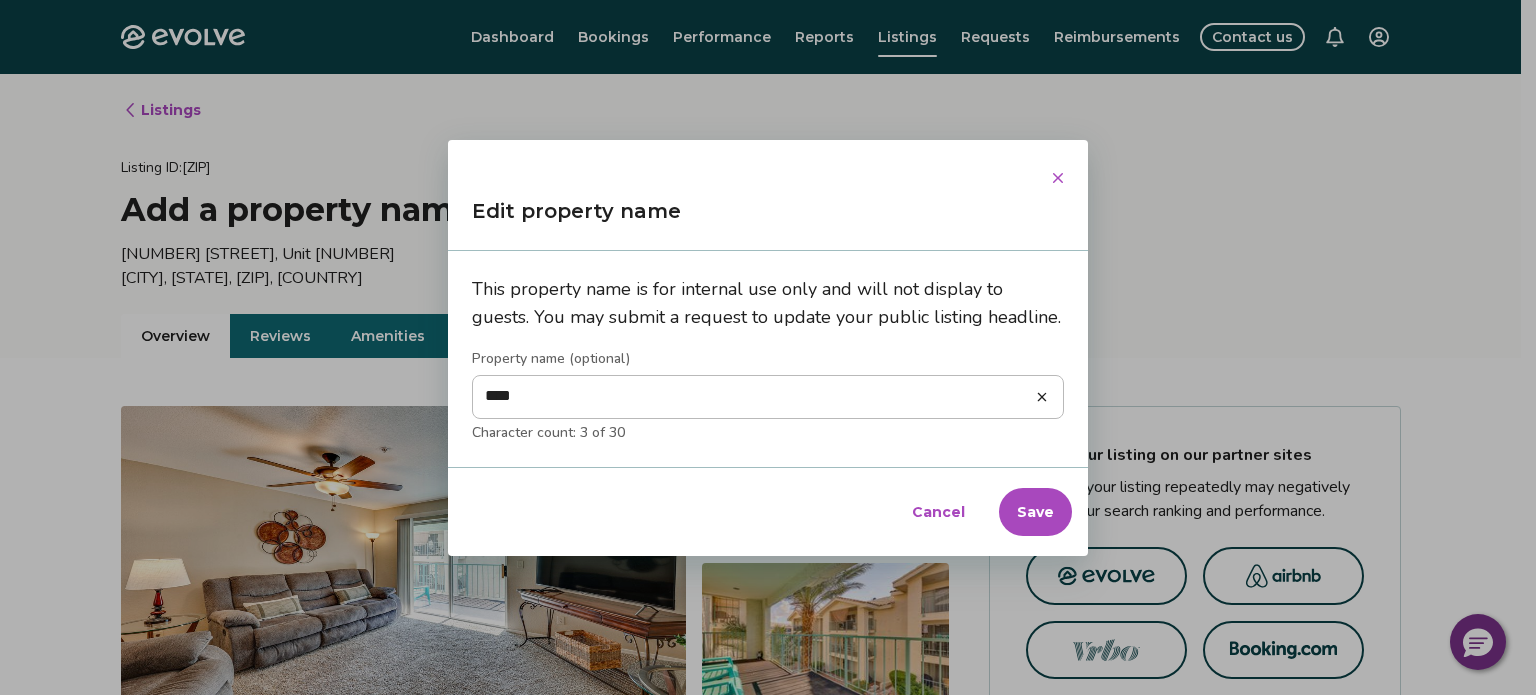 type on "*****" 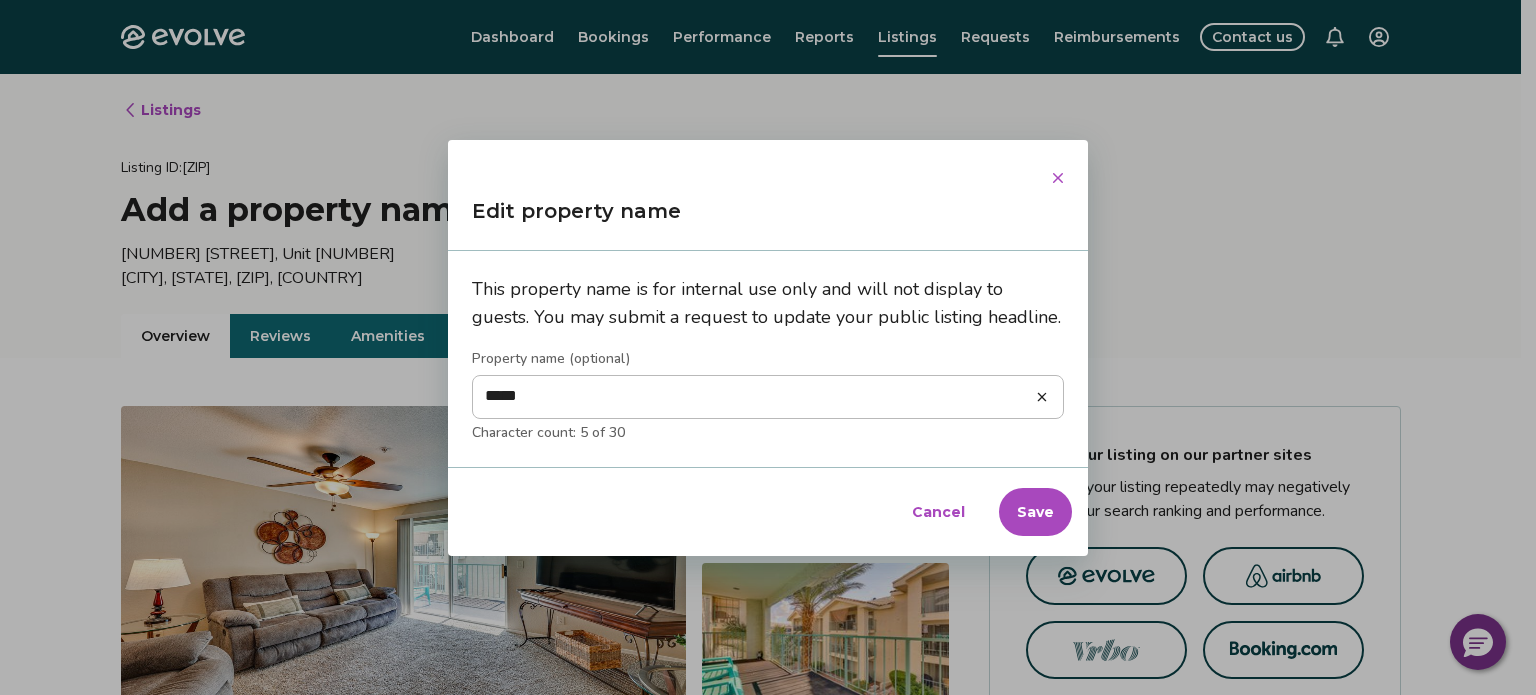 type on "******" 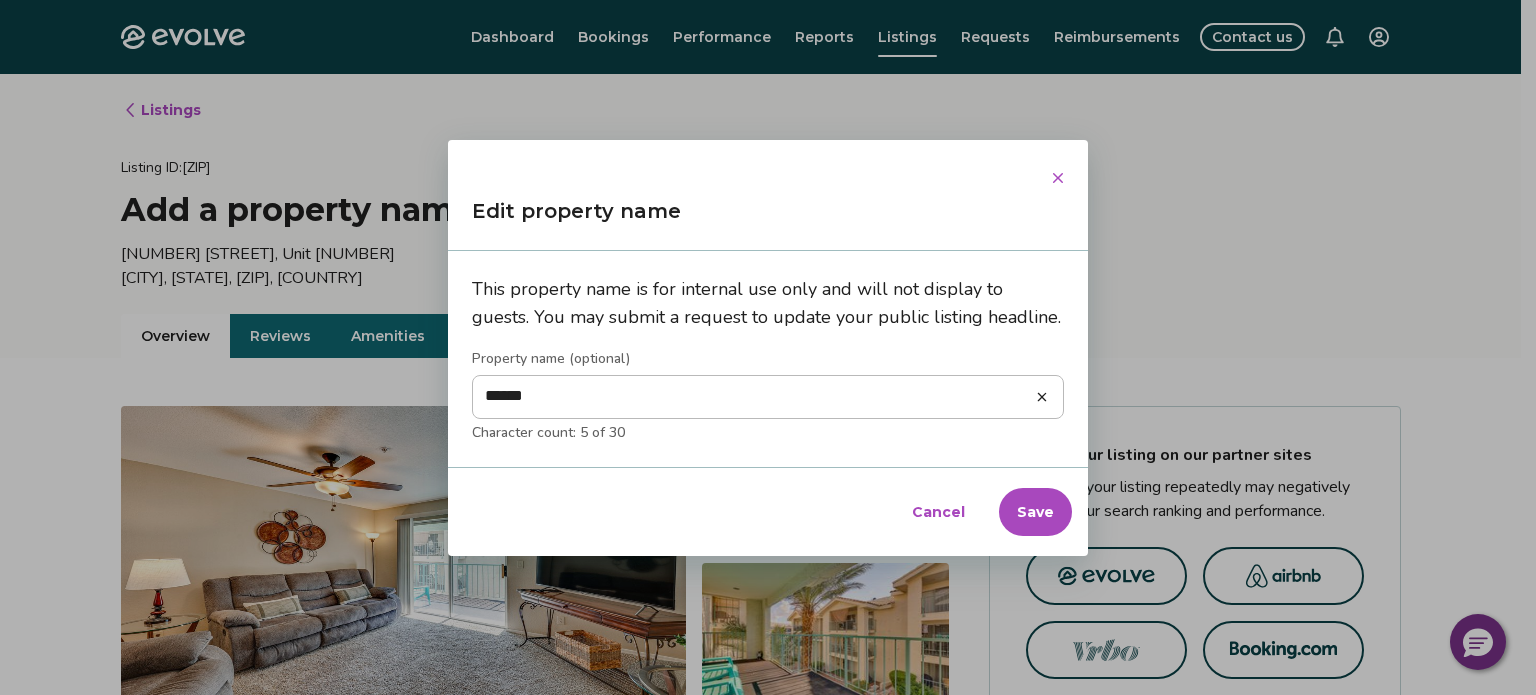 type on "*******" 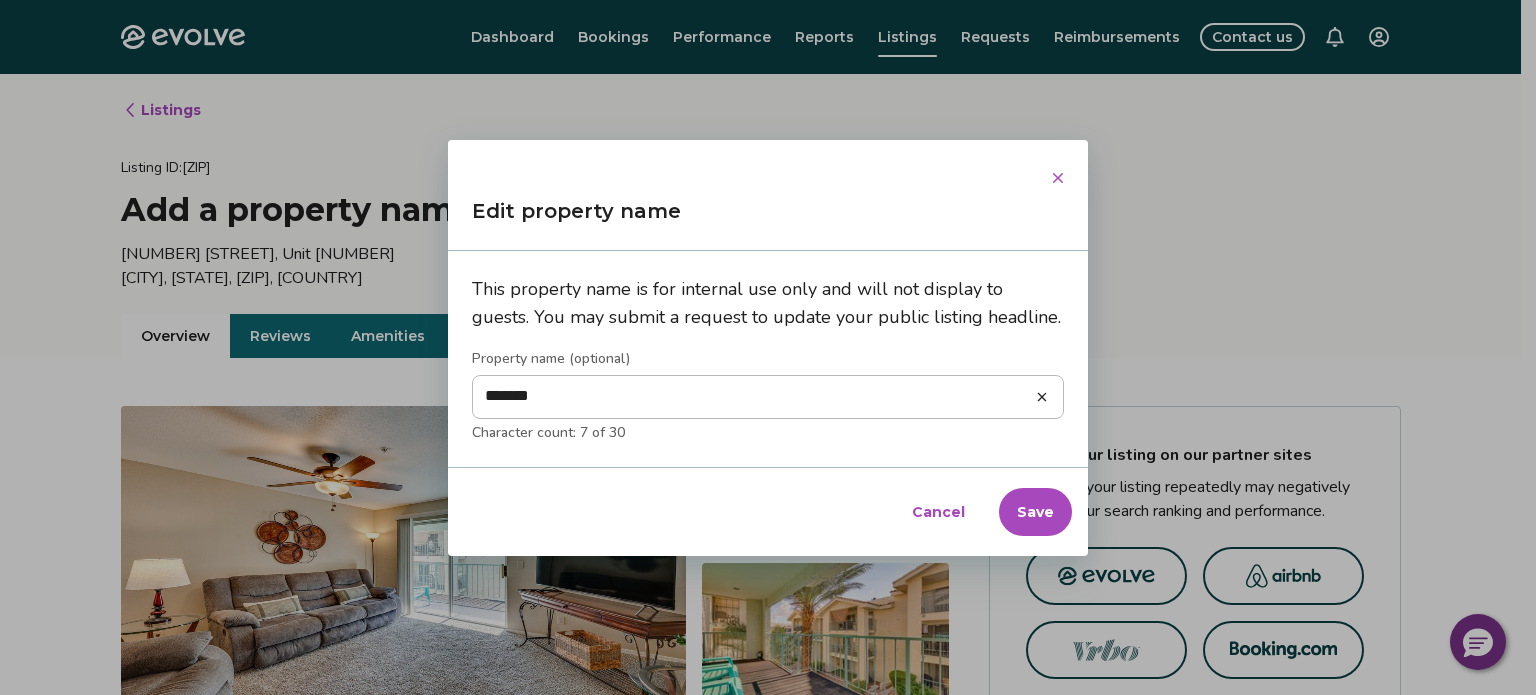 type on "*******" 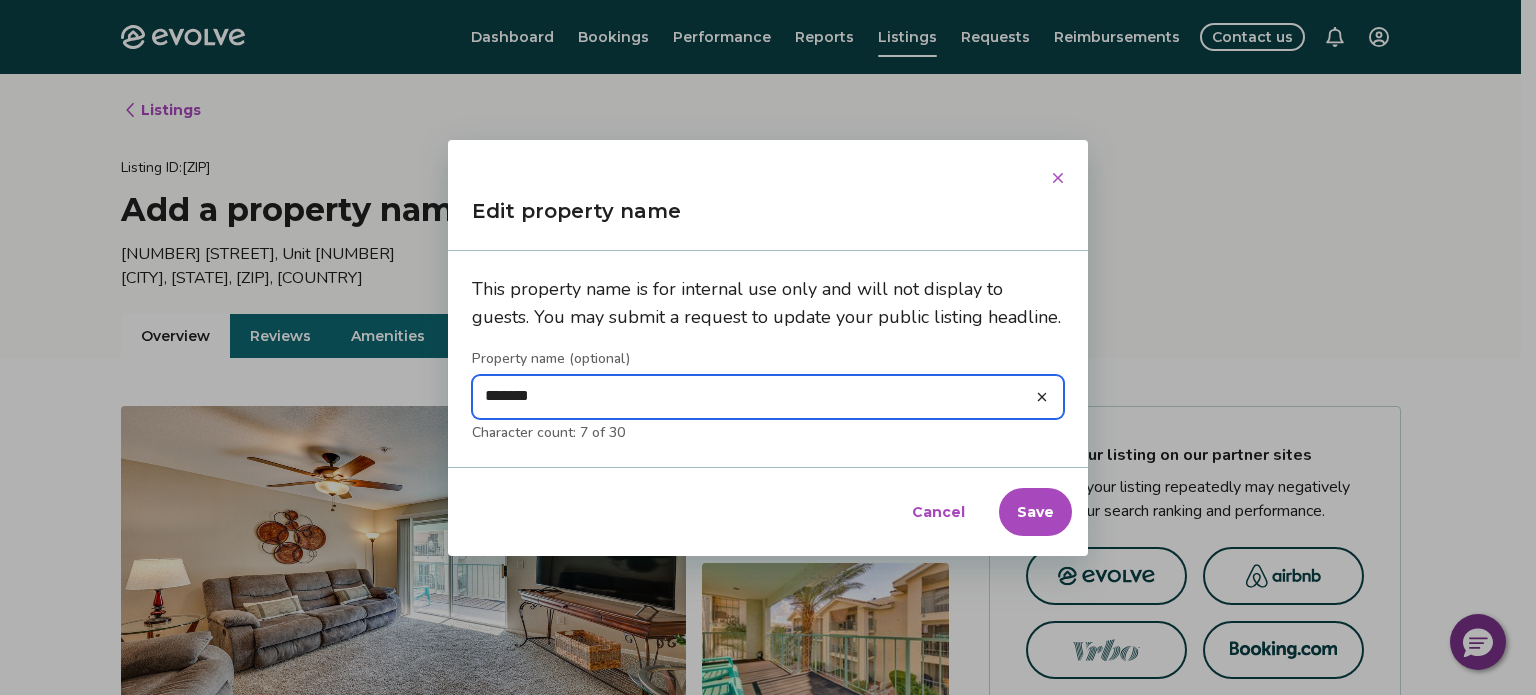 type on "*" 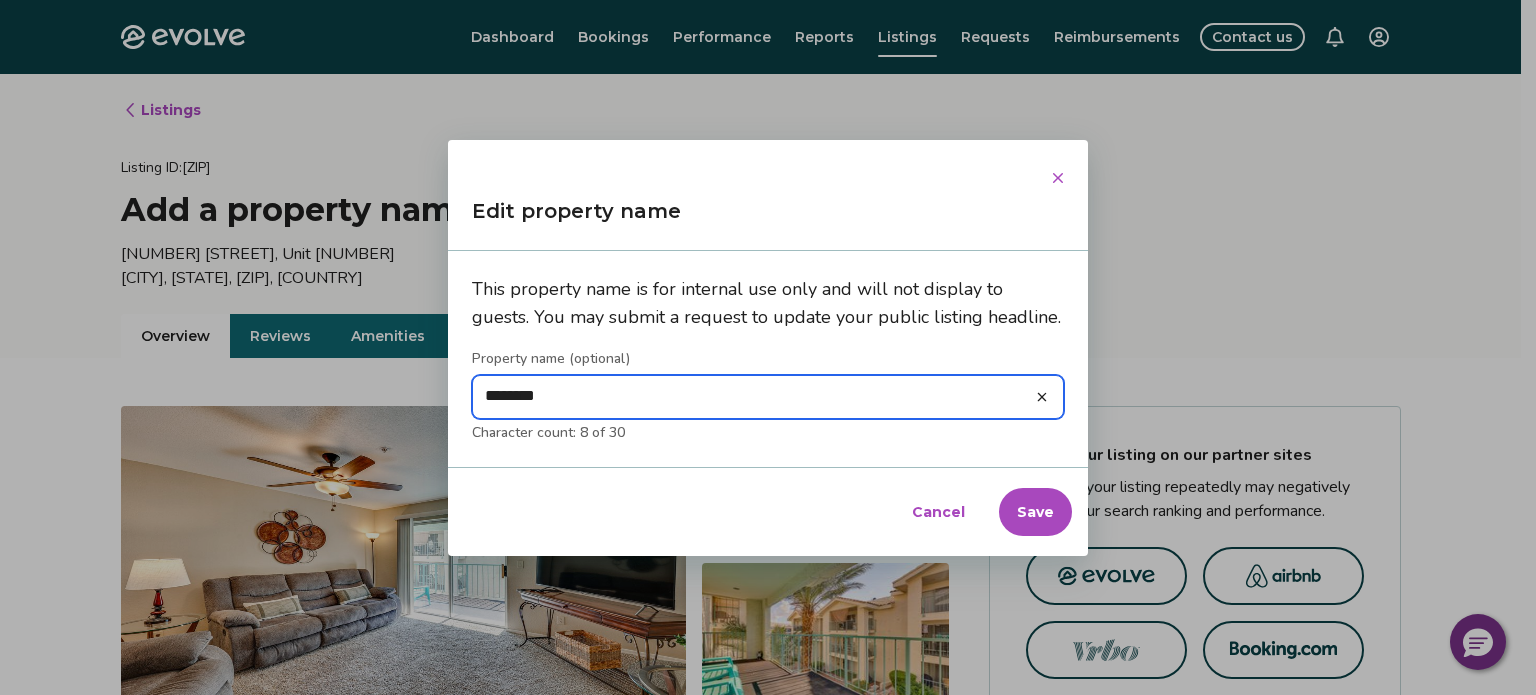 type on "*********" 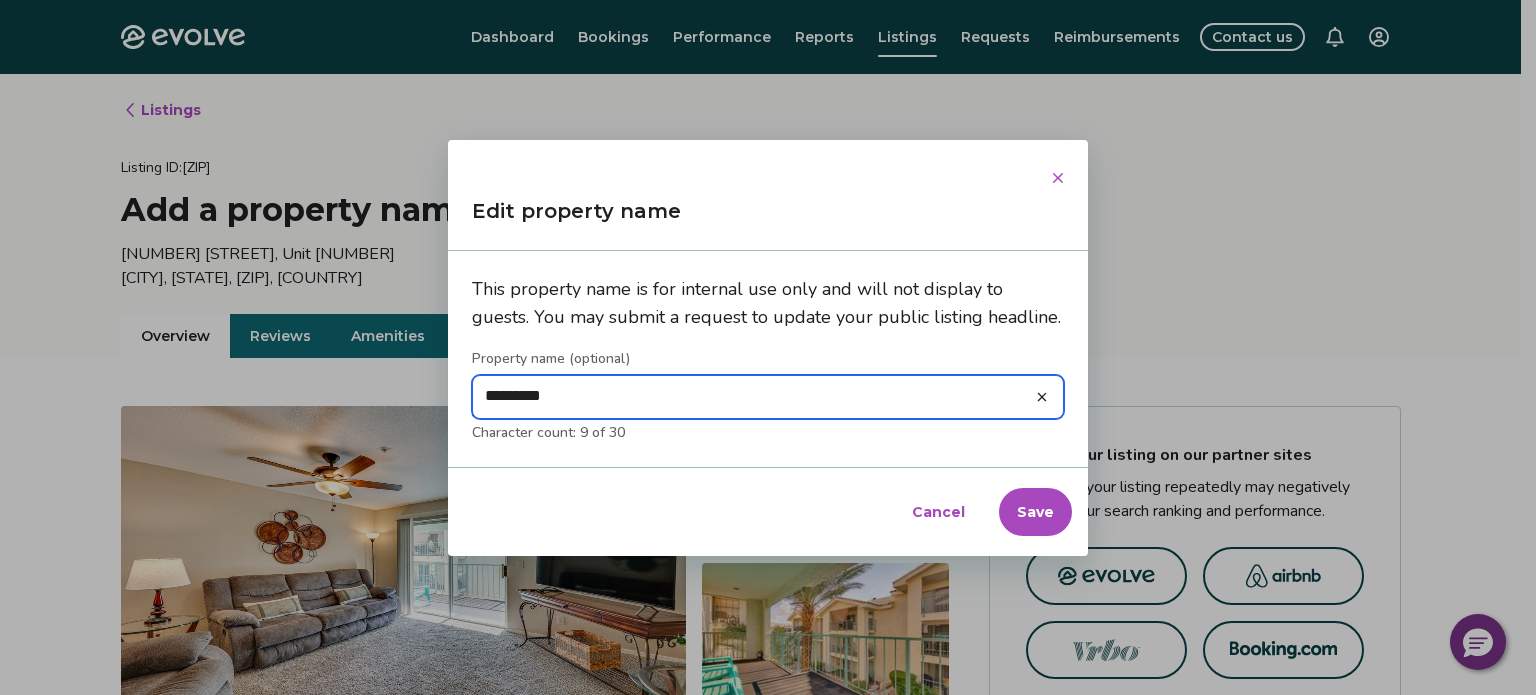 type on "**********" 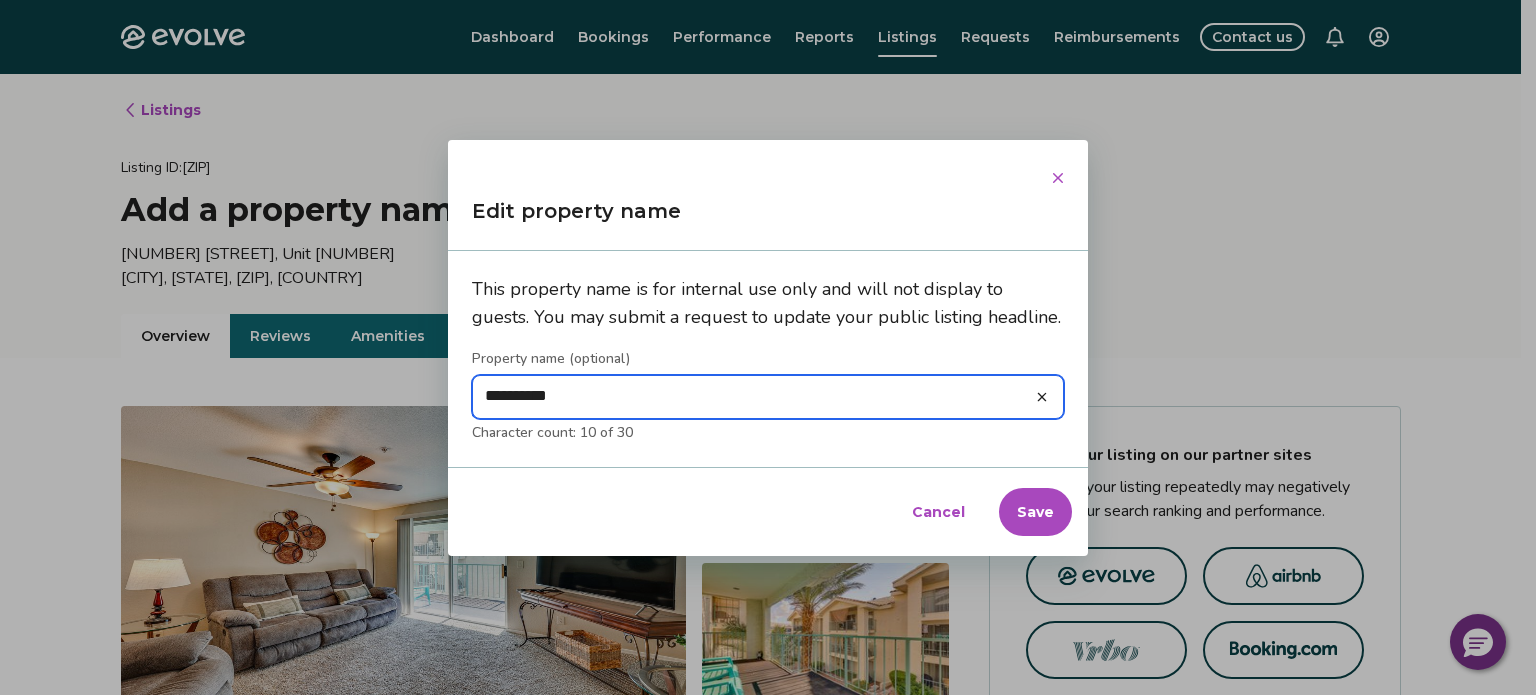 type on "**********" 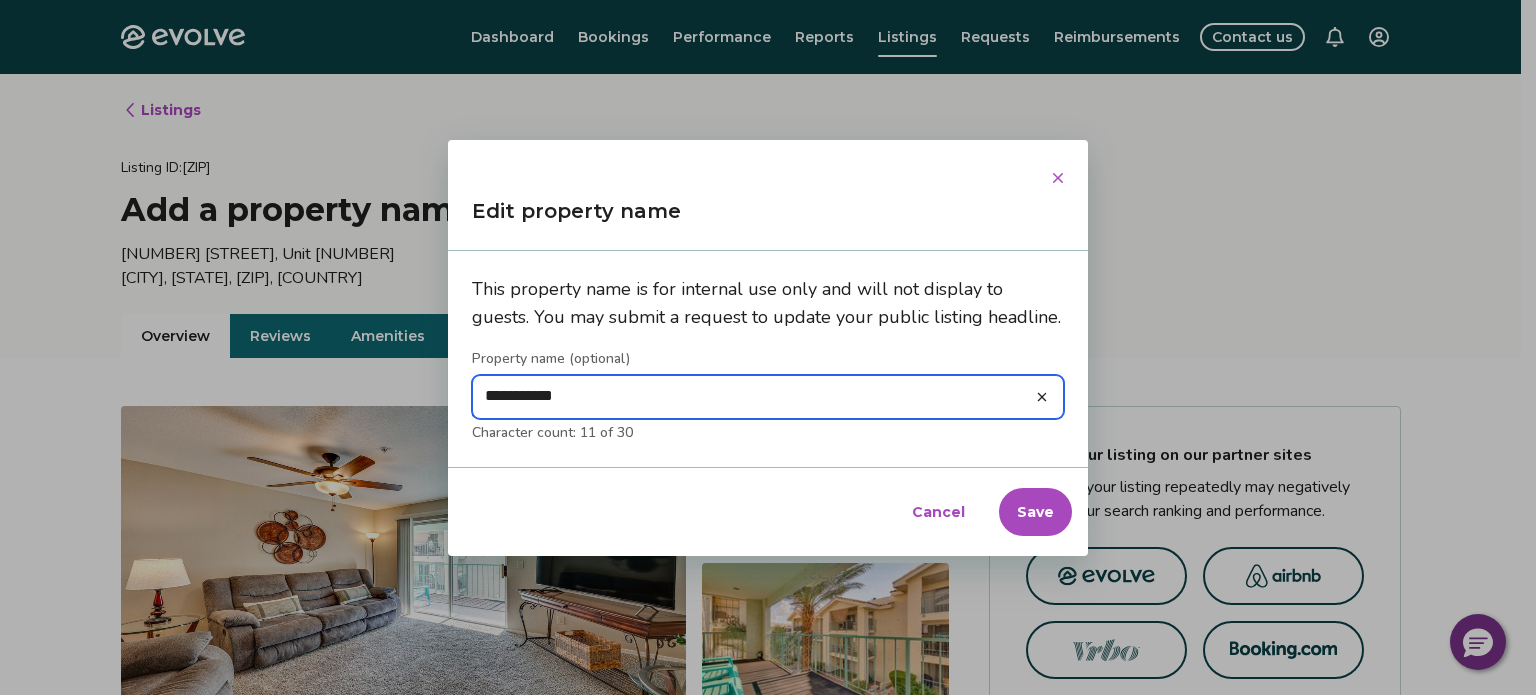 type on "**********" 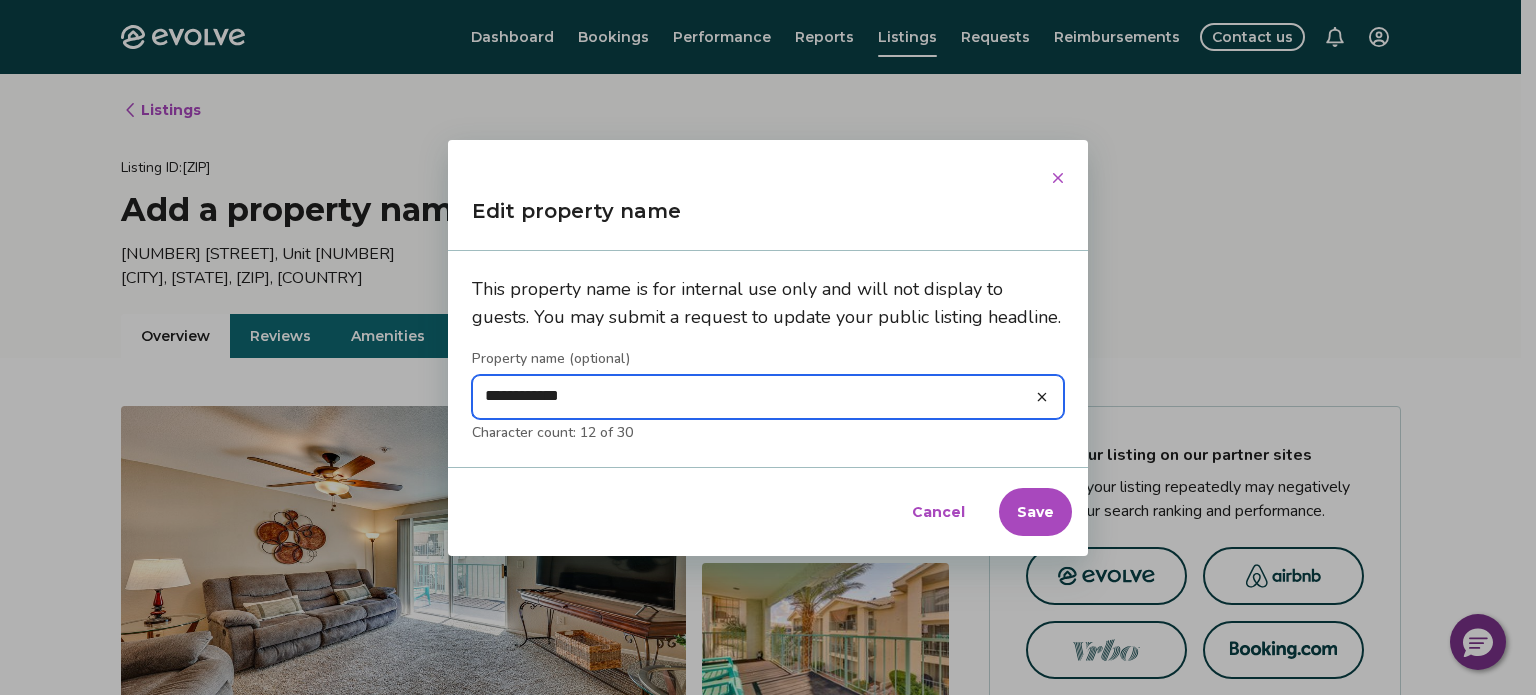 type on "**********" 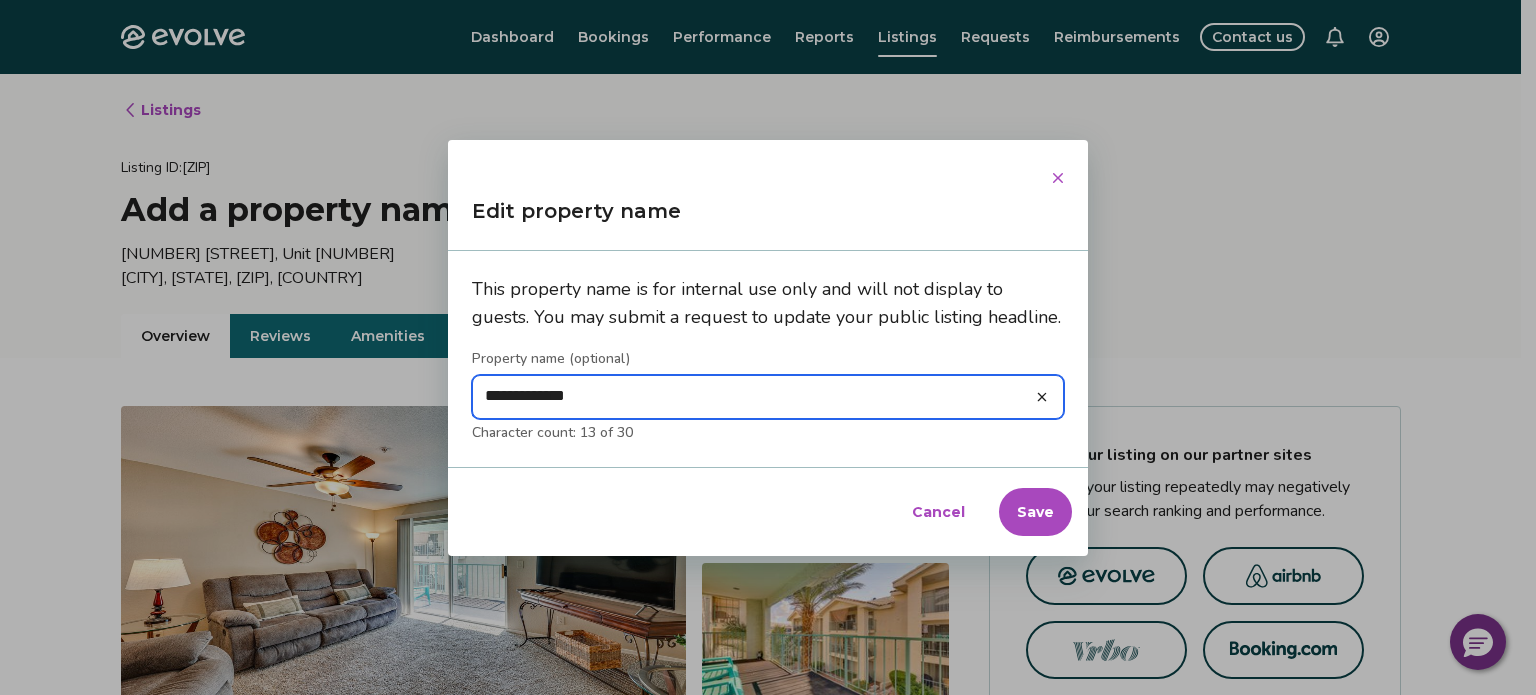 type on "**********" 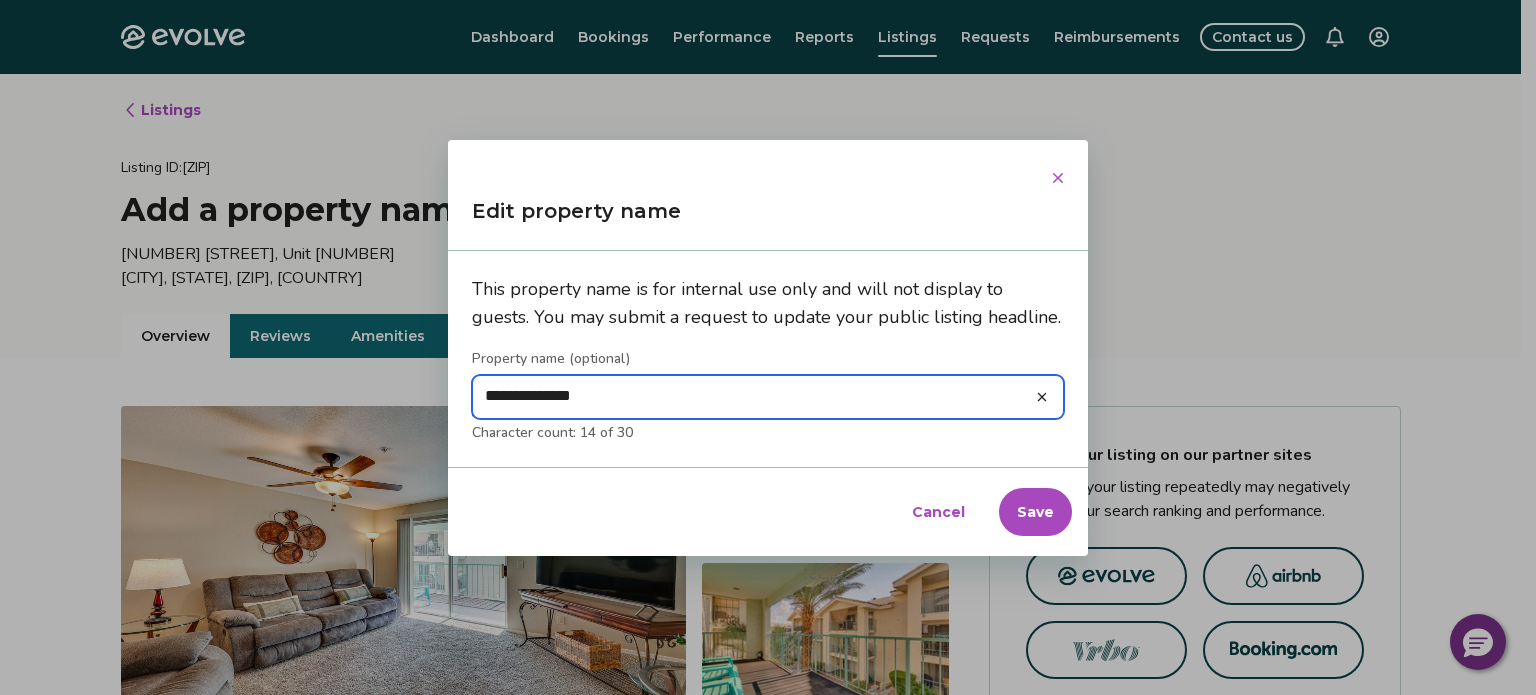 type on "**********" 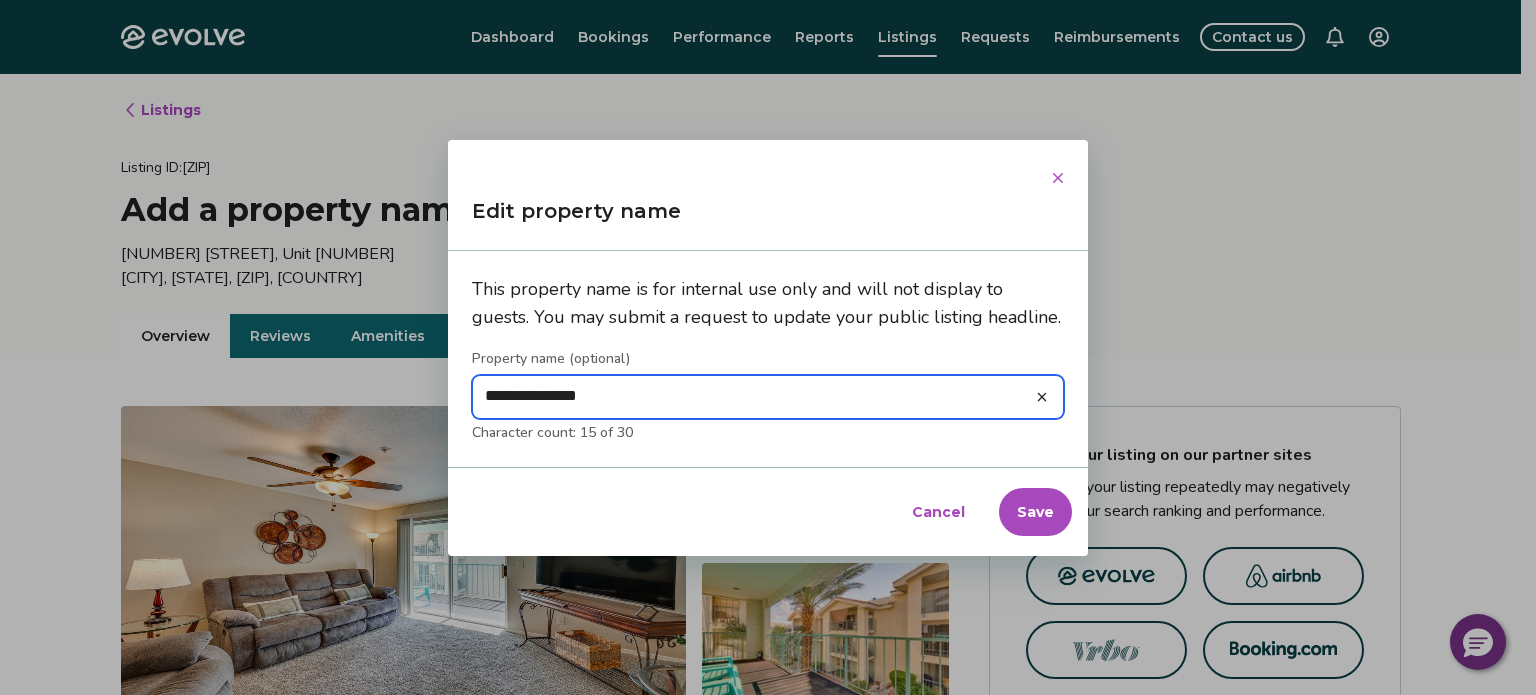 type on "**********" 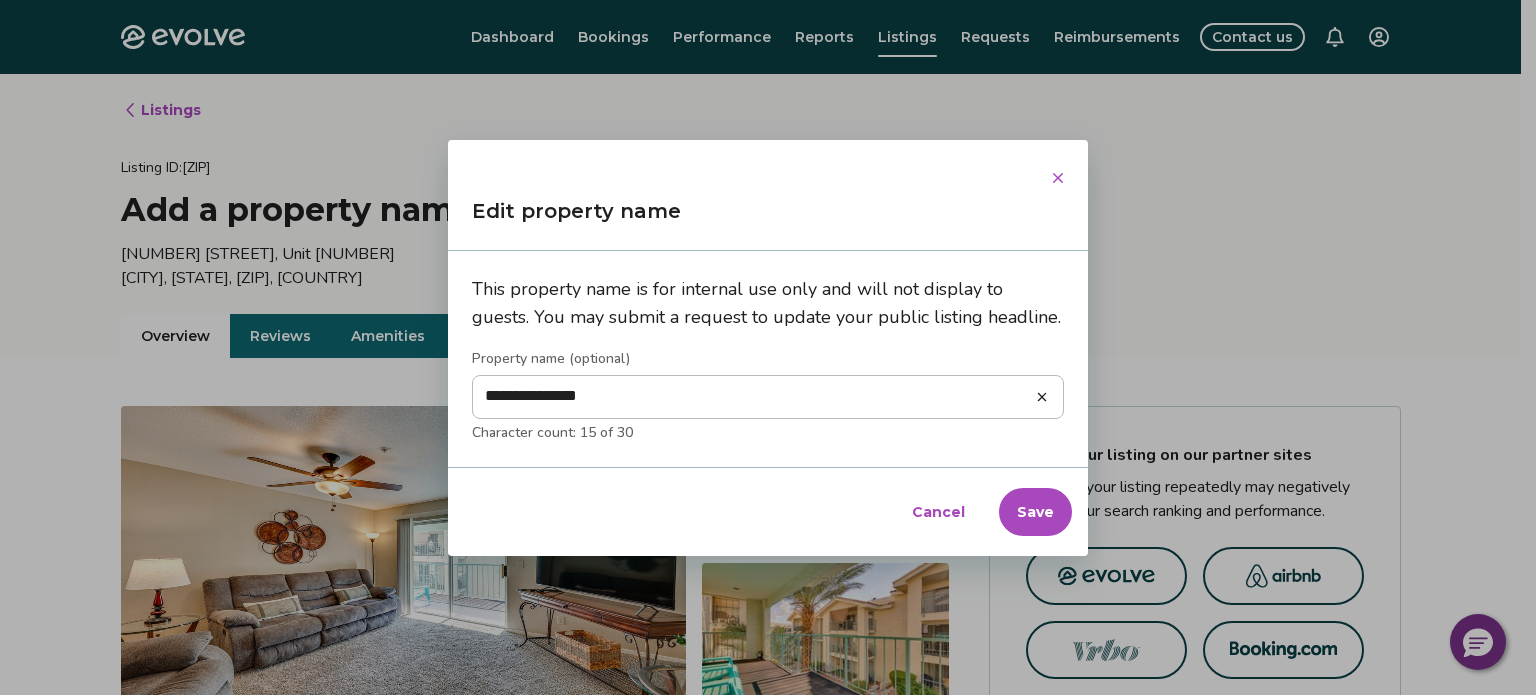 click on "Save" at bounding box center [1035, 512] 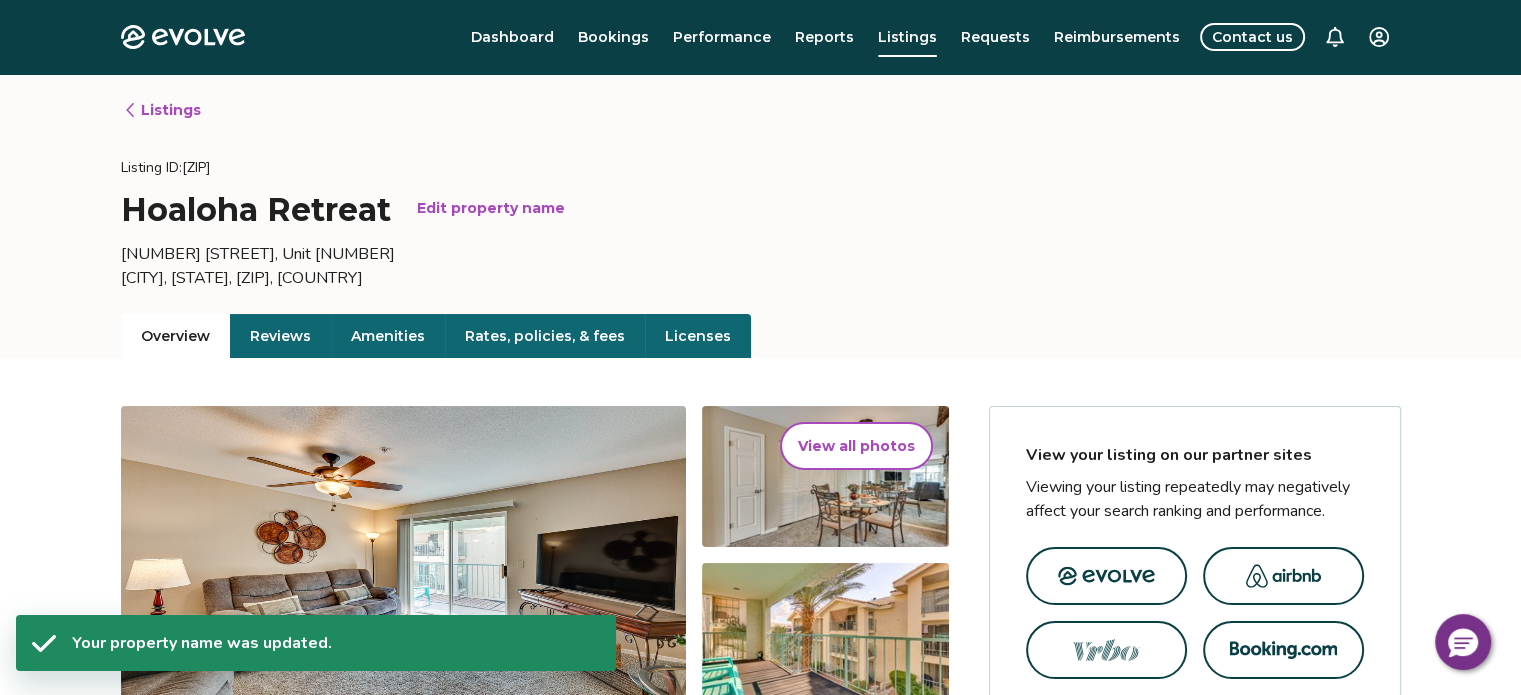 click on "Listings" at bounding box center [162, 110] 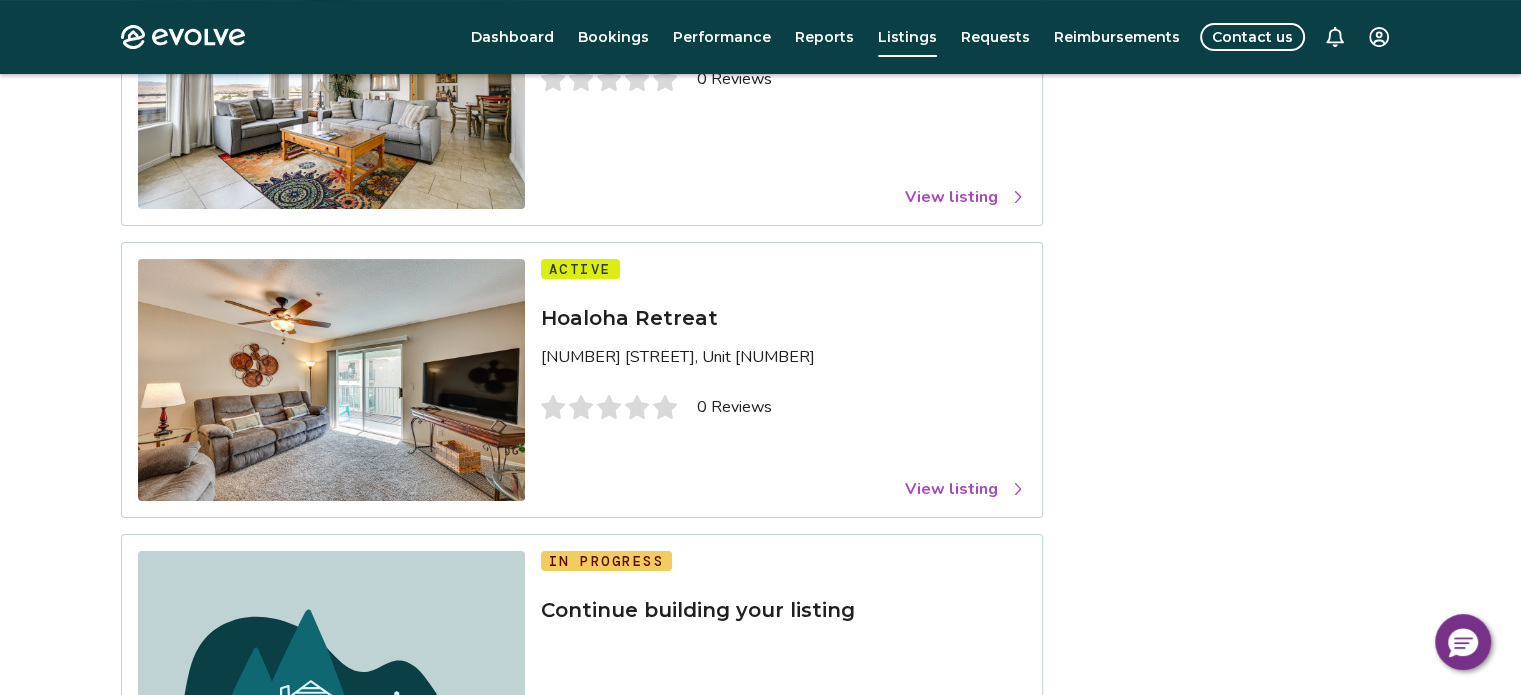 scroll, scrollTop: 0, scrollLeft: 0, axis: both 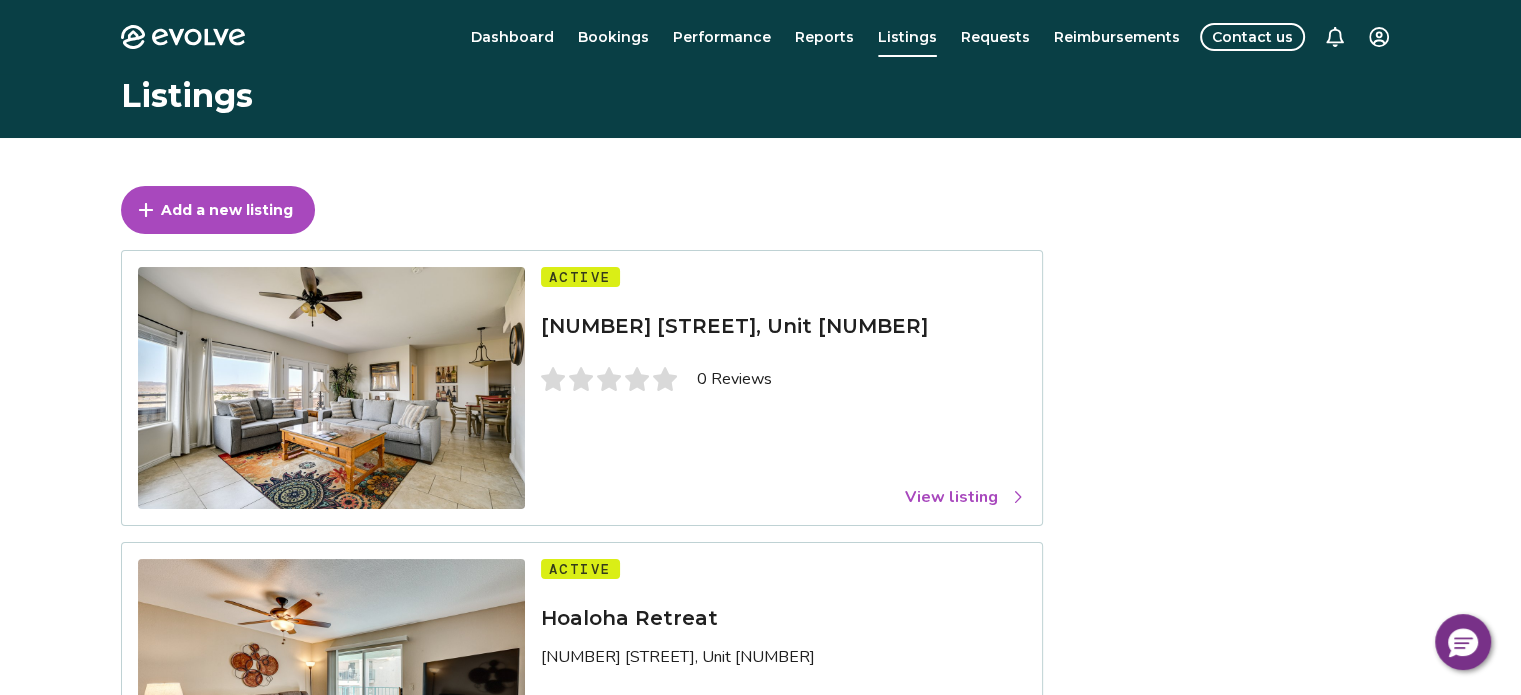 click on "View listing" at bounding box center (965, 497) 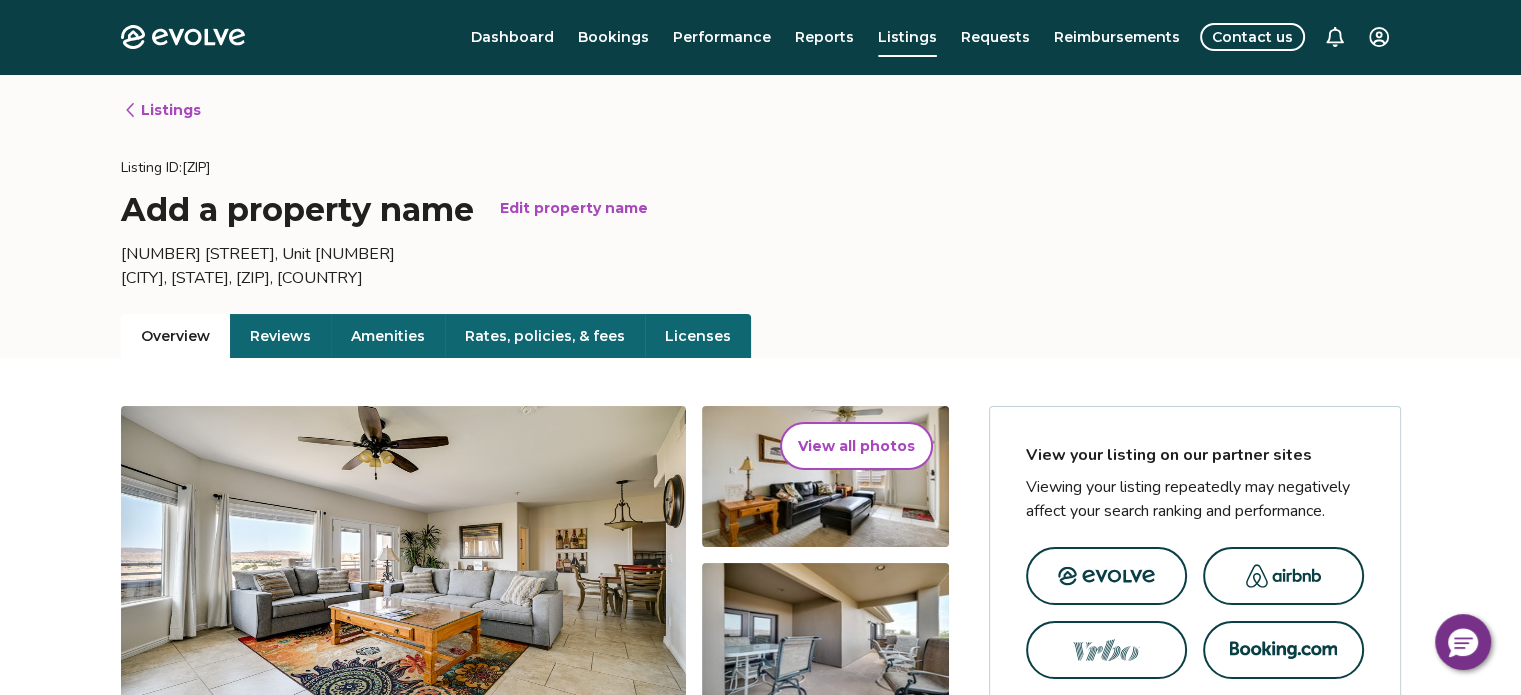 click on "Edit property name" at bounding box center (574, 208) 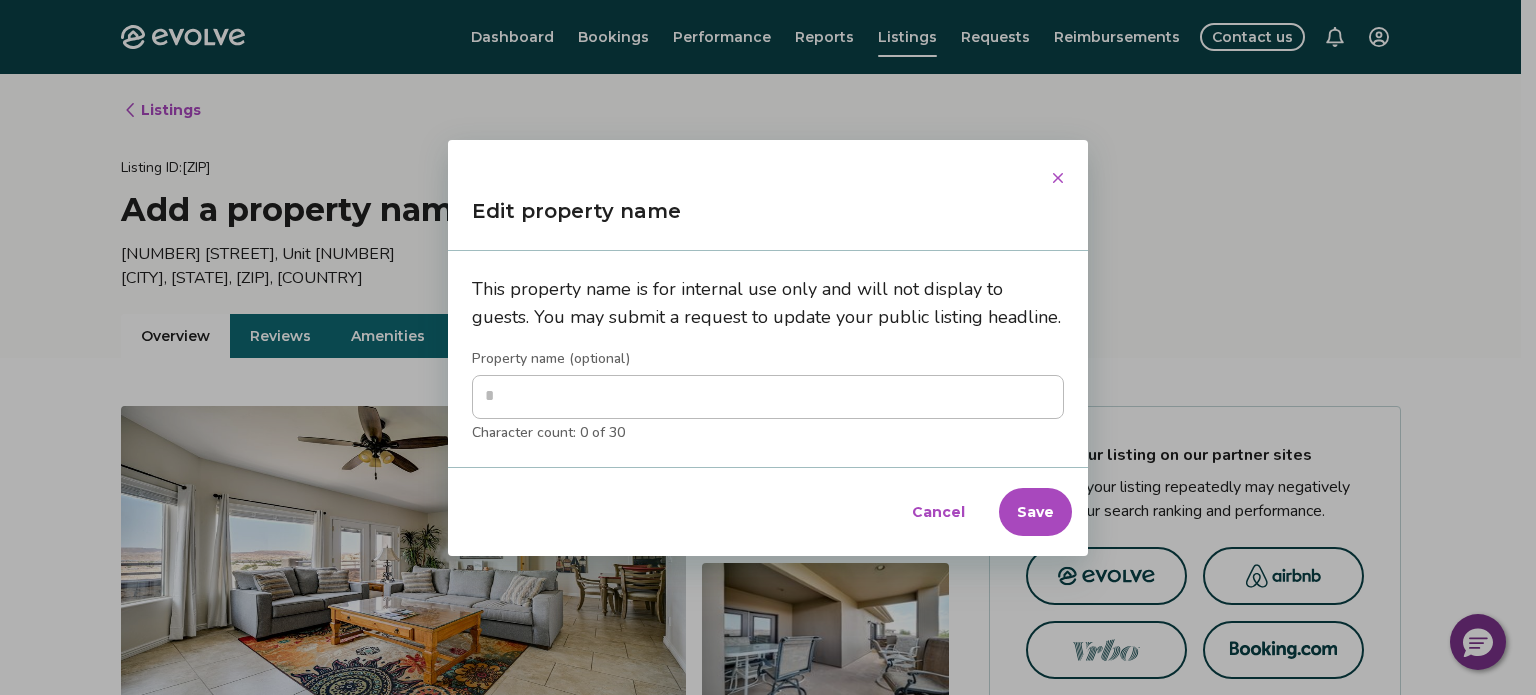 type on "*" 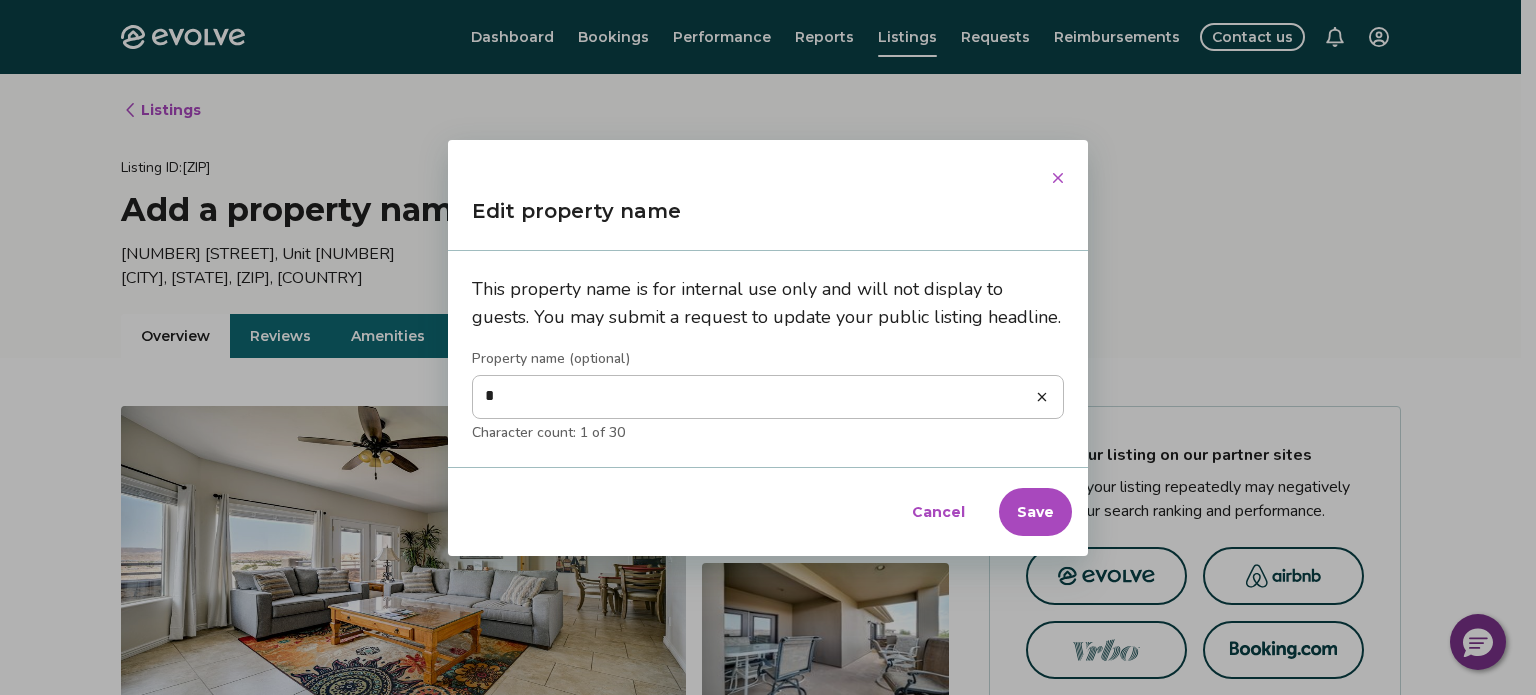 type on "*" 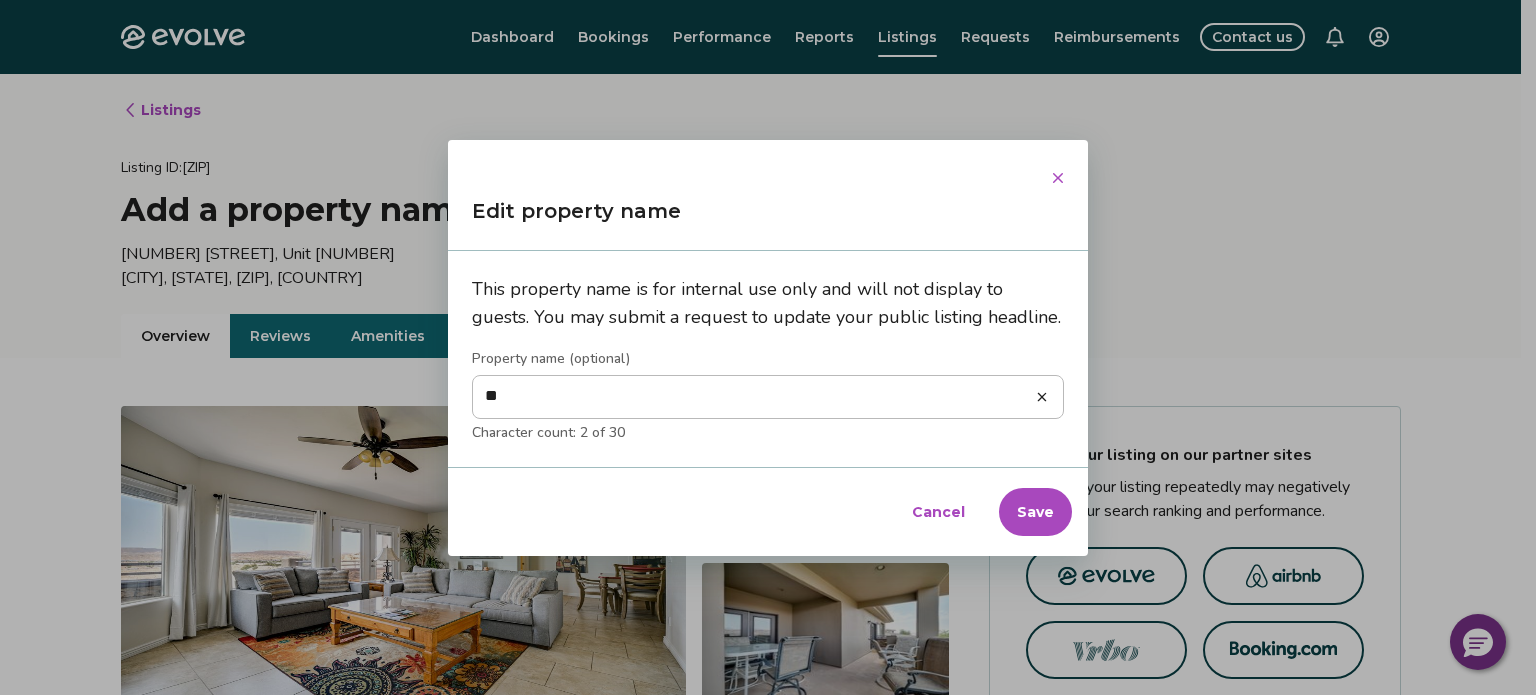 type on "*" 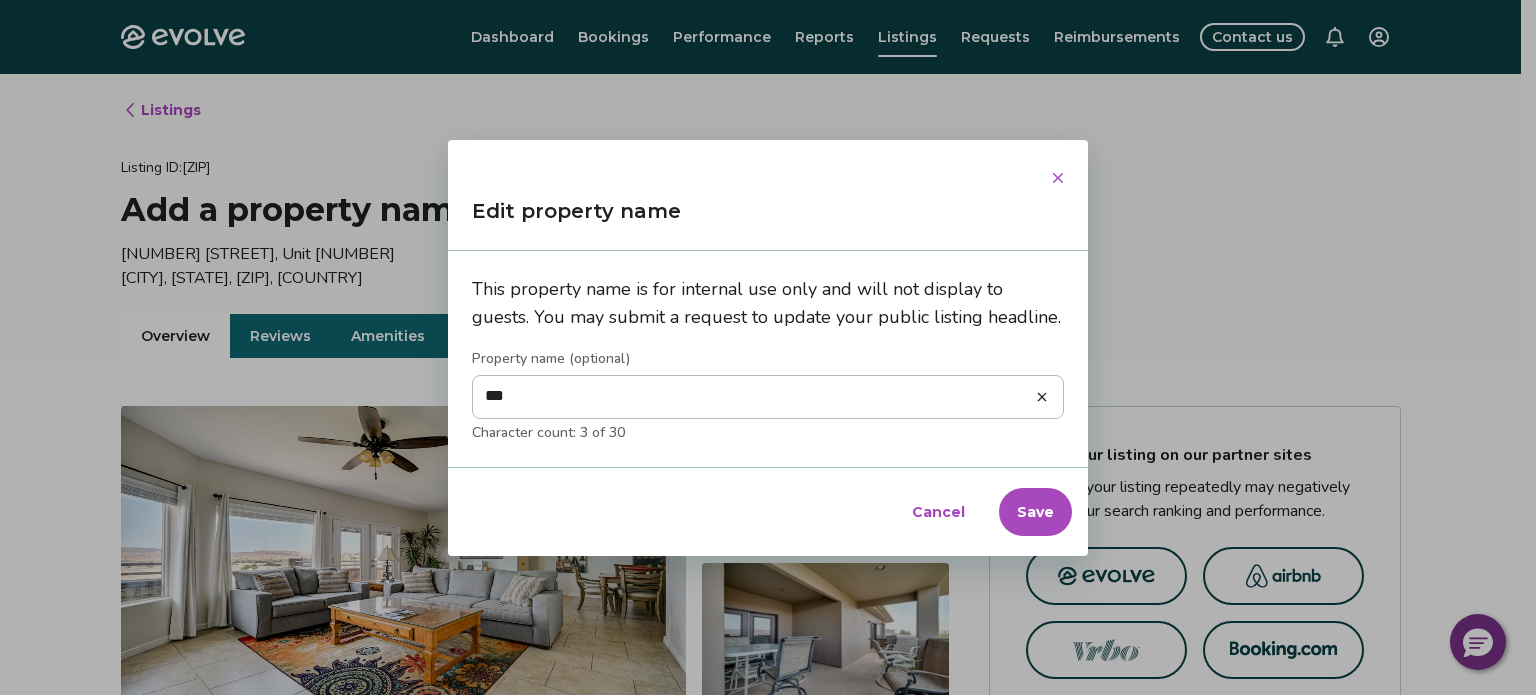 type on "*" 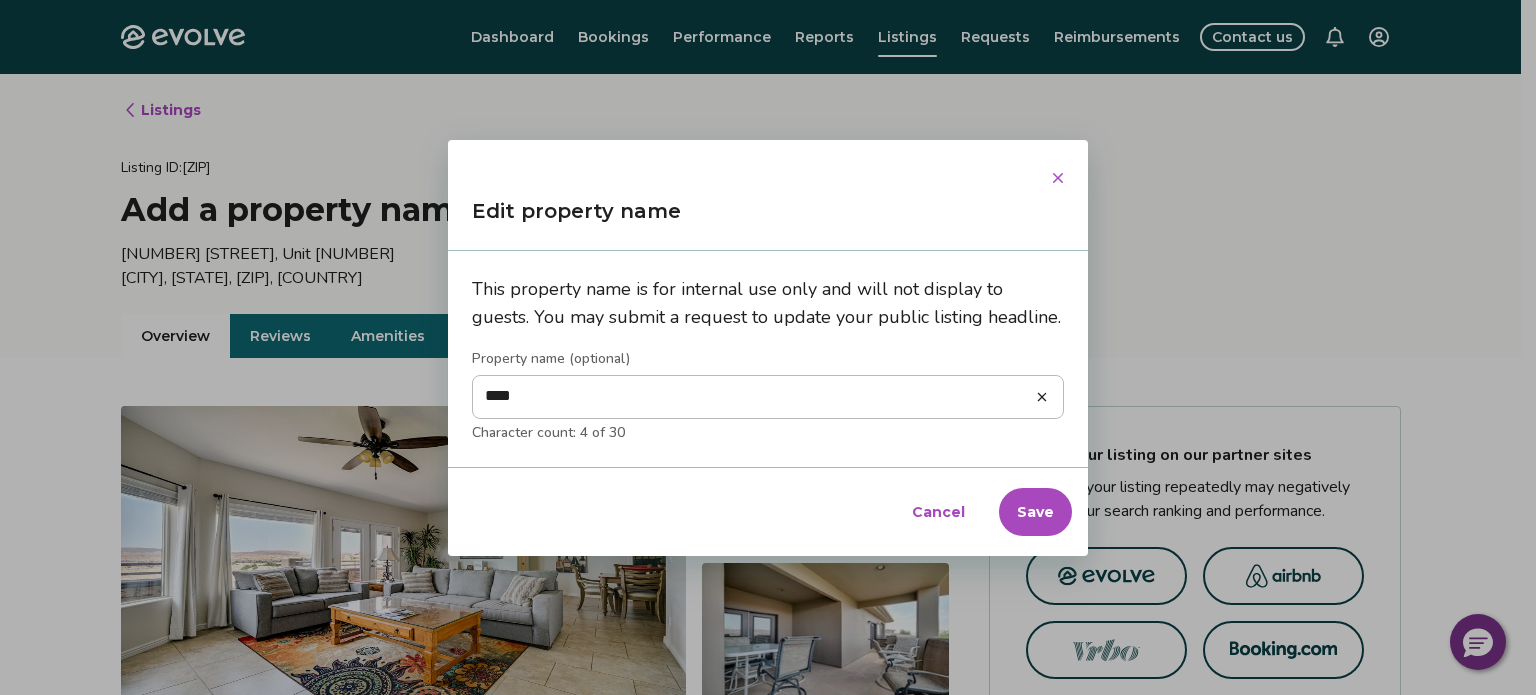 type on "*" 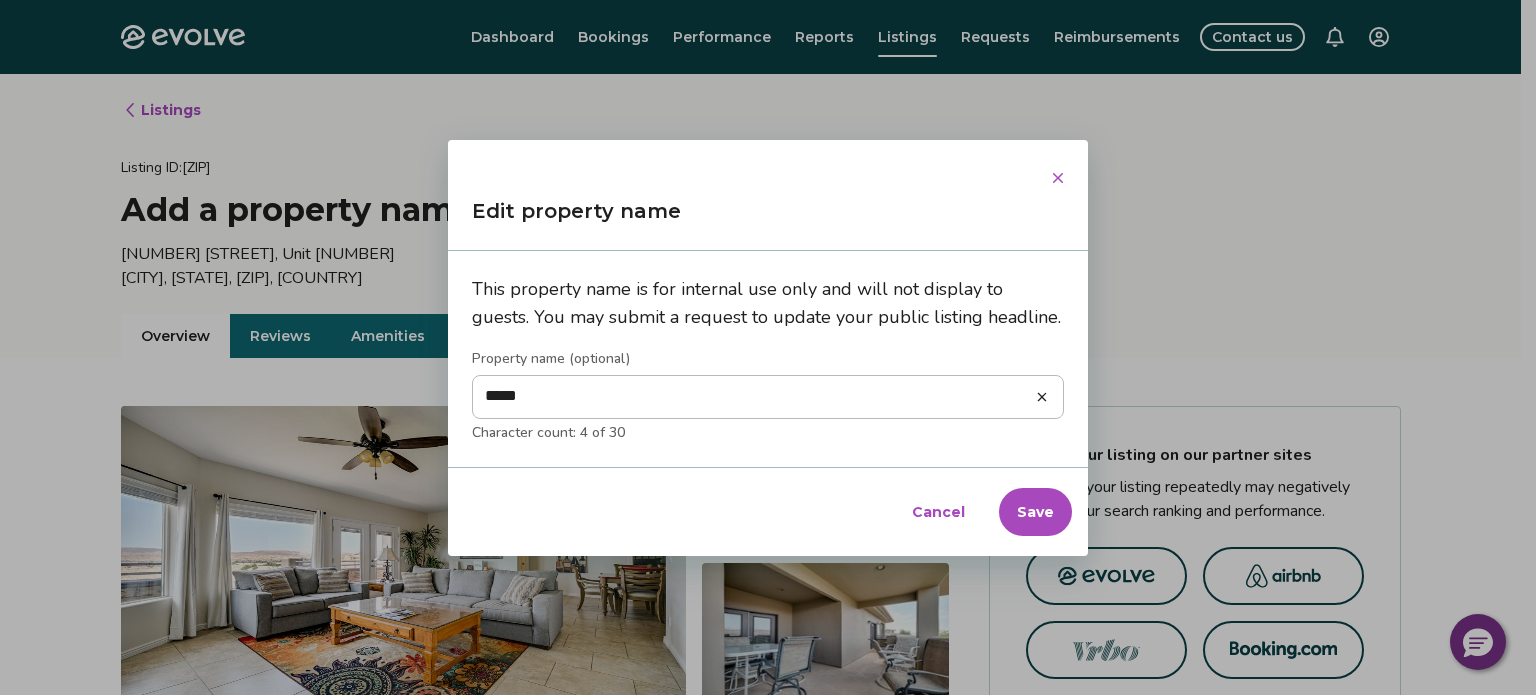 type on "*" 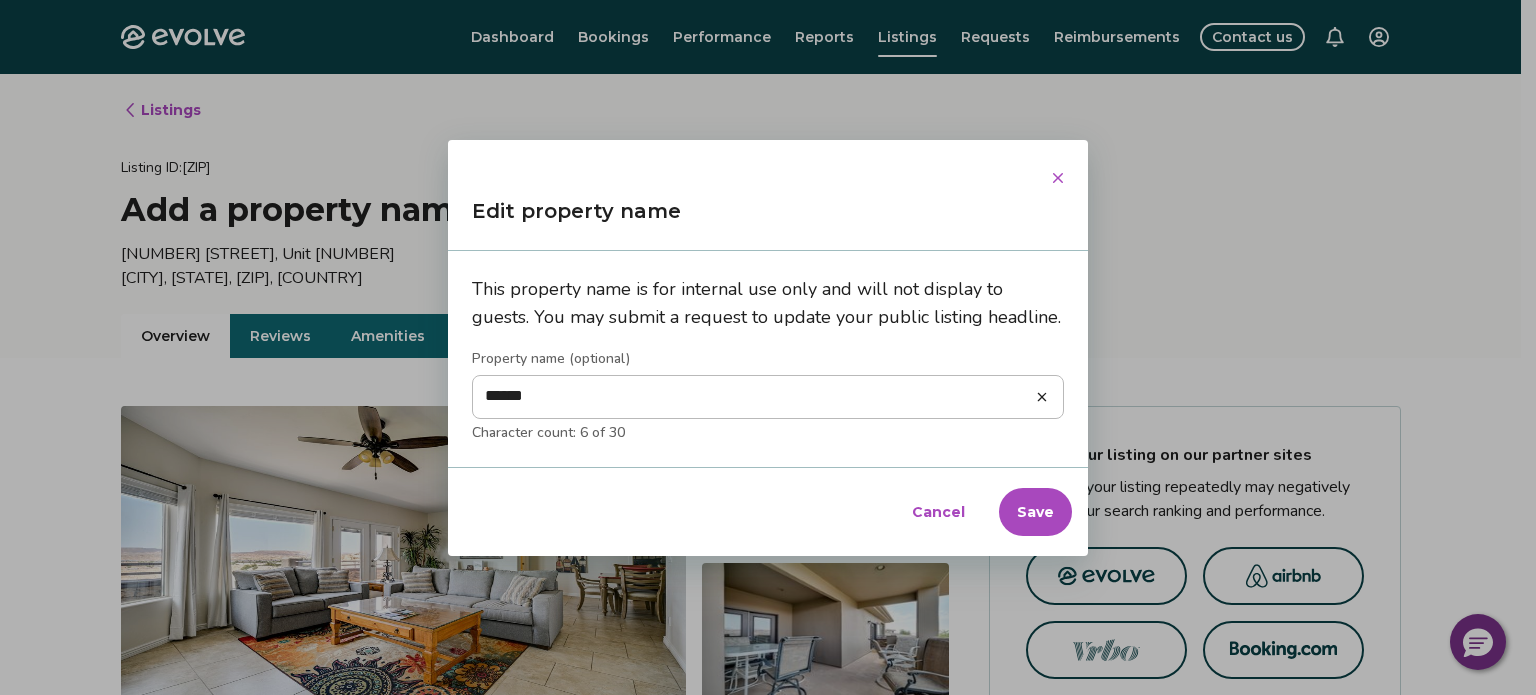 type on "*" 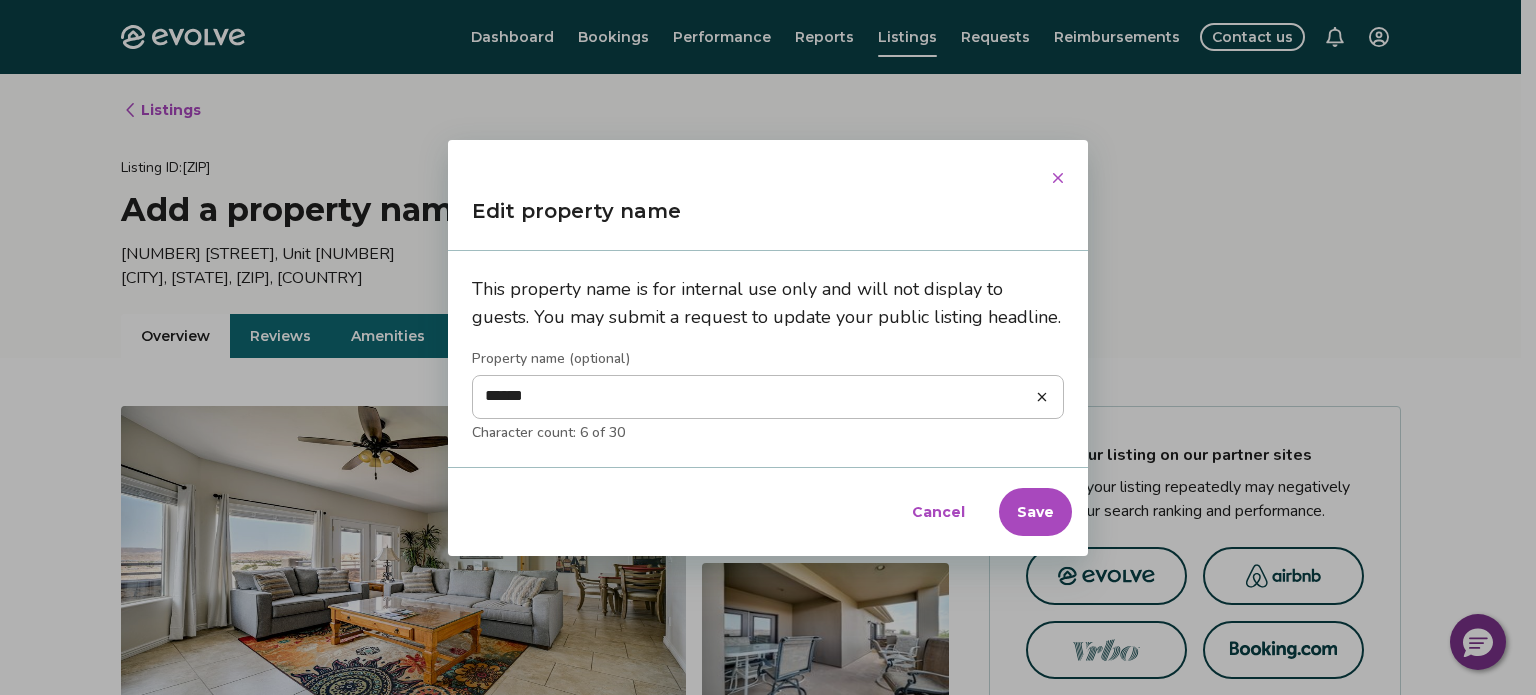 type on "*******" 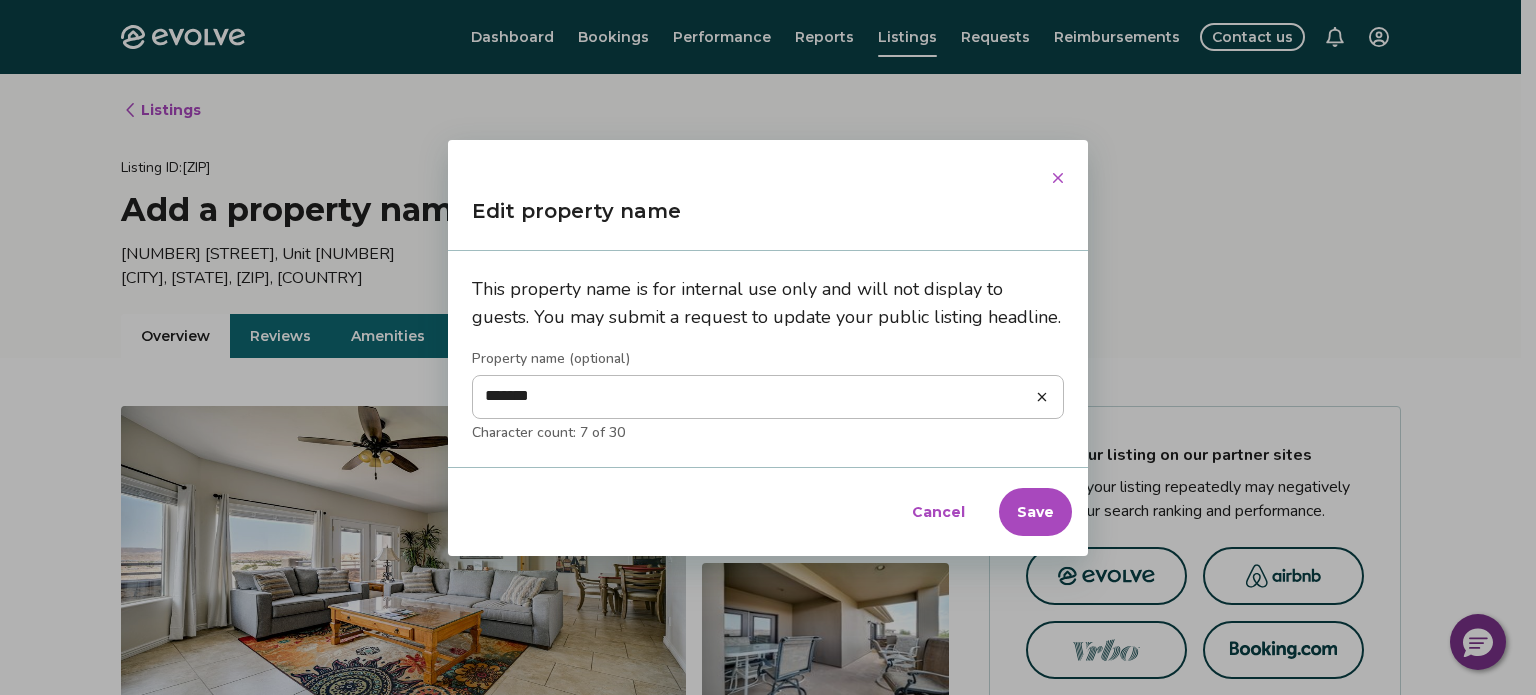 type on "*" 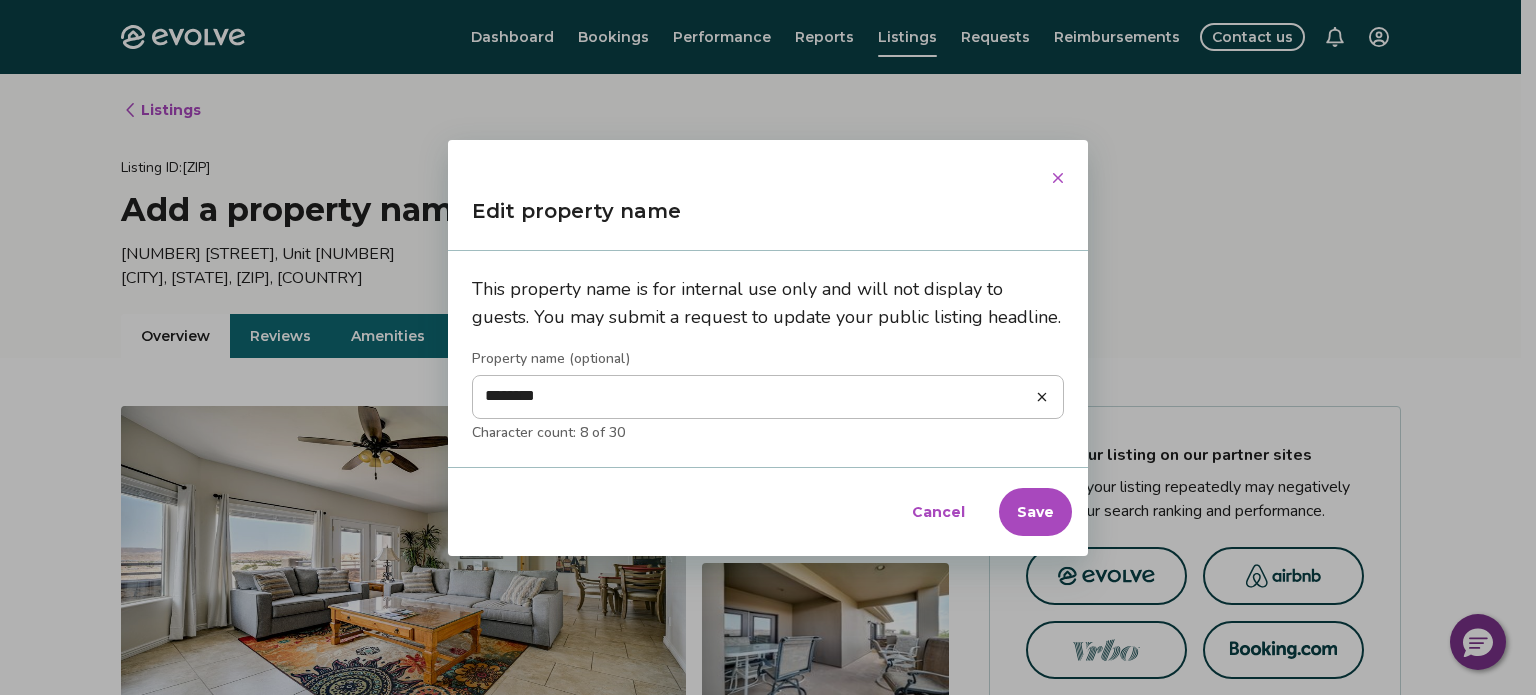 type on "*" 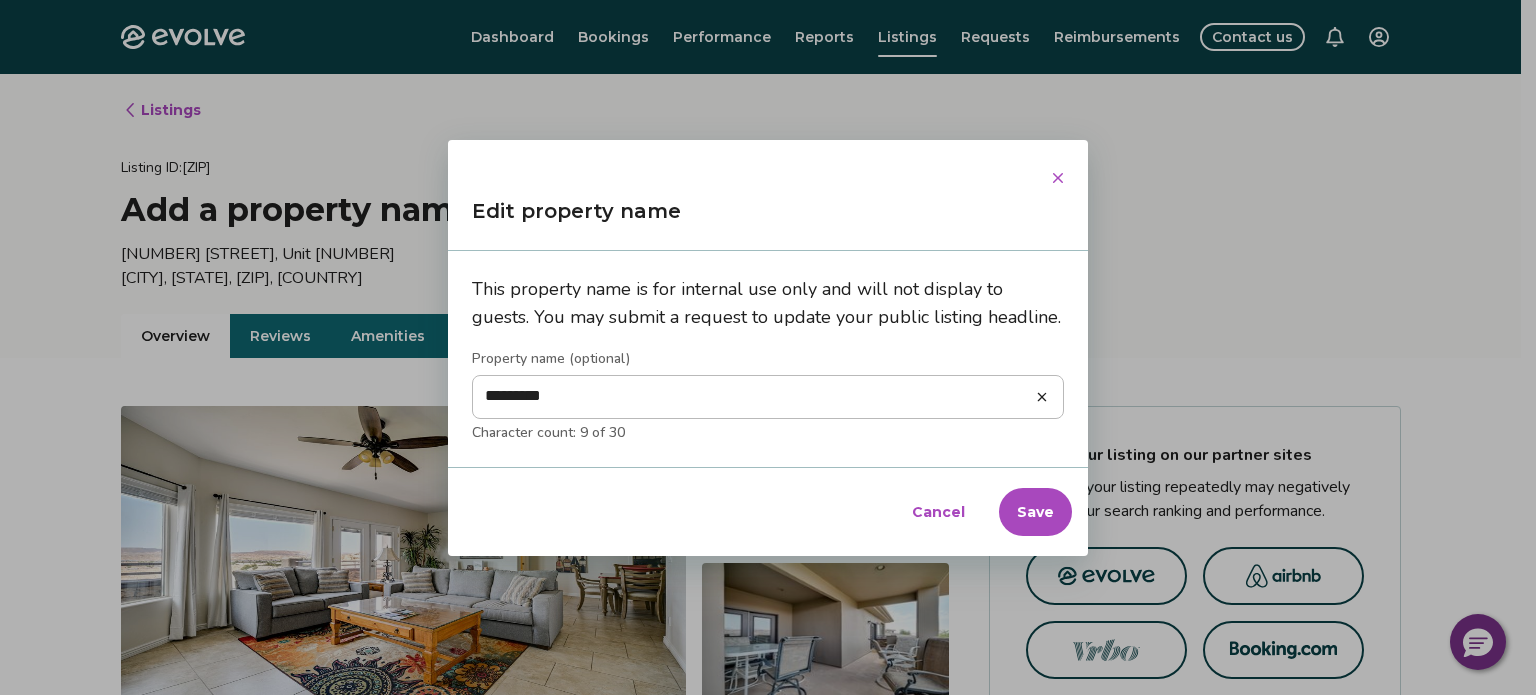 type on "*" 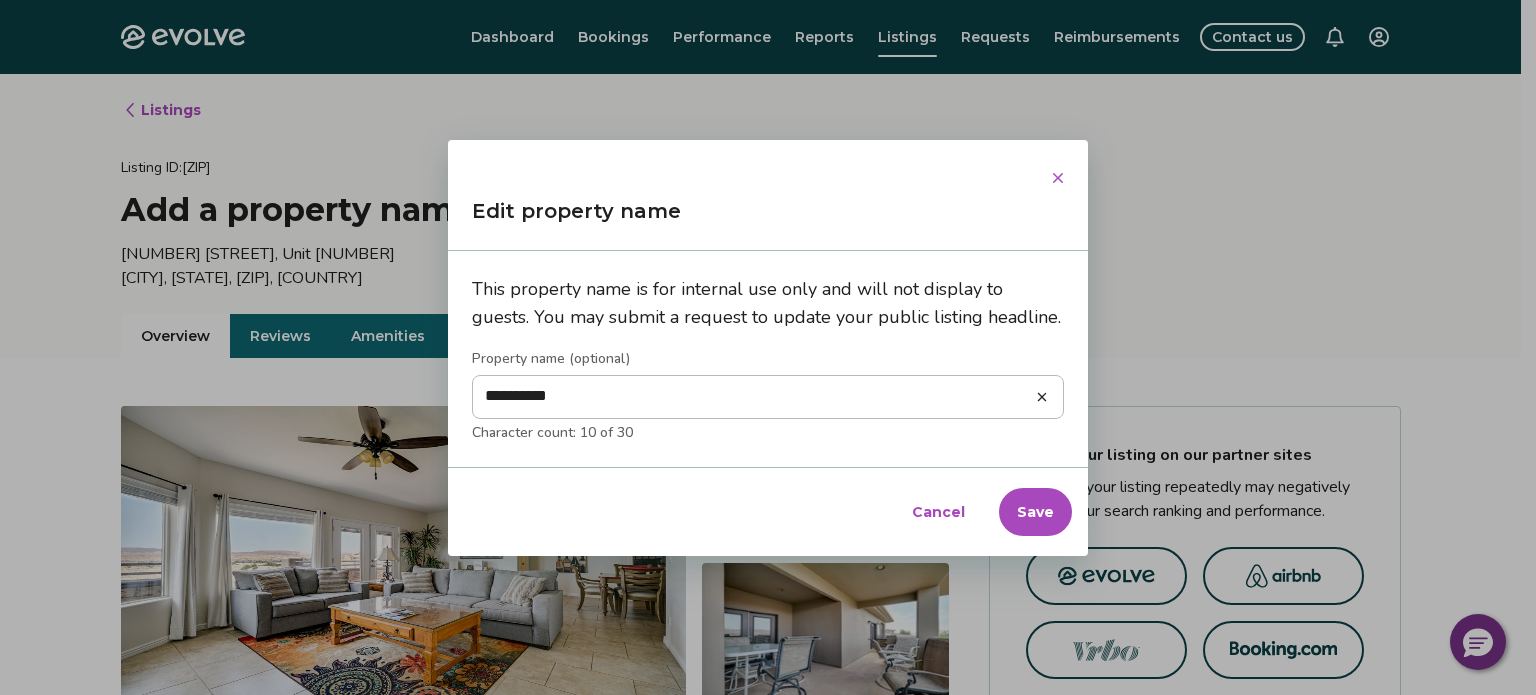 type on "*" 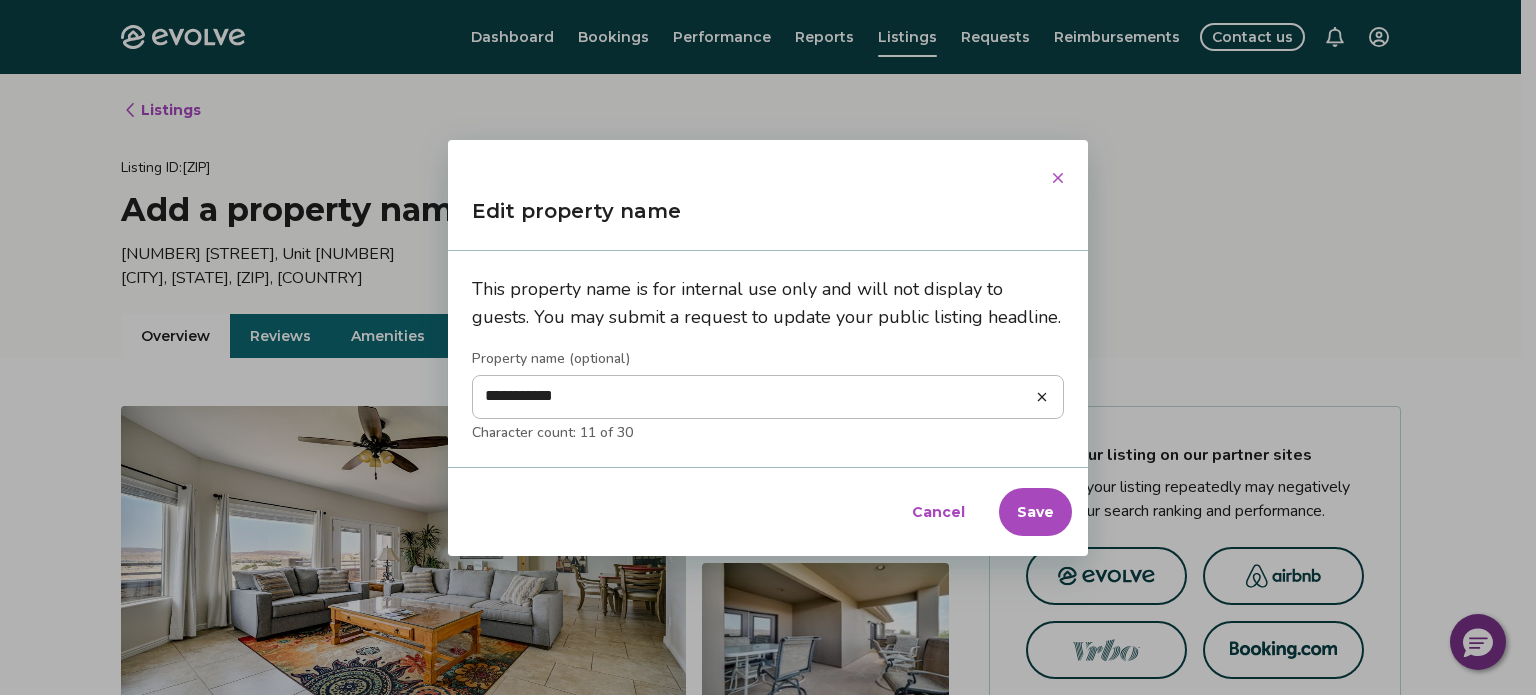 type on "*" 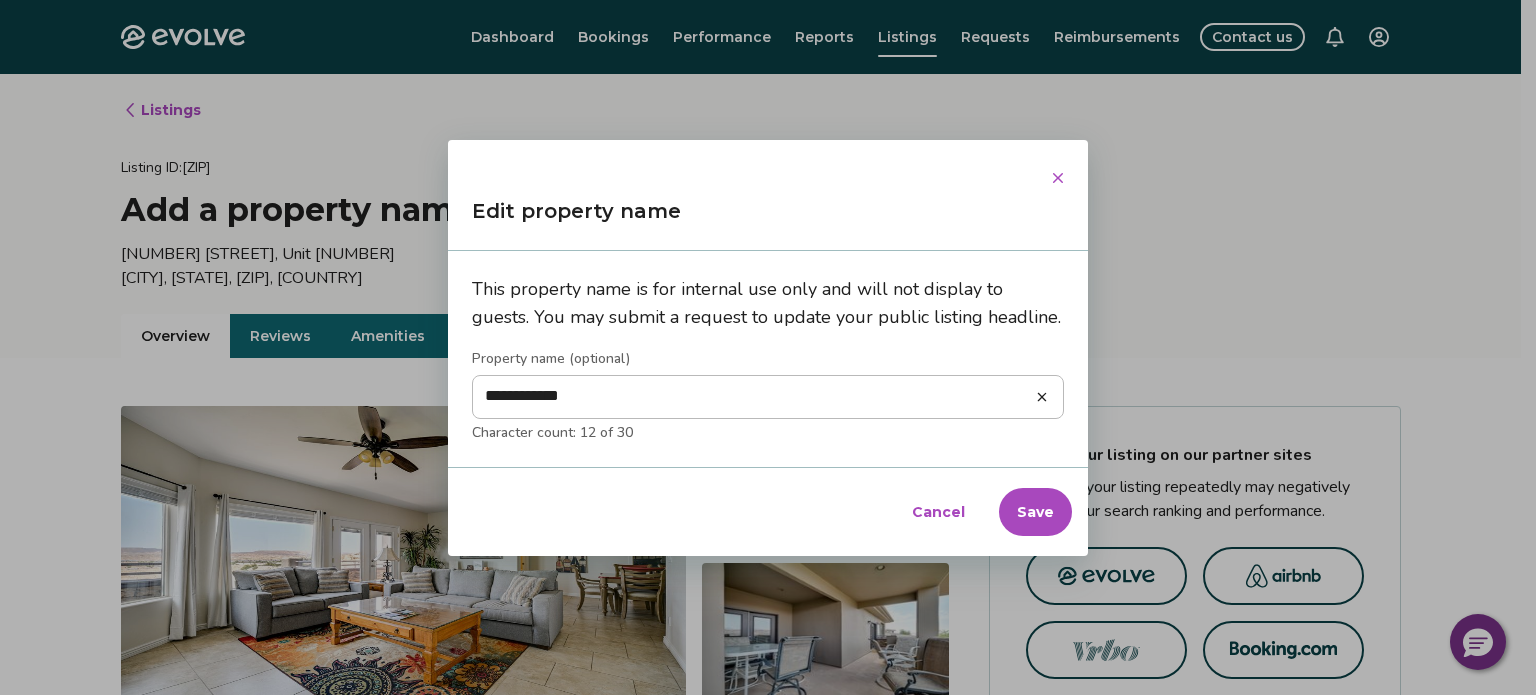 type on "*" 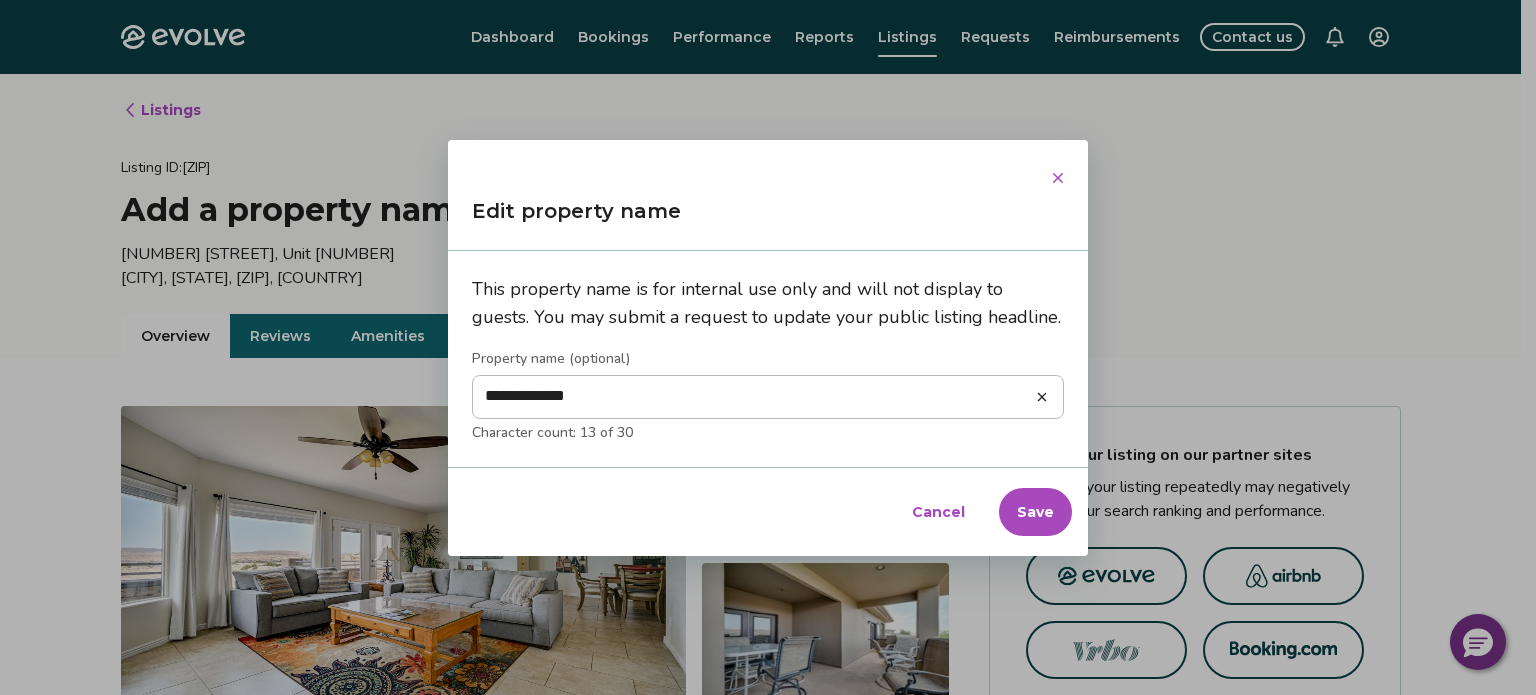 type on "**********" 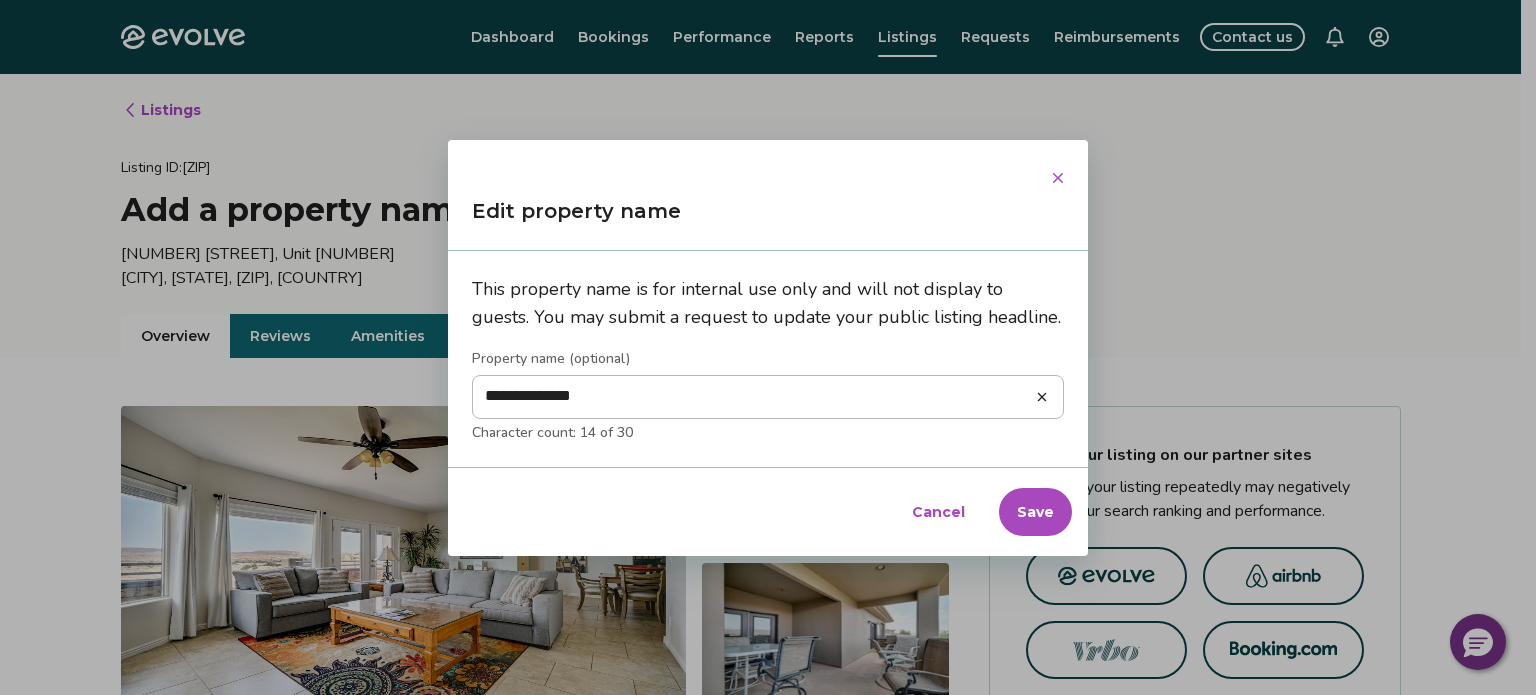type on "*" 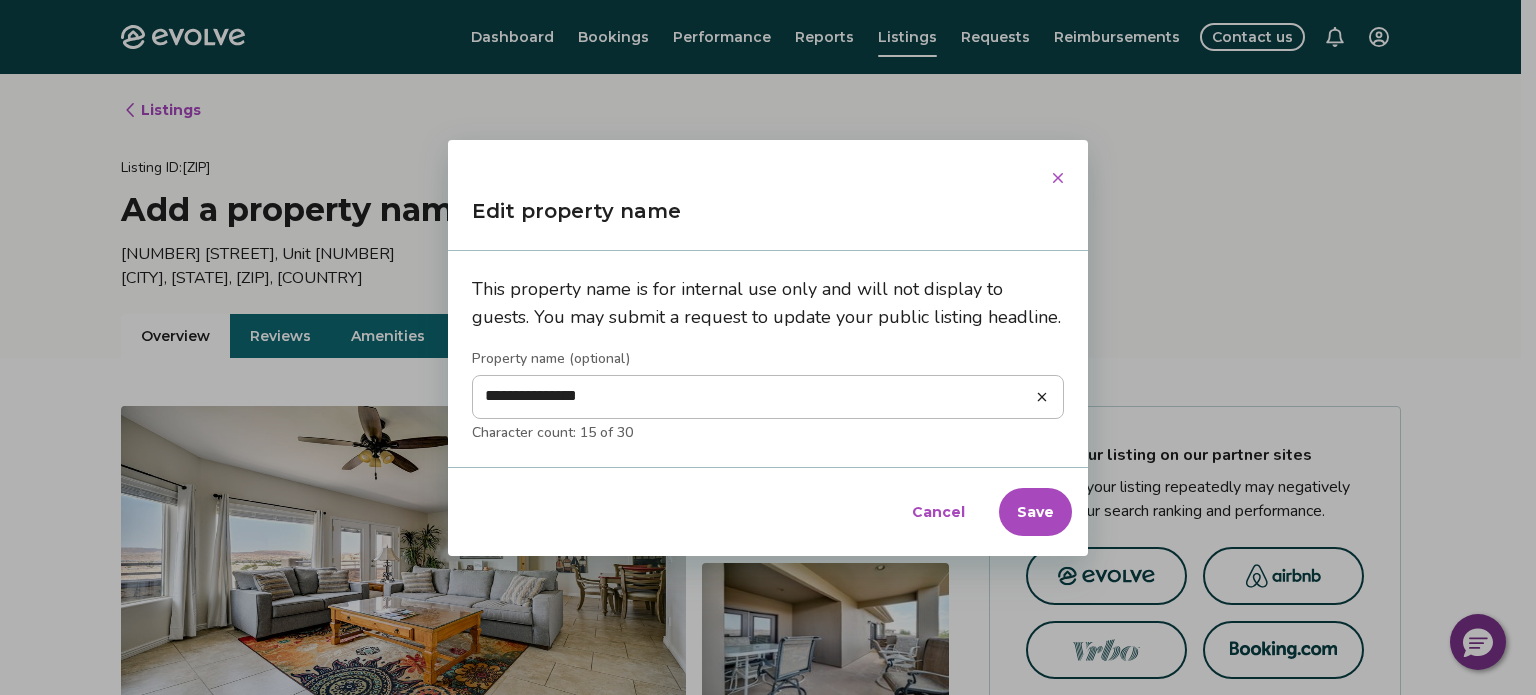 type on "**********" 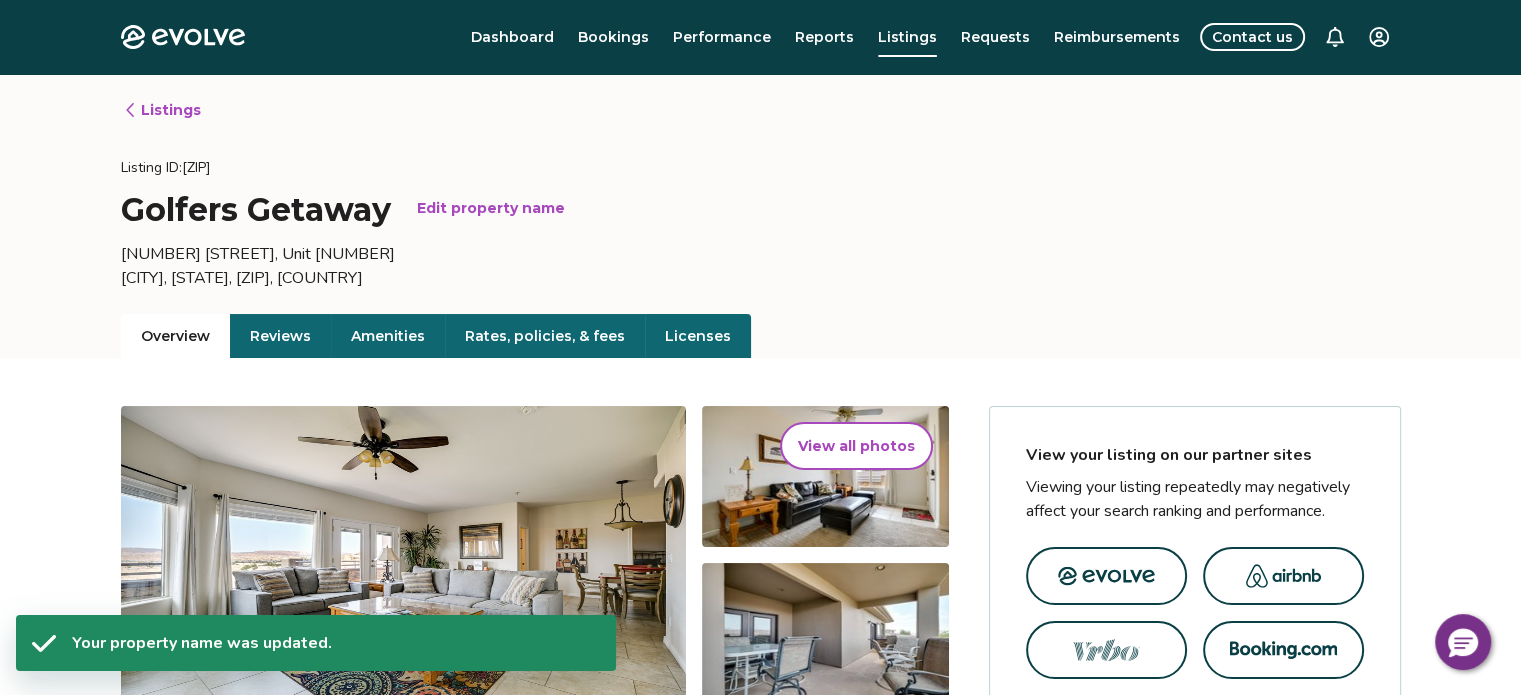 click on "Listings" at bounding box center [162, 110] 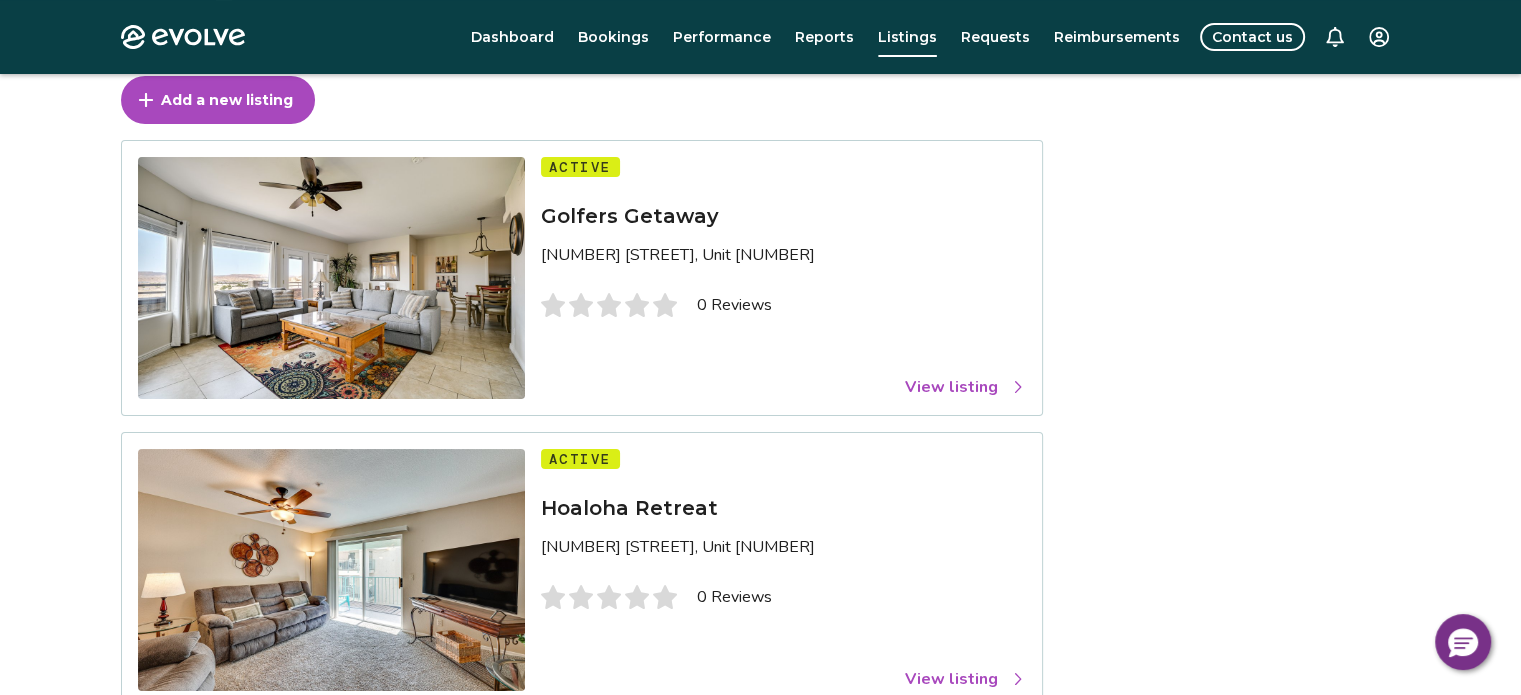 scroll, scrollTop: 100, scrollLeft: 0, axis: vertical 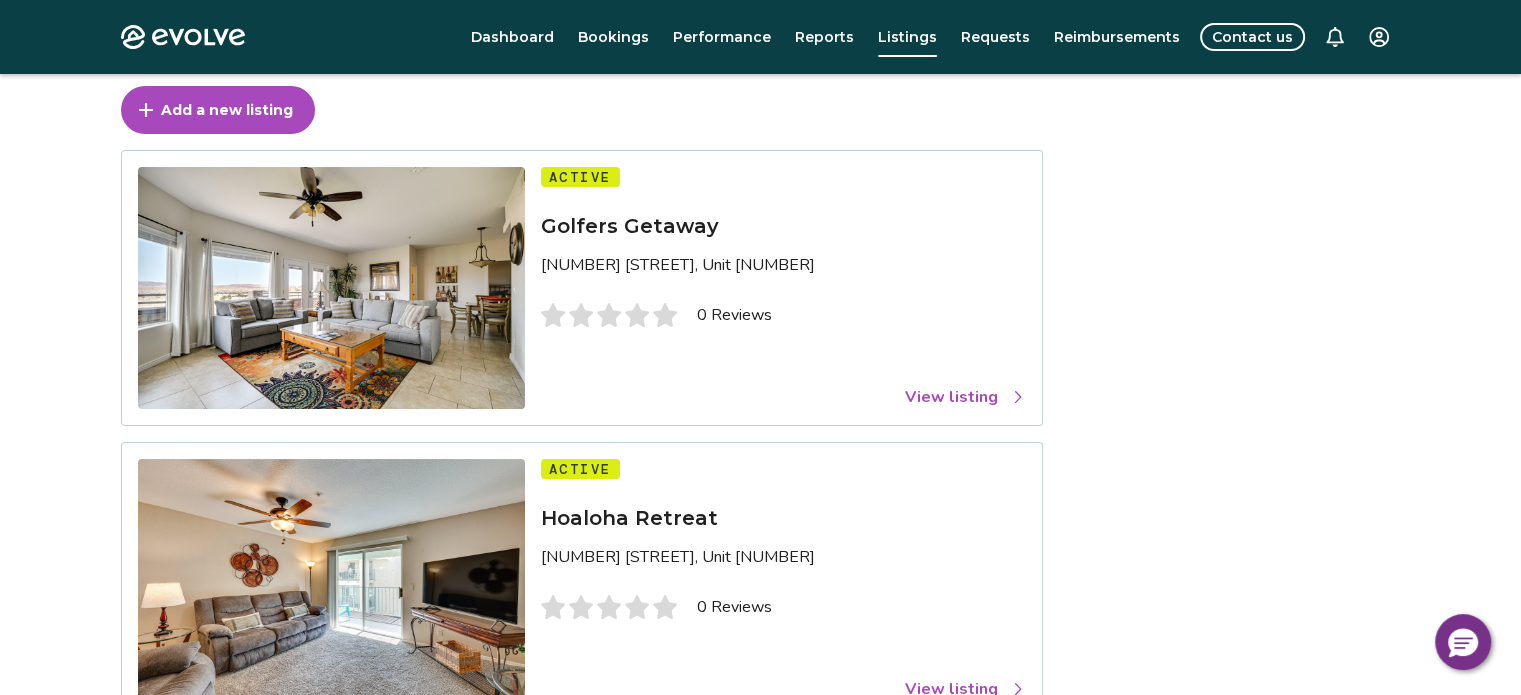click on "View listing" at bounding box center [965, 397] 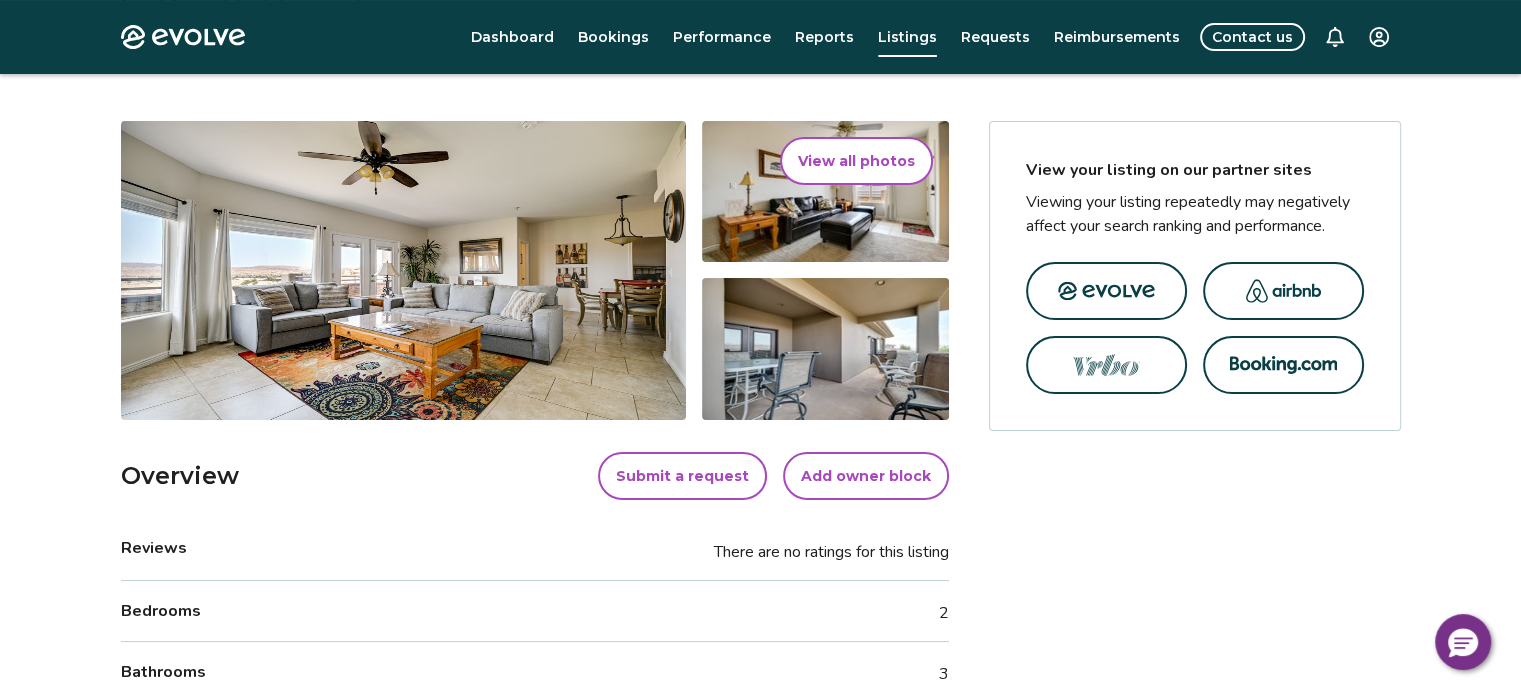 scroll, scrollTop: 400, scrollLeft: 0, axis: vertical 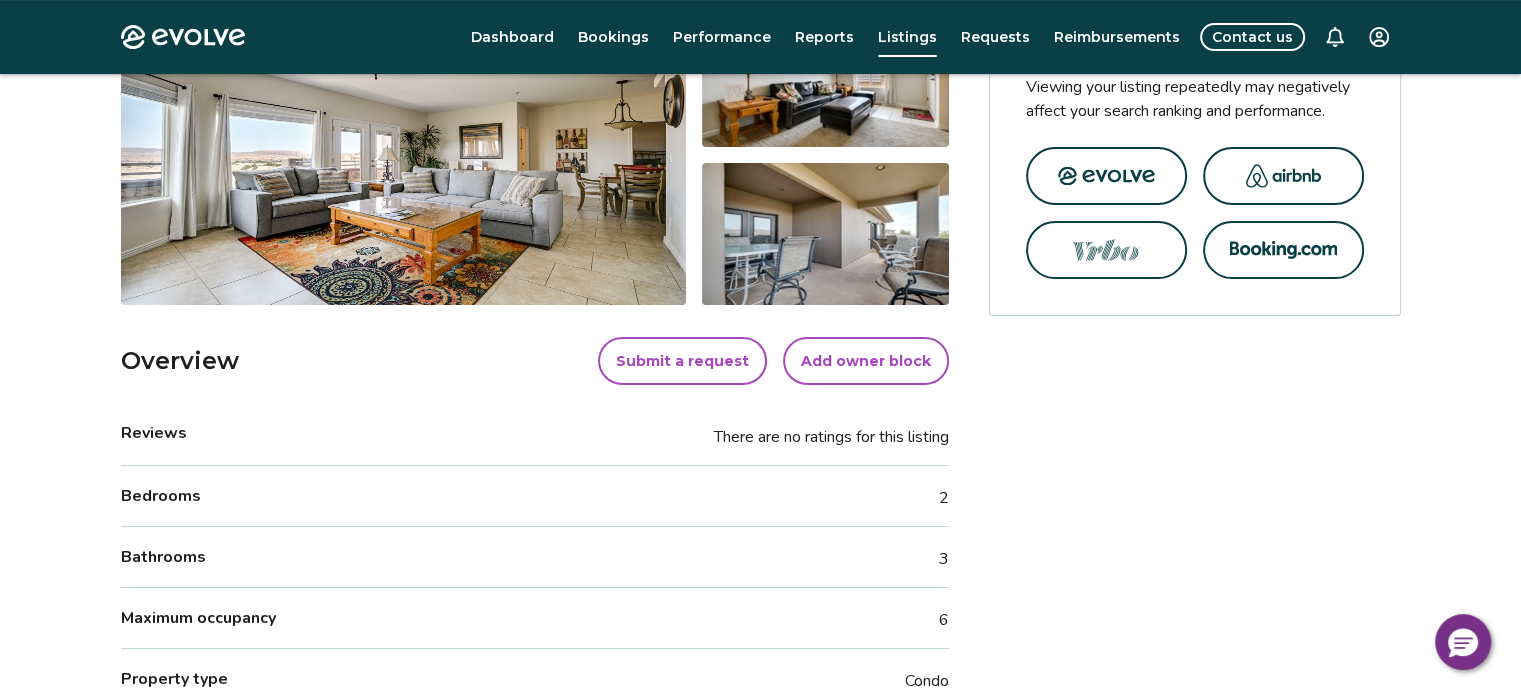 click on "Add owner block" at bounding box center [866, 361] 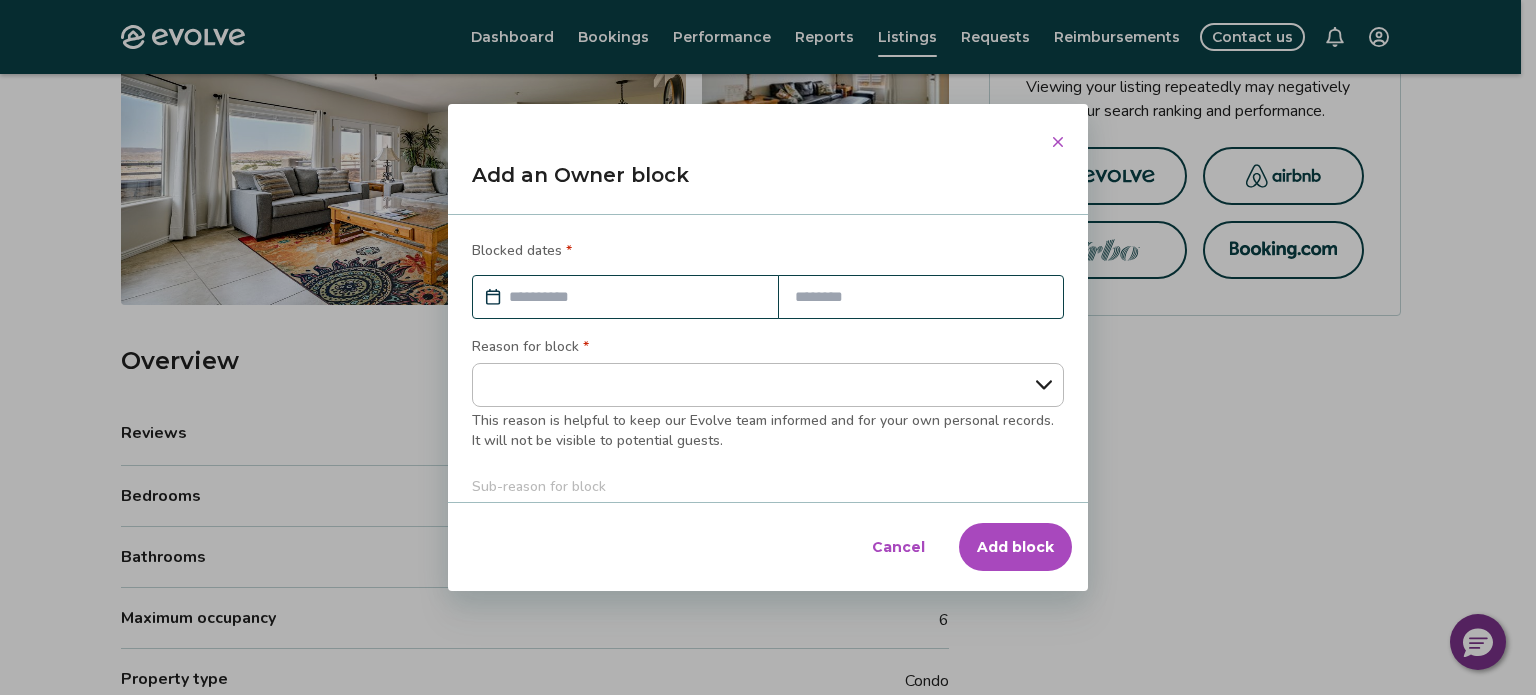 click on "Cancel" at bounding box center (898, 547) 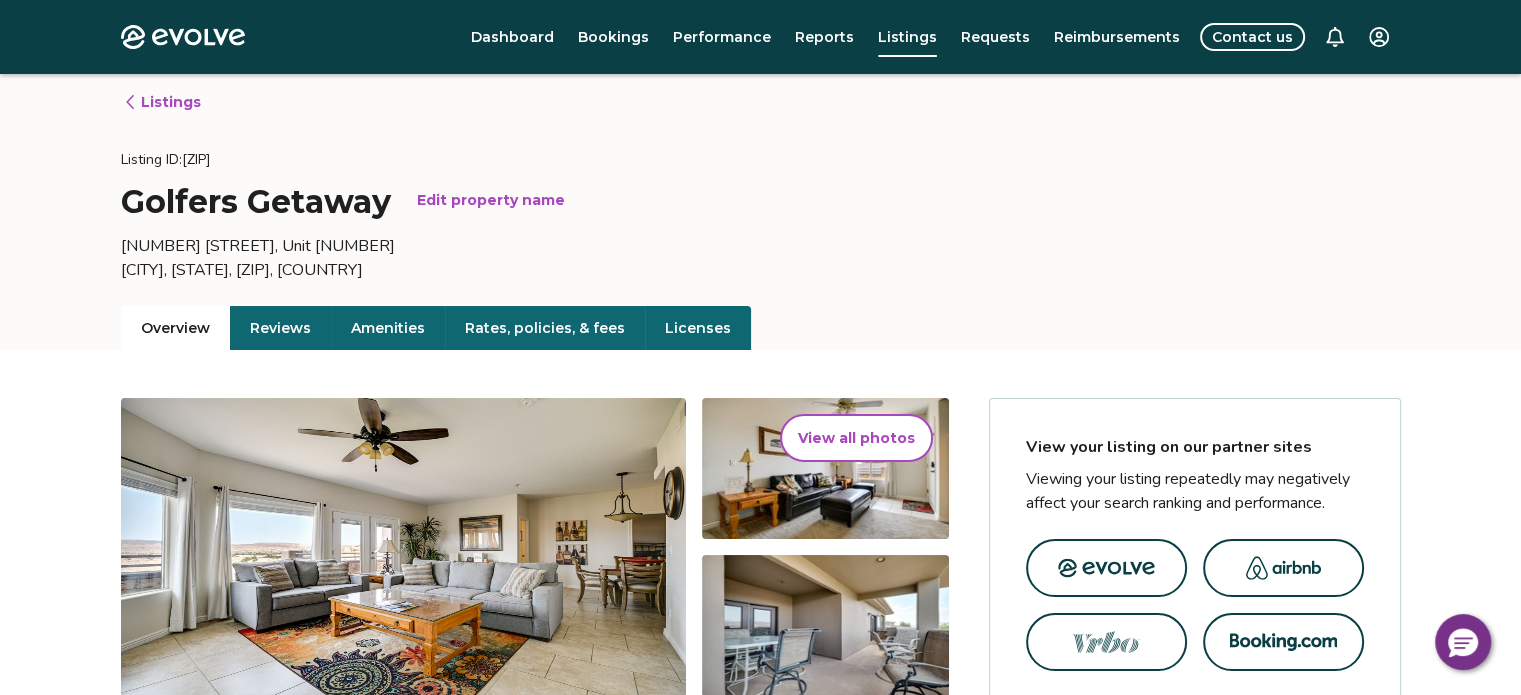 scroll, scrollTop: 0, scrollLeft: 0, axis: both 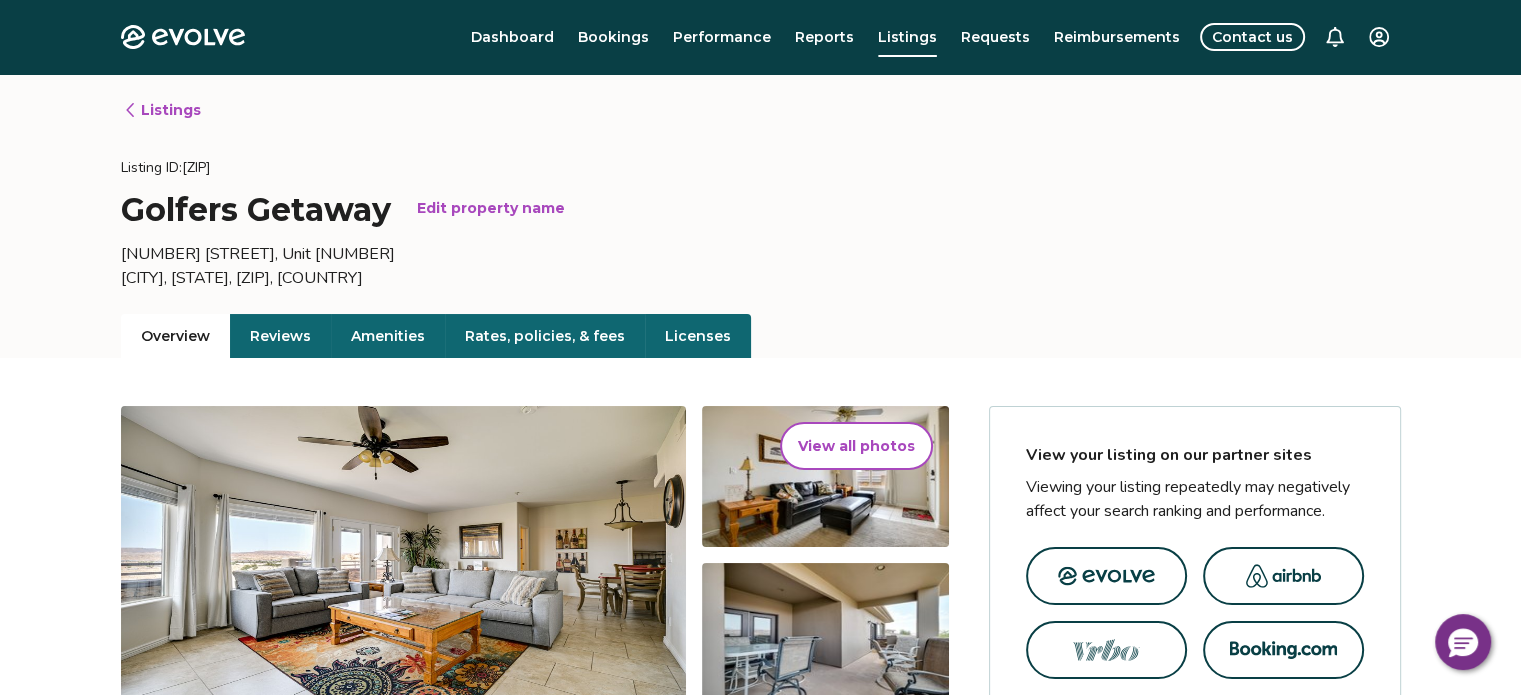 click on "Listings" at bounding box center (162, 110) 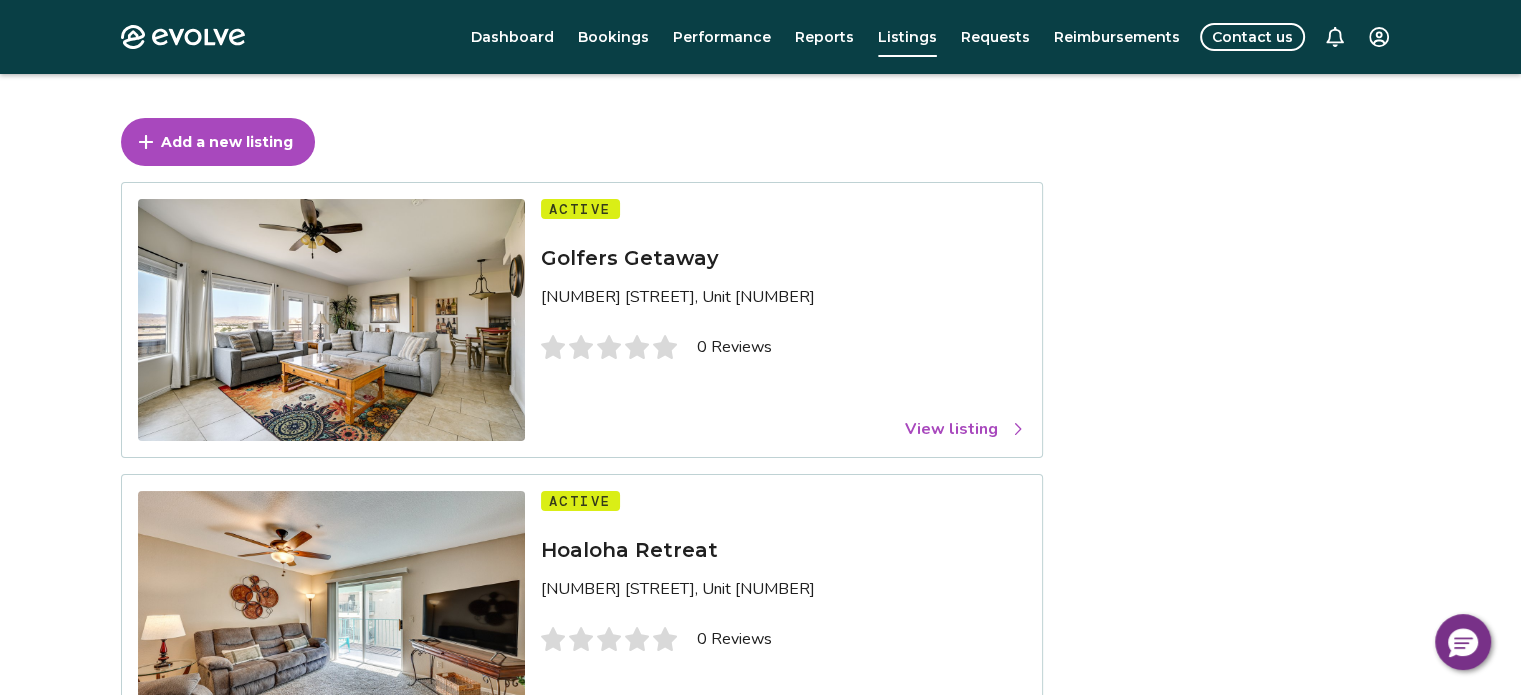 scroll, scrollTop: 0, scrollLeft: 0, axis: both 